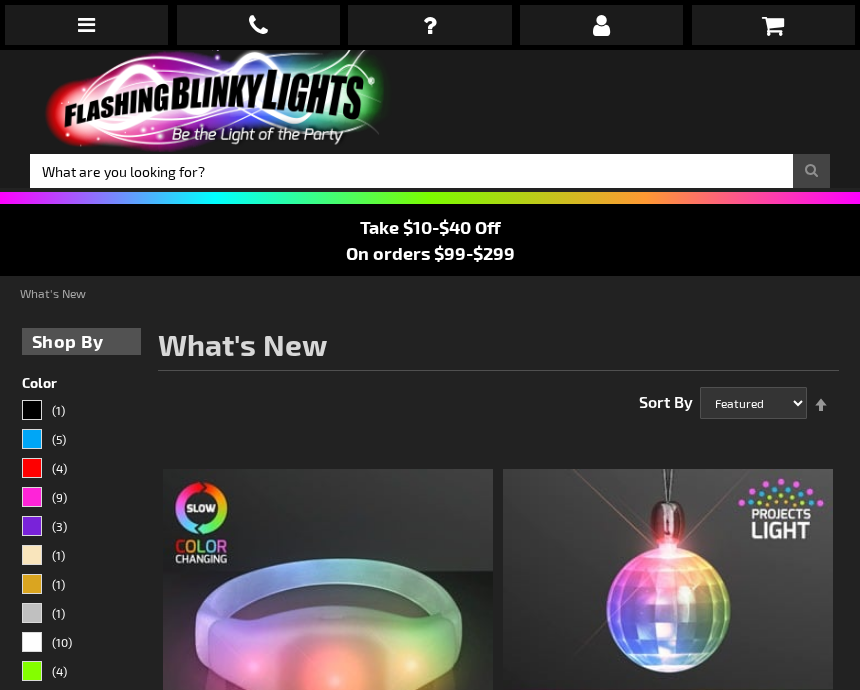 scroll, scrollTop: 0, scrollLeft: 0, axis: both 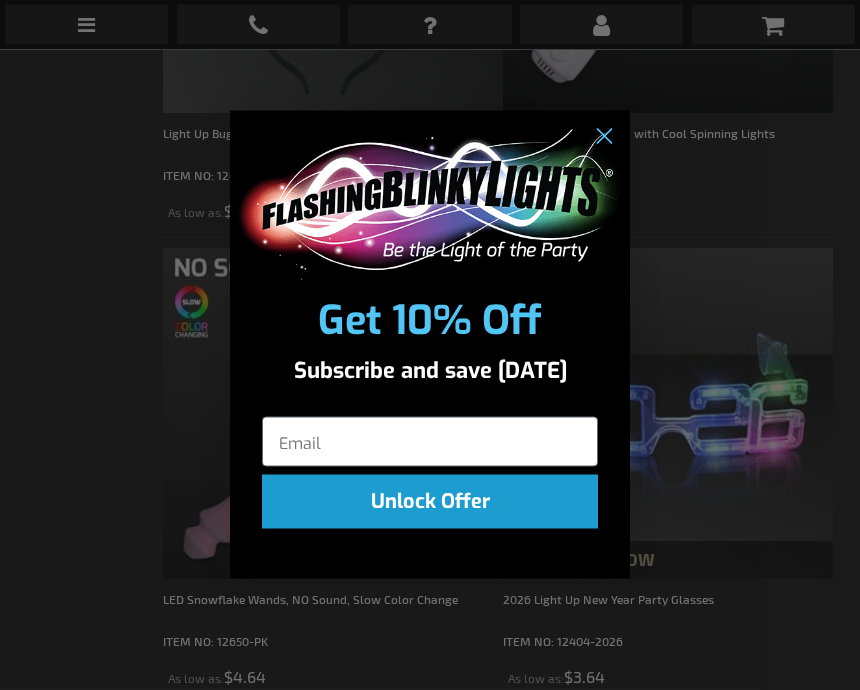 click at bounding box center [430, 442] 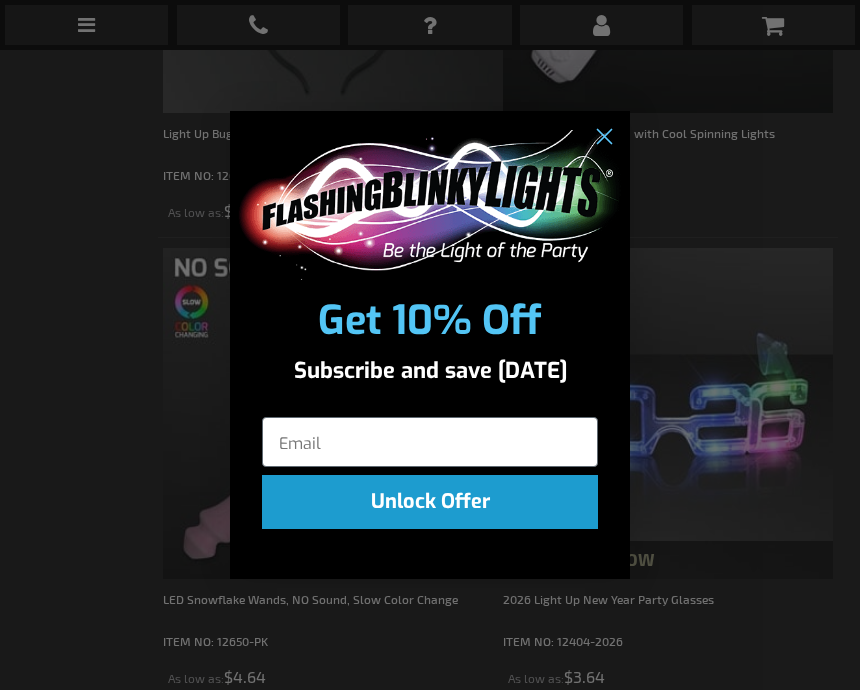 scroll, scrollTop: 1615, scrollLeft: 0, axis: vertical 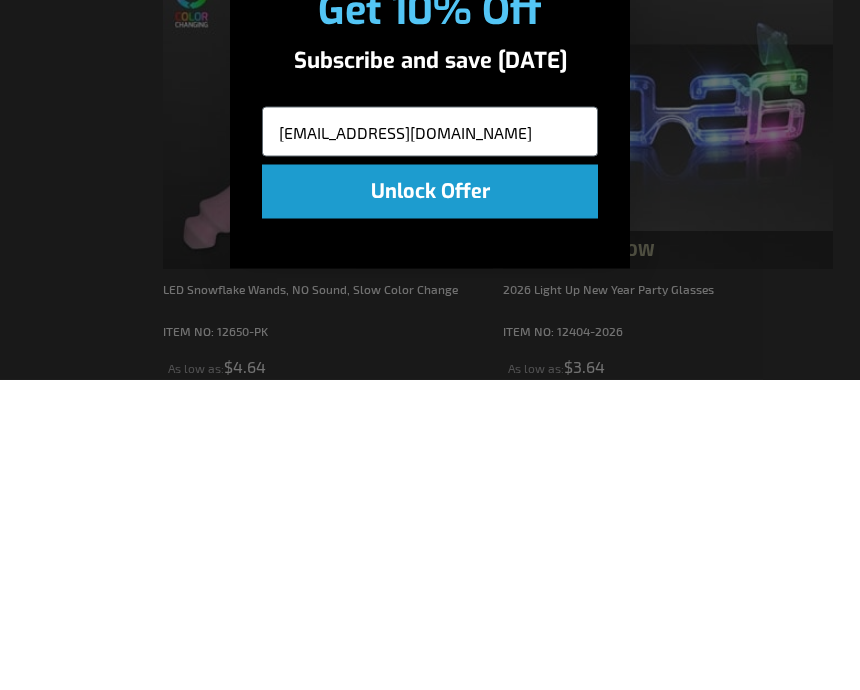 type on "gwenwillia@hotmail.com" 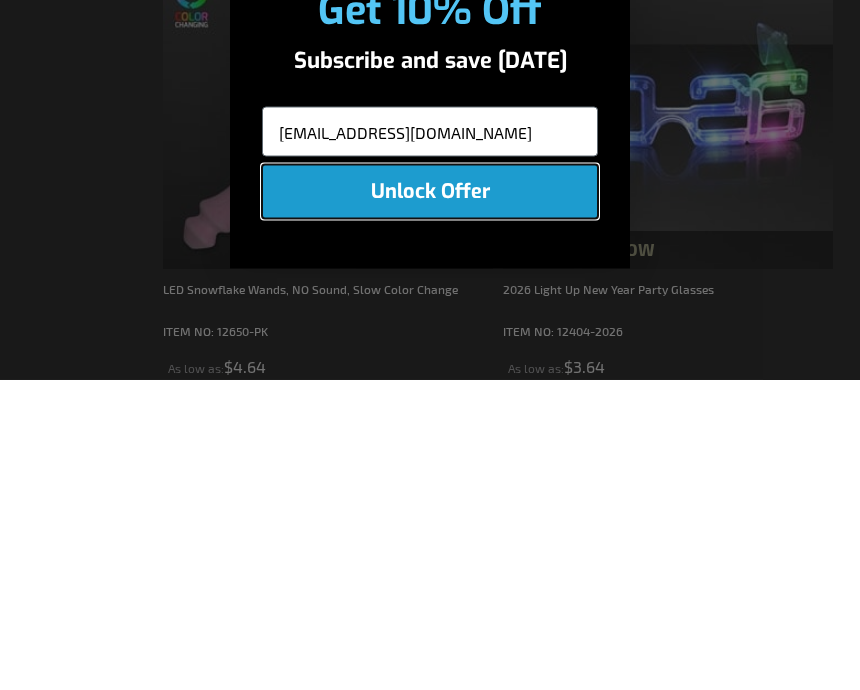 click on "Unlock Offer" at bounding box center (430, 502) 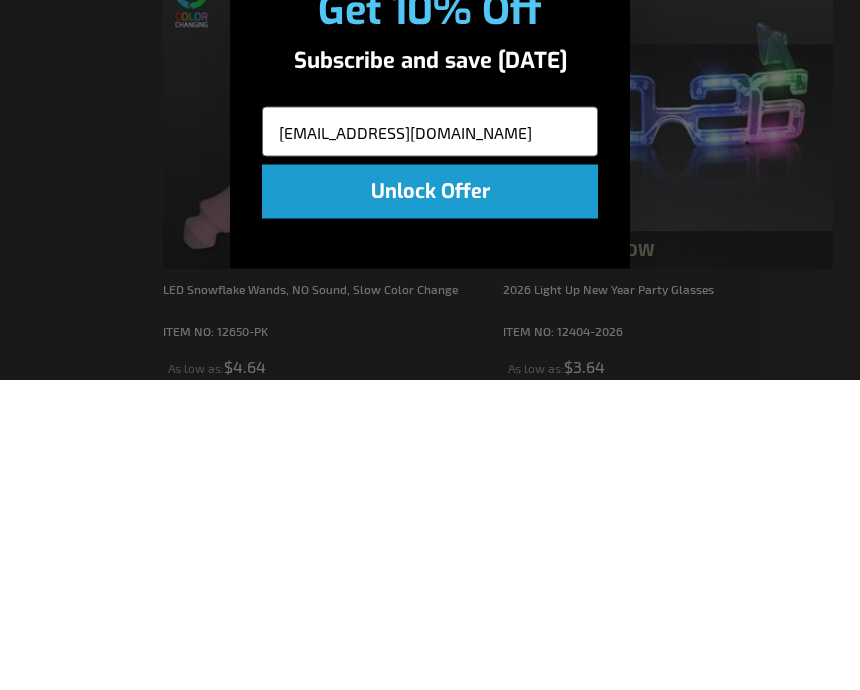 scroll, scrollTop: 1926, scrollLeft: 0, axis: vertical 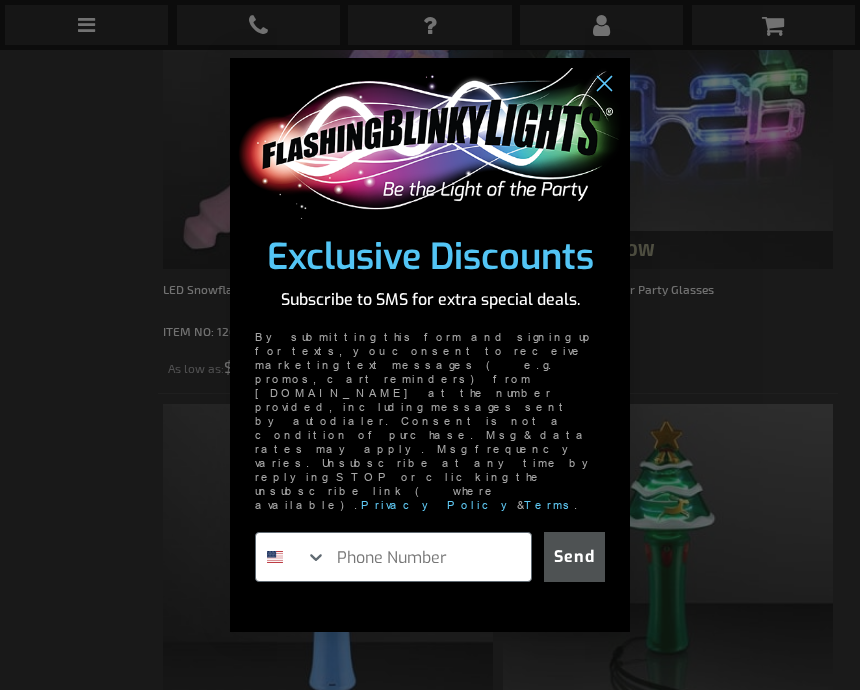 click at bounding box center (429, 557) 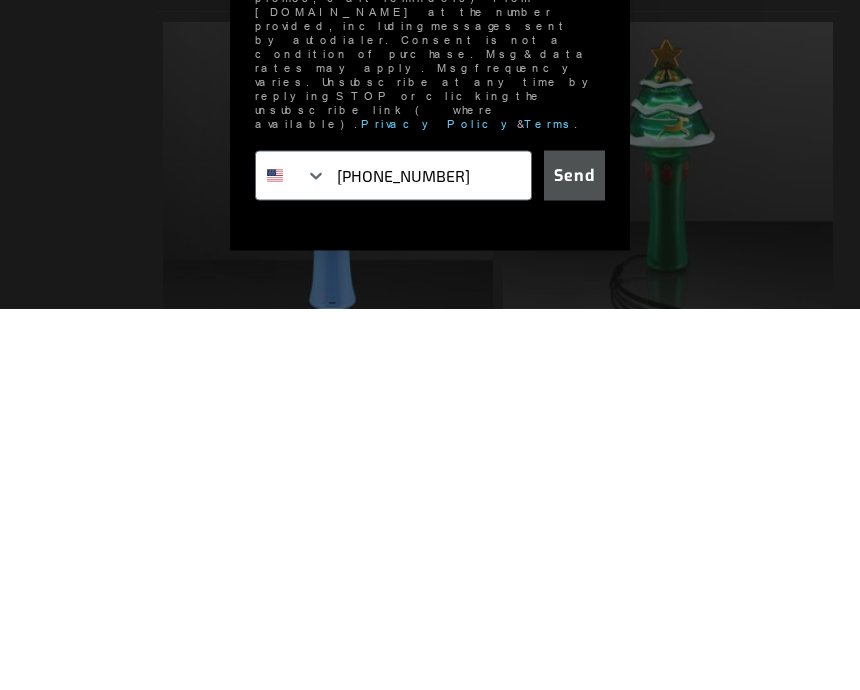 type on "813-323-2360" 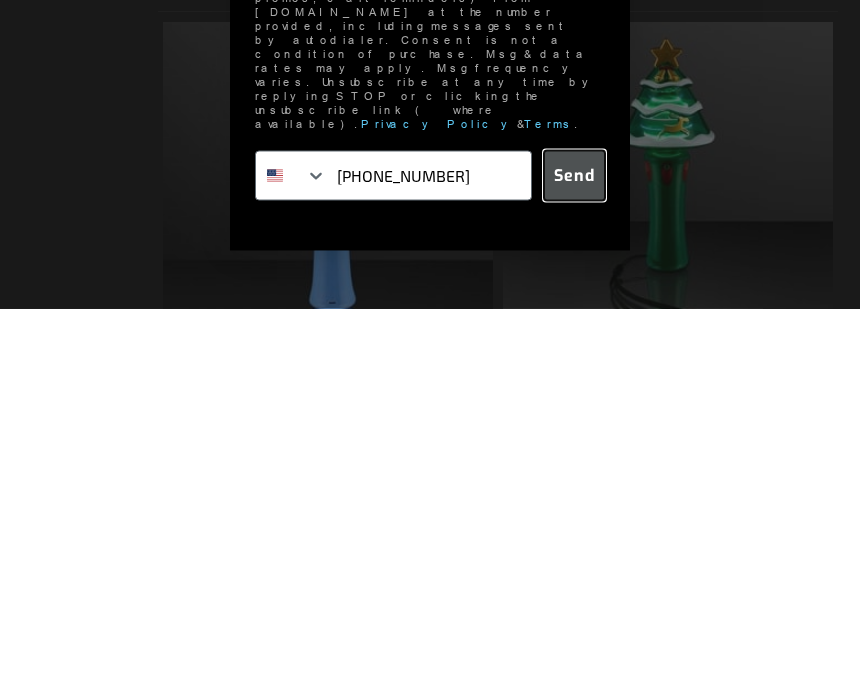 click on "Send" at bounding box center [574, 557] 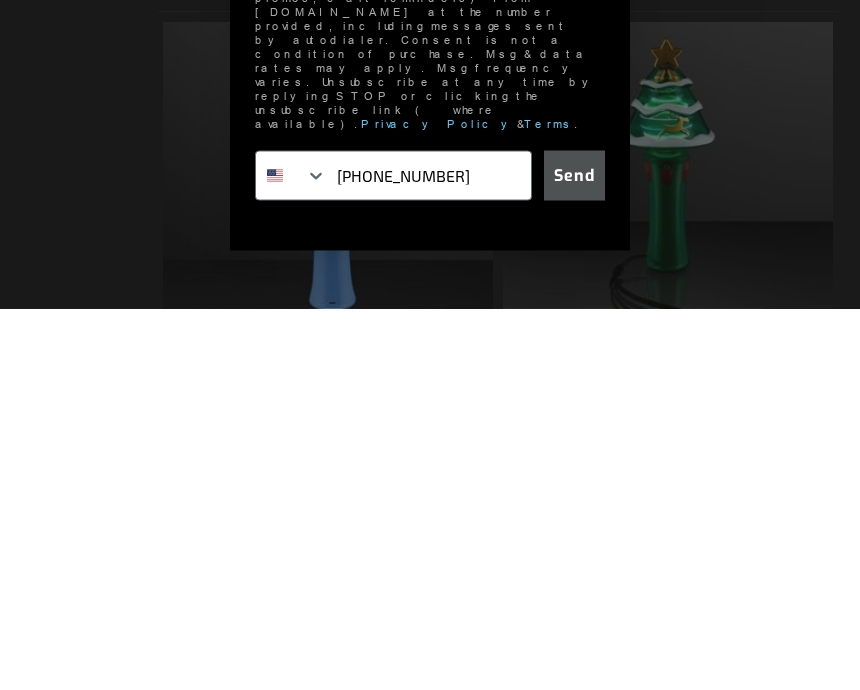 scroll, scrollTop: 2308, scrollLeft: 0, axis: vertical 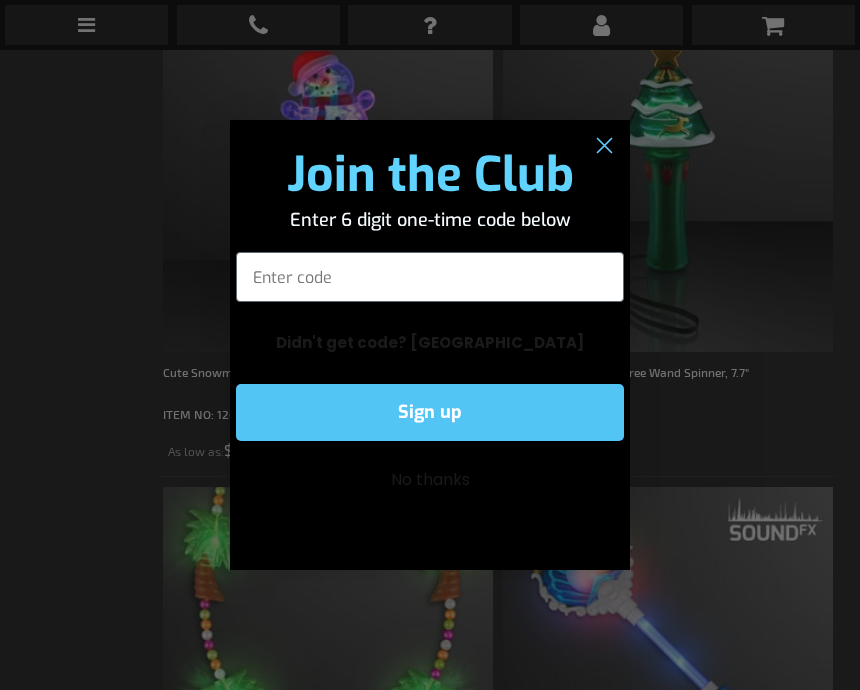 click on "Enter code" at bounding box center [430, 277] 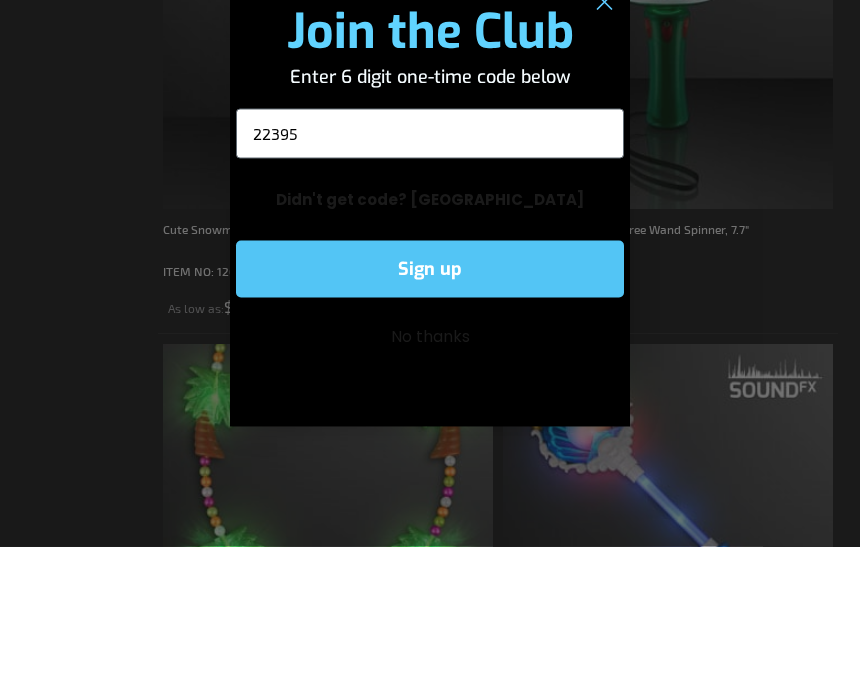 type on "22395" 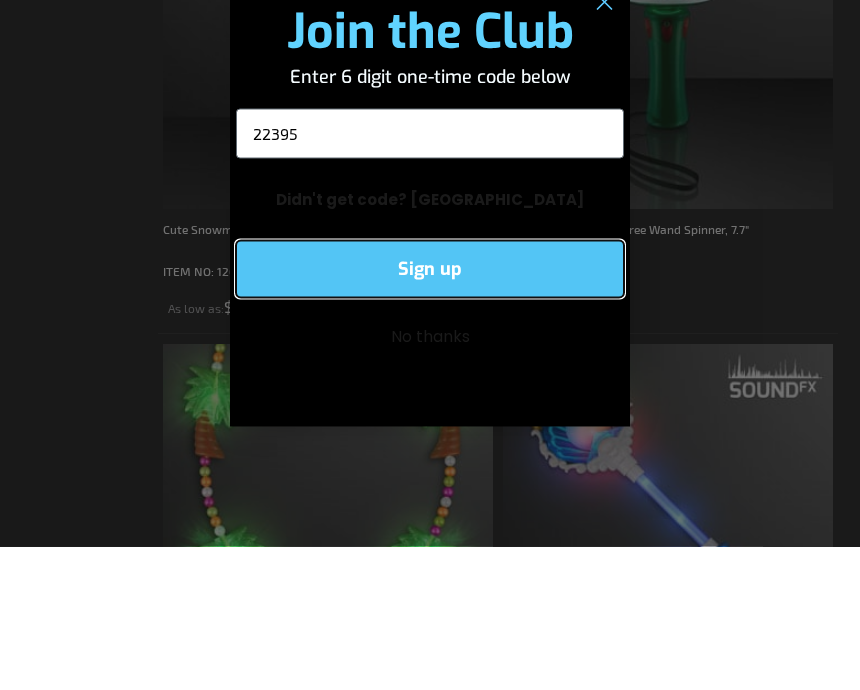click on "Sign up" at bounding box center (430, 412) 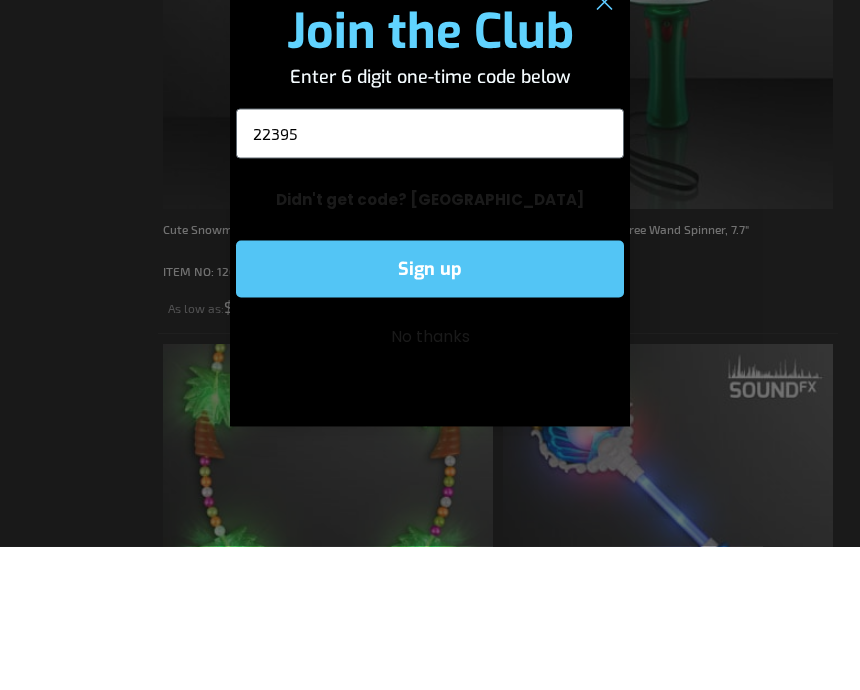 scroll, scrollTop: 2451, scrollLeft: 0, axis: vertical 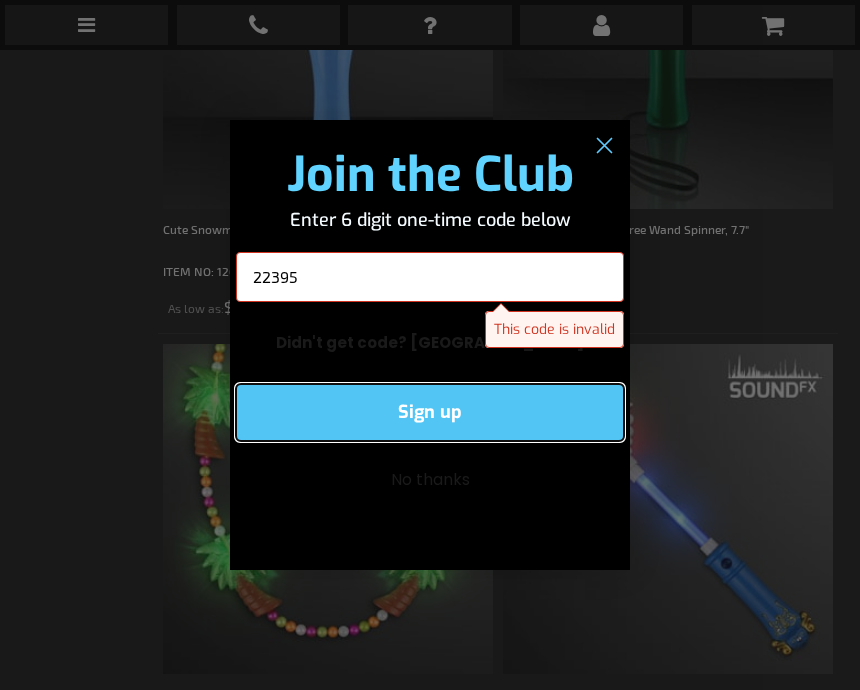 click on "Sign up" at bounding box center [430, 412] 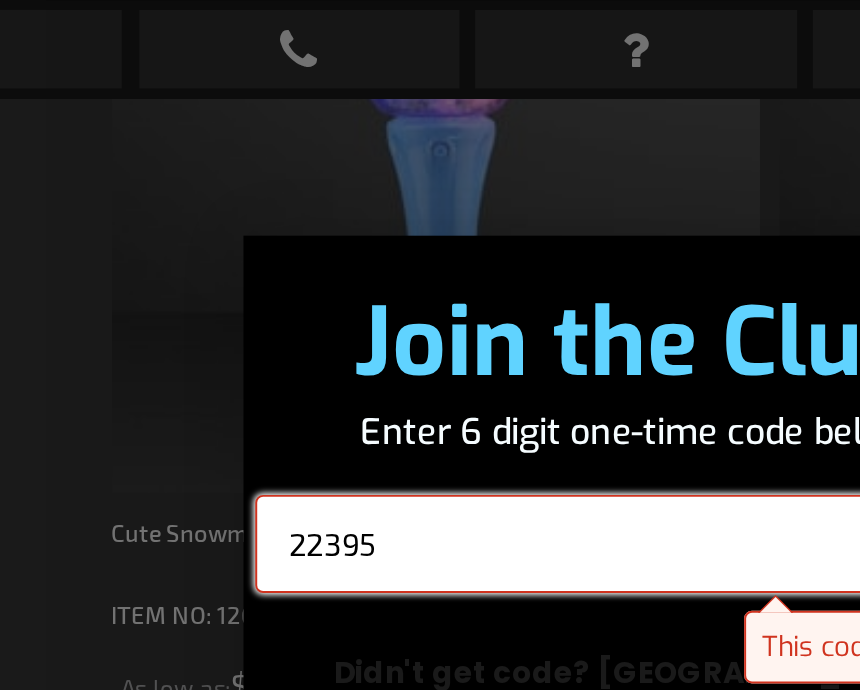 scroll, scrollTop: 2401, scrollLeft: 0, axis: vertical 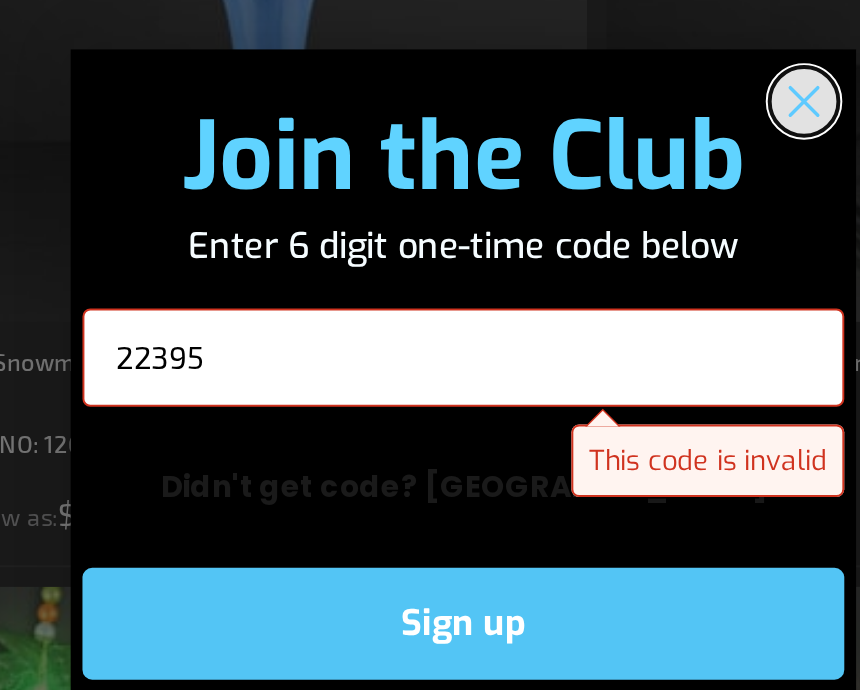 click 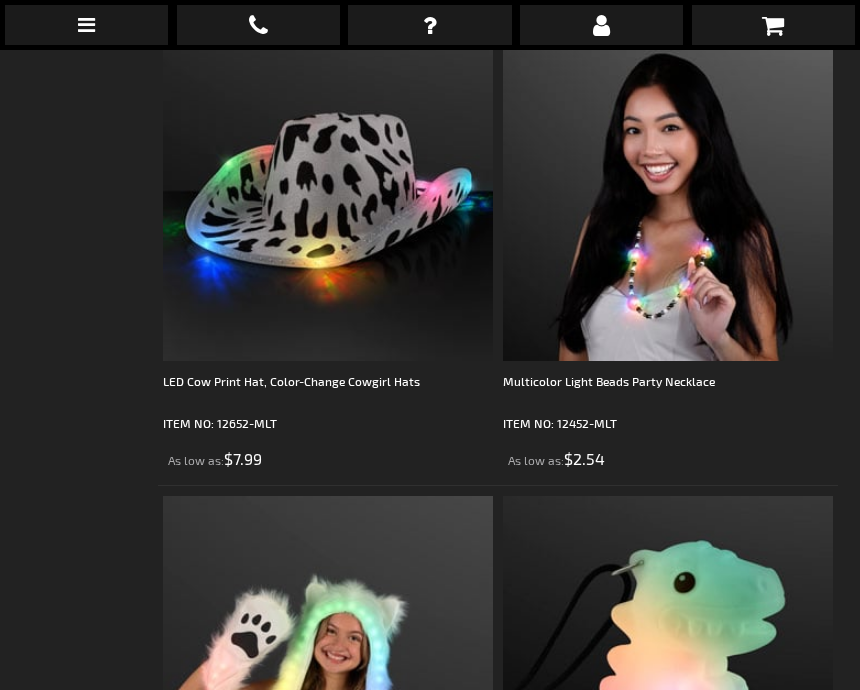 scroll, scrollTop: 6023, scrollLeft: 0, axis: vertical 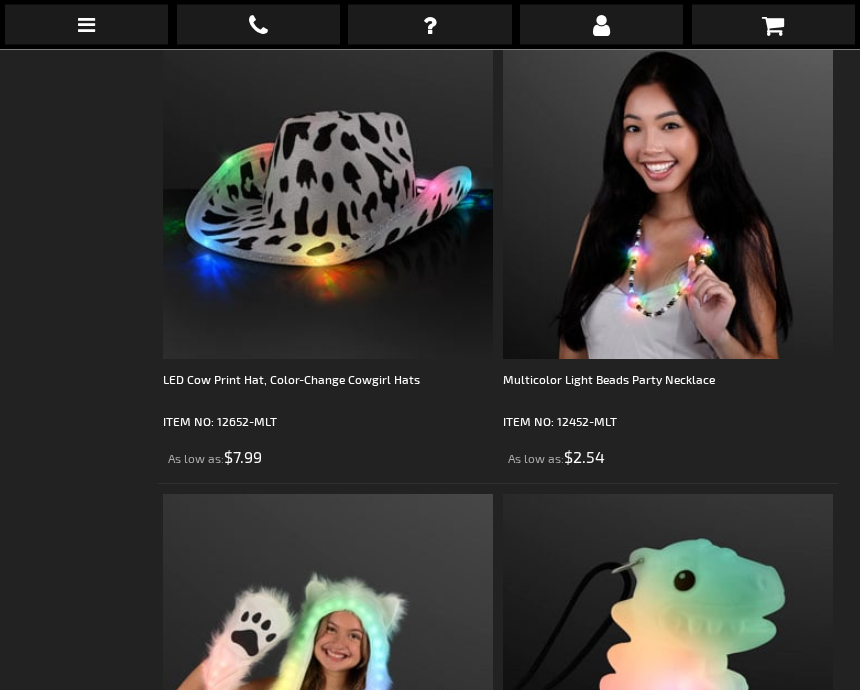 click at bounding box center [86, 25] 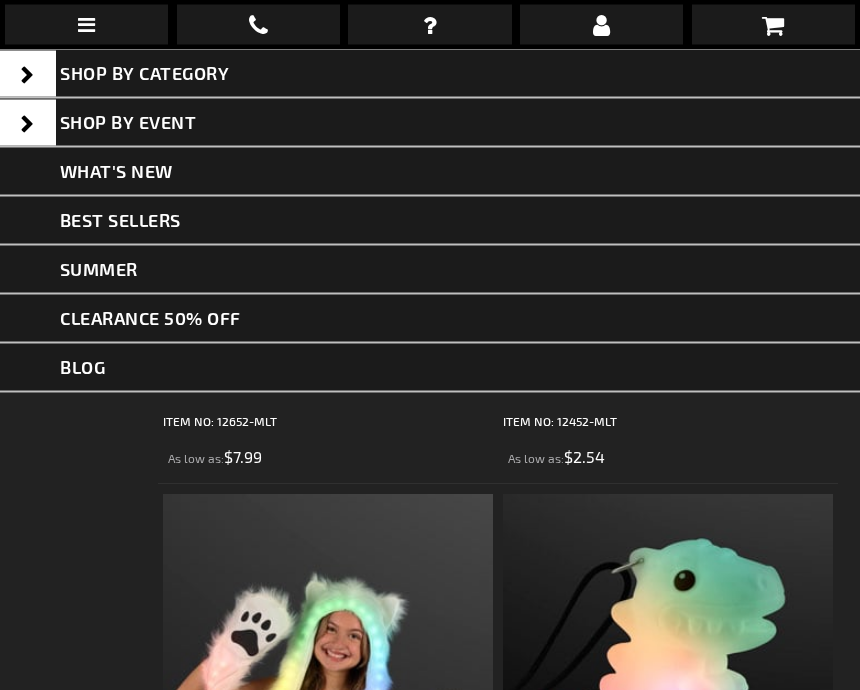 scroll, scrollTop: 6024, scrollLeft: 0, axis: vertical 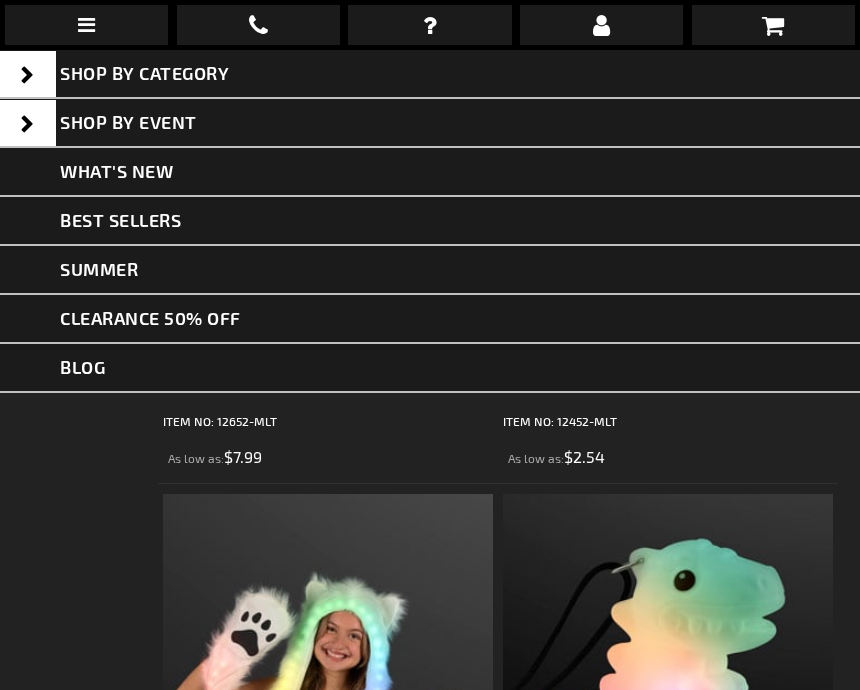 click on "Shop By Event" at bounding box center (430, 123) 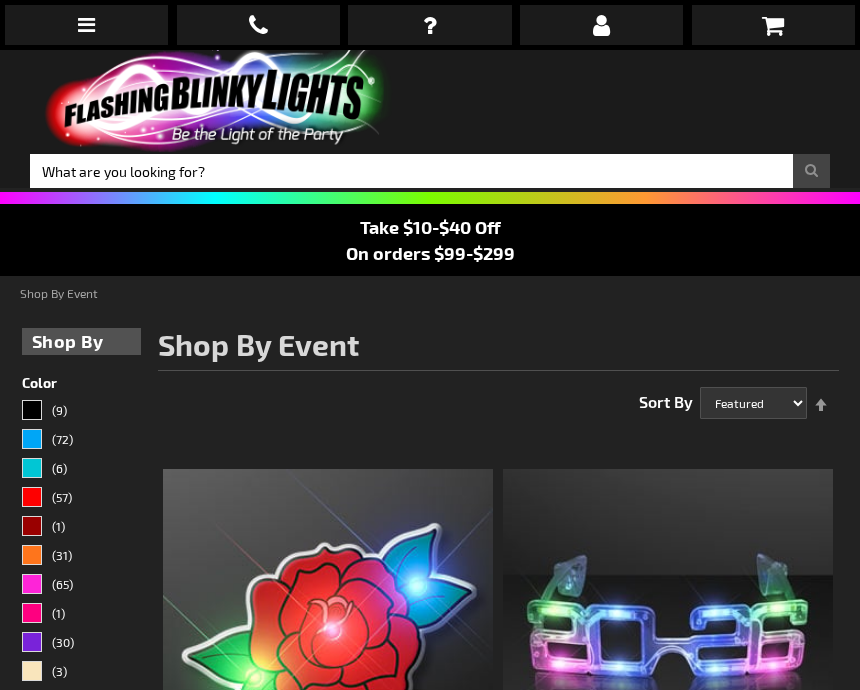 scroll, scrollTop: 1, scrollLeft: 0, axis: vertical 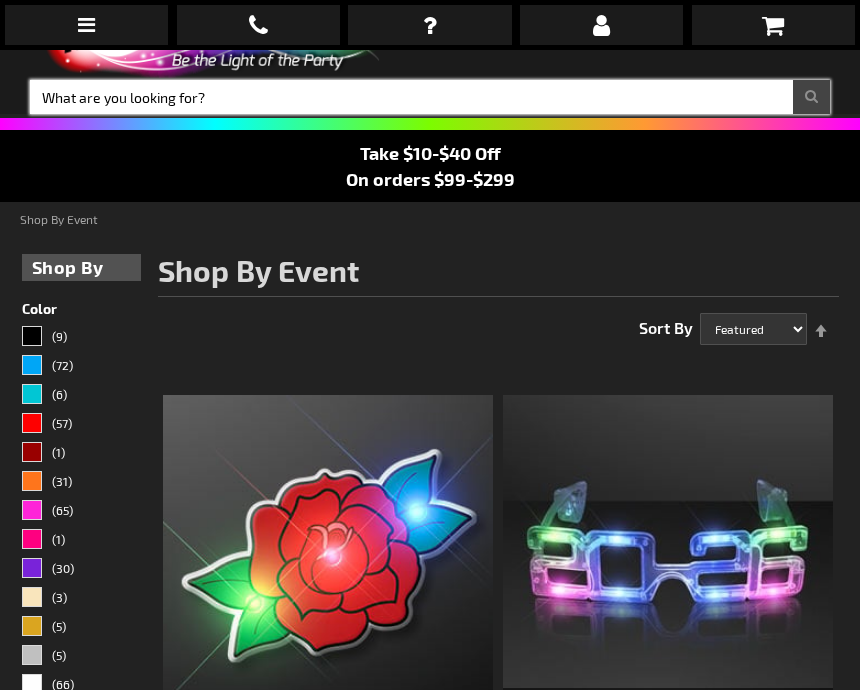 click on "Search" at bounding box center (430, 97) 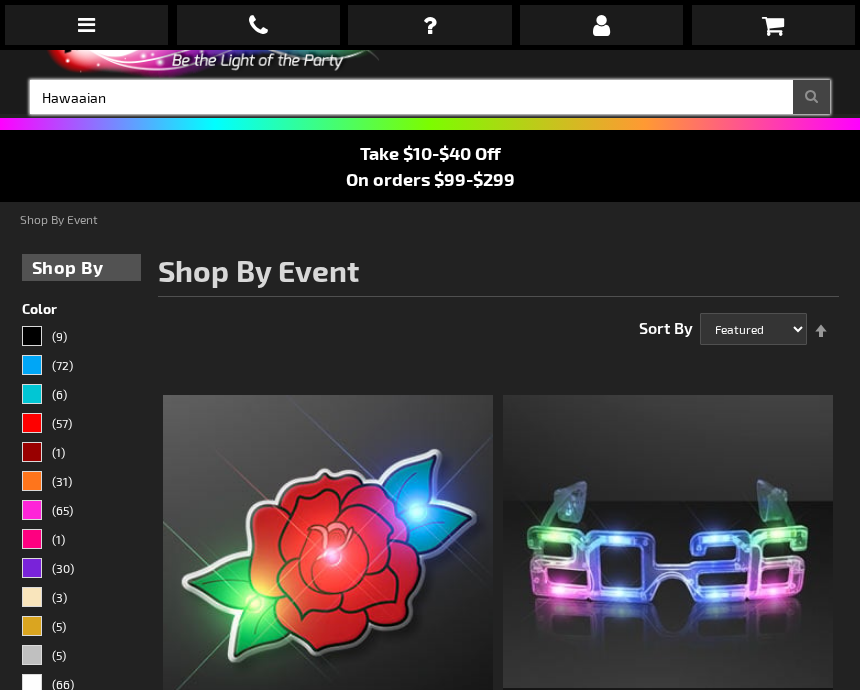 type on "Hawaaian" 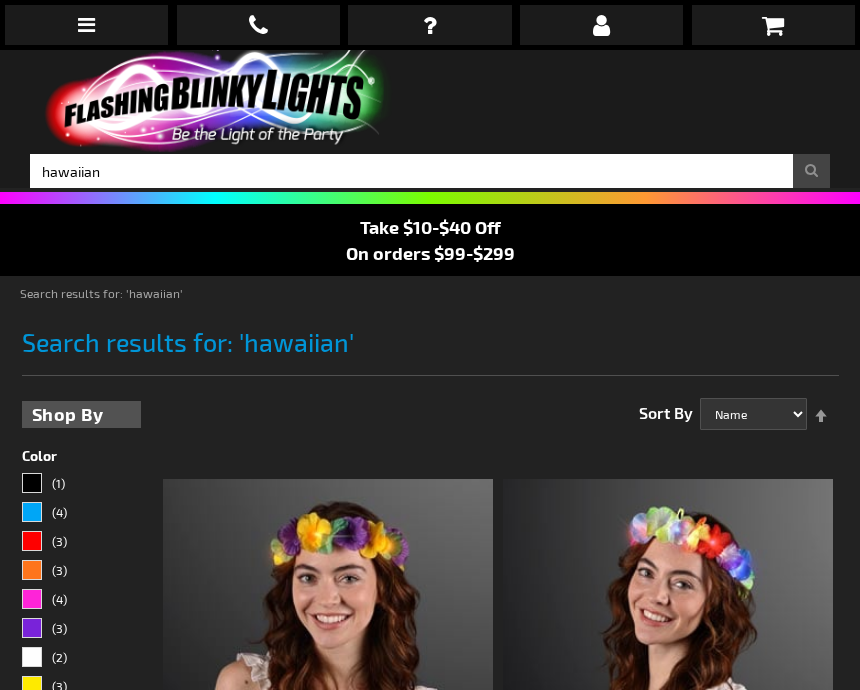 scroll, scrollTop: 0, scrollLeft: 0, axis: both 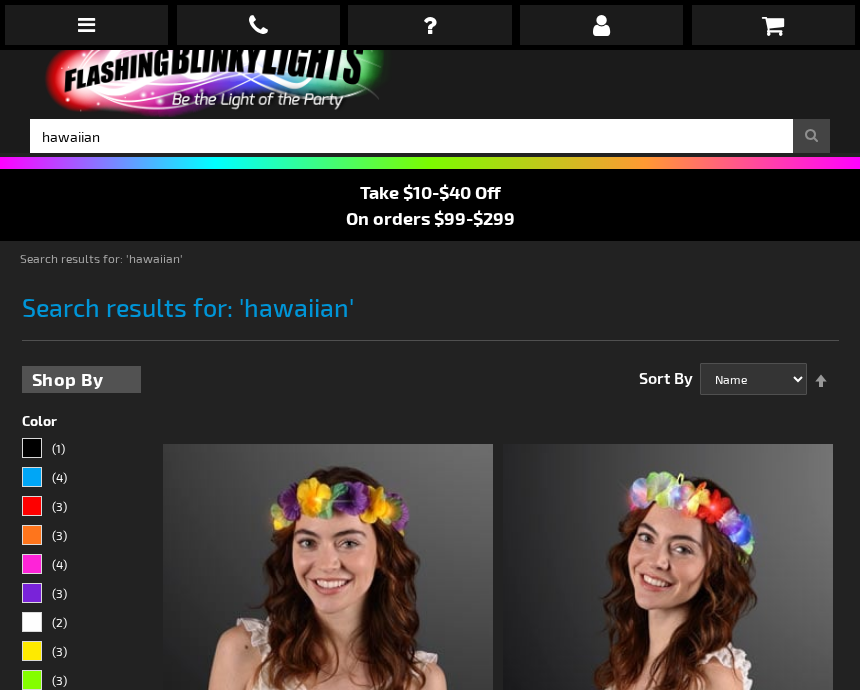 click on "Take $10-$40 Off On orders $99-$299" at bounding box center (430, 205) 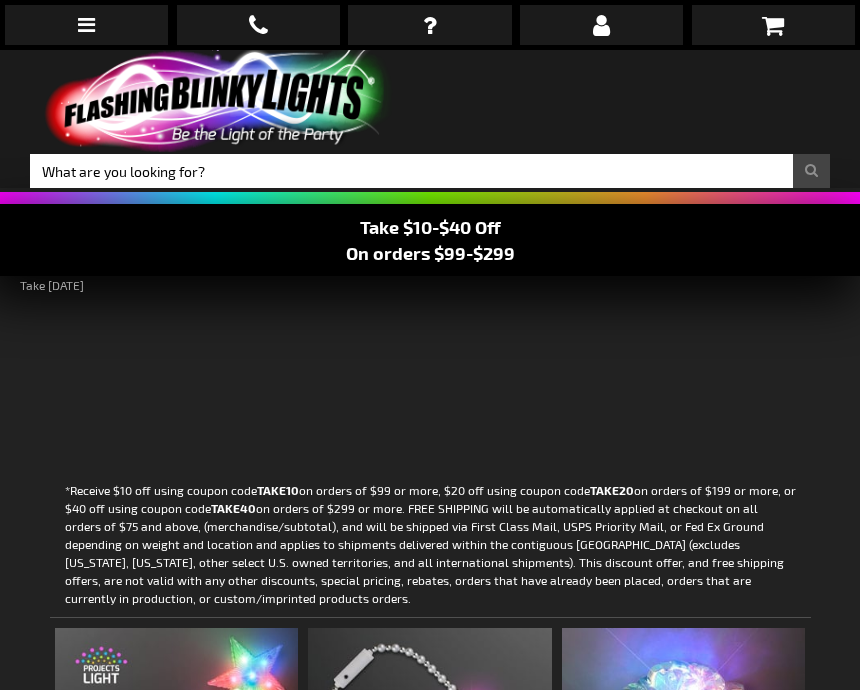 scroll, scrollTop: 0, scrollLeft: 0, axis: both 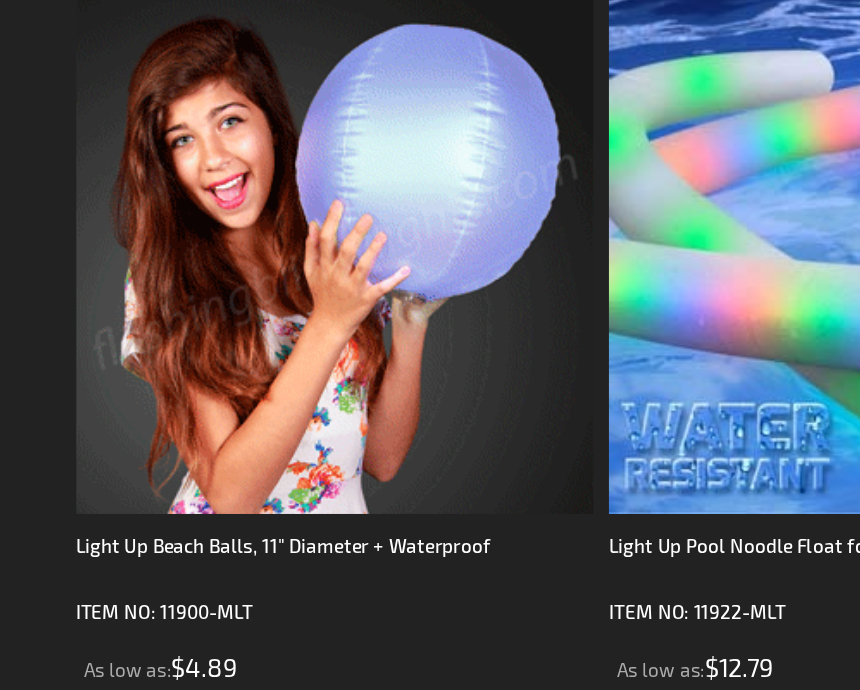 click at bounding box center [328, 261] 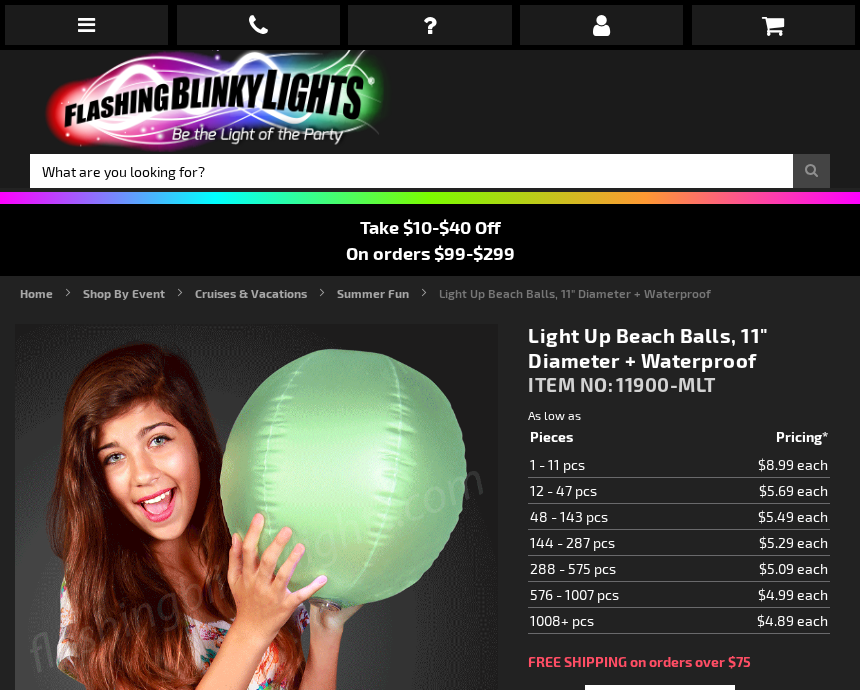 scroll, scrollTop: 0, scrollLeft: 0, axis: both 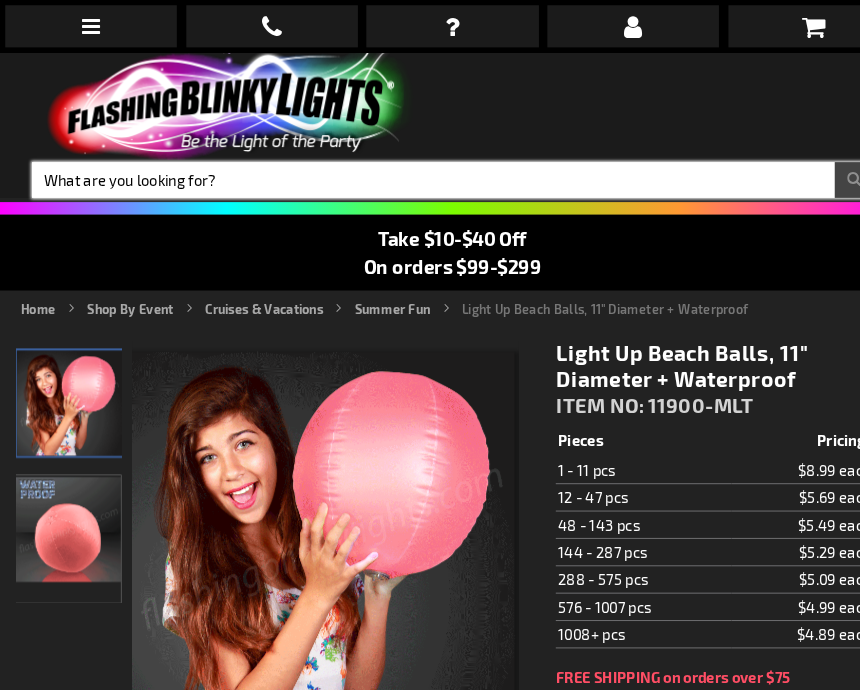 click on "Search" at bounding box center [430, 171] 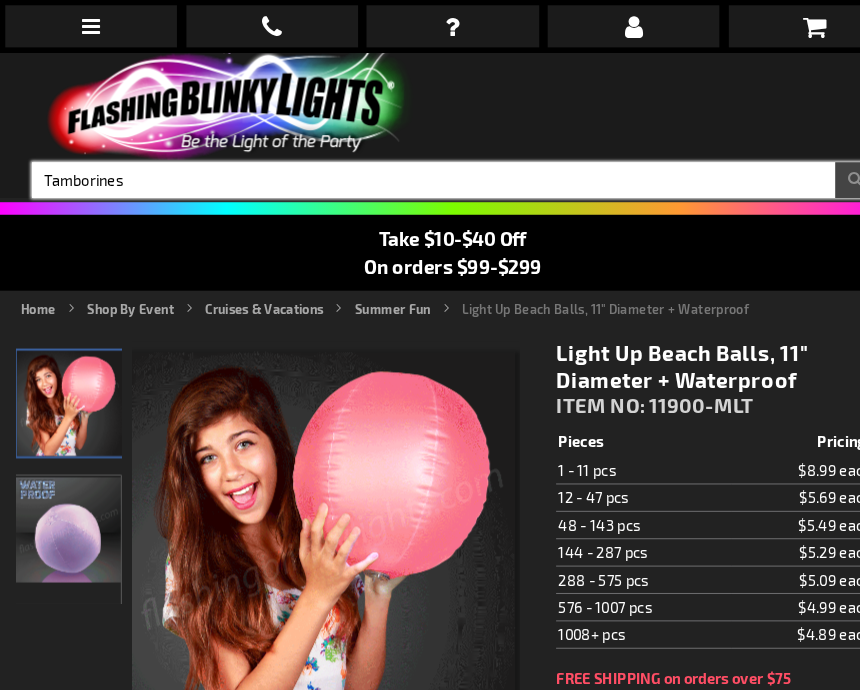 type on "Tamborines" 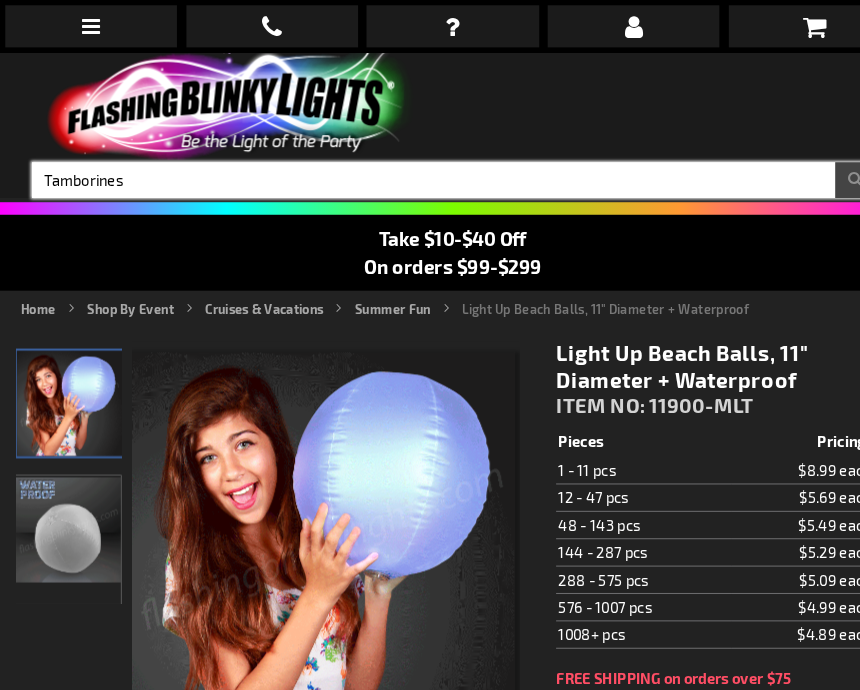 click on "Search" at bounding box center (811, 171) 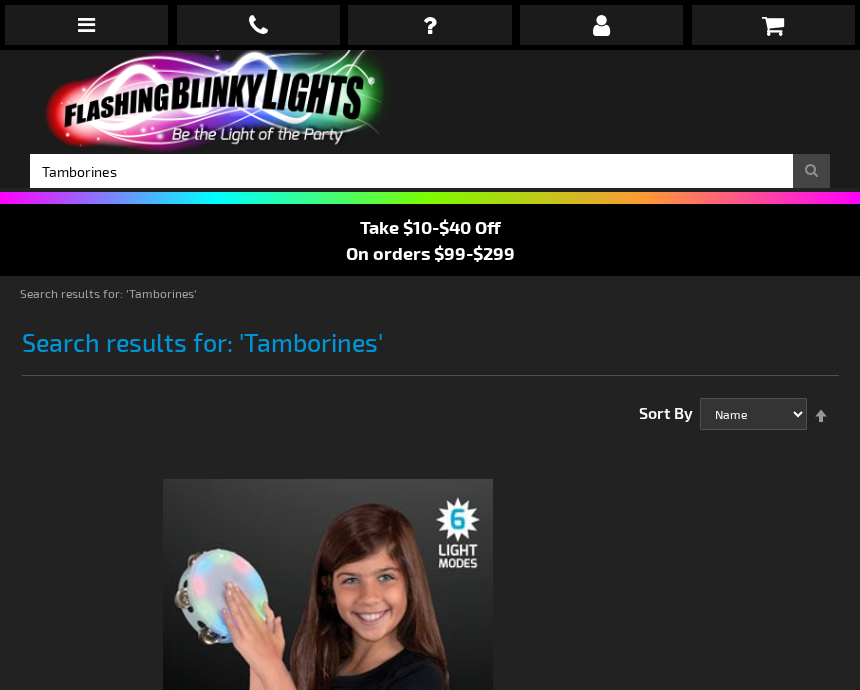 scroll, scrollTop: 0, scrollLeft: 0, axis: both 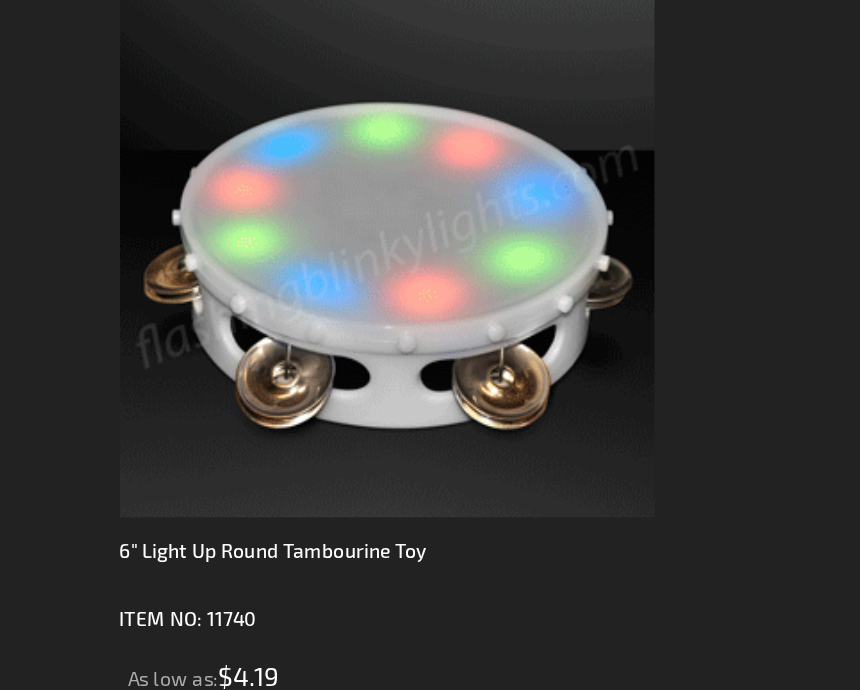 click at bounding box center (328, 232) 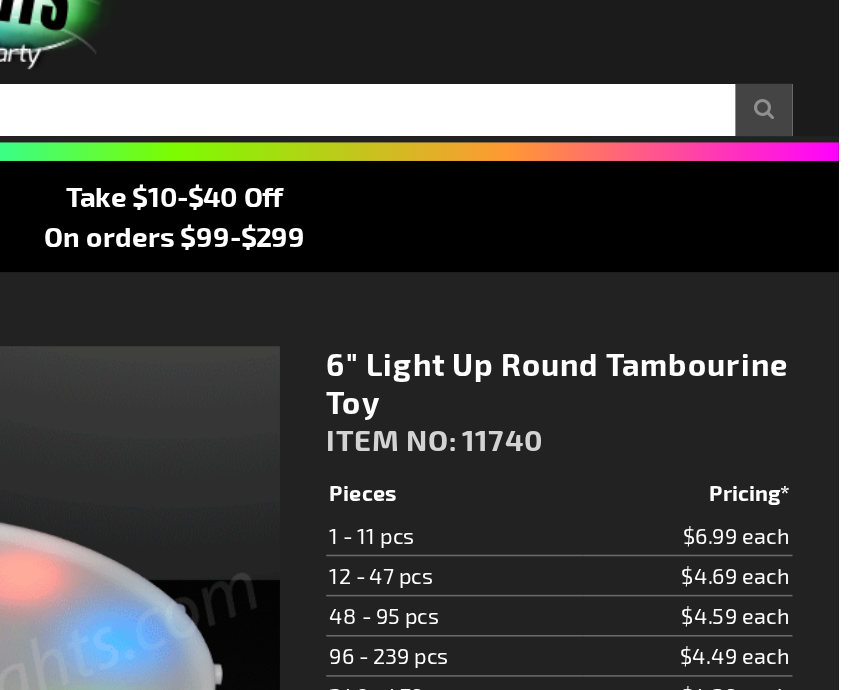 scroll, scrollTop: 100, scrollLeft: 317, axis: both 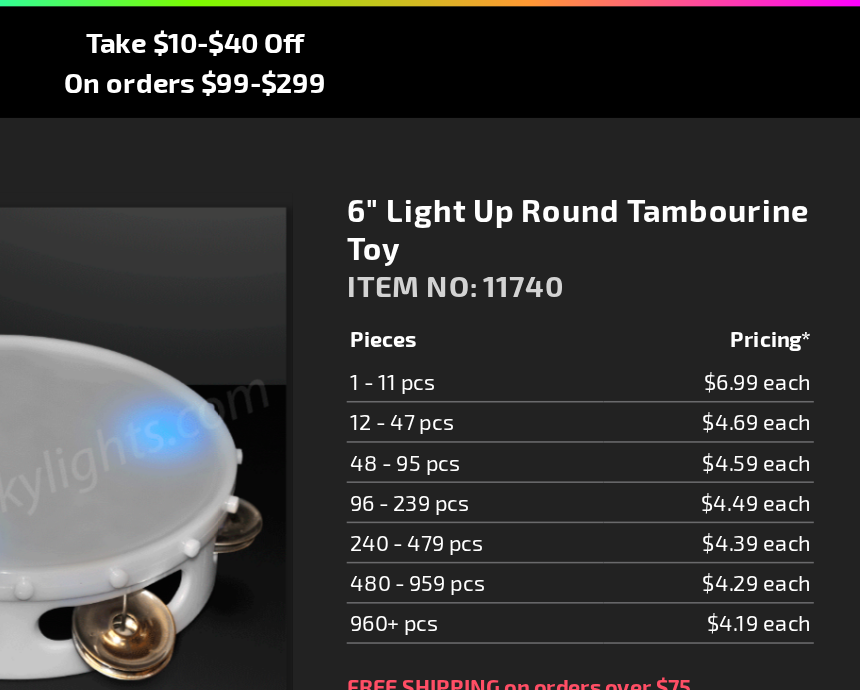 click on "12 - 47 pcs" at bounding box center (611, 373) 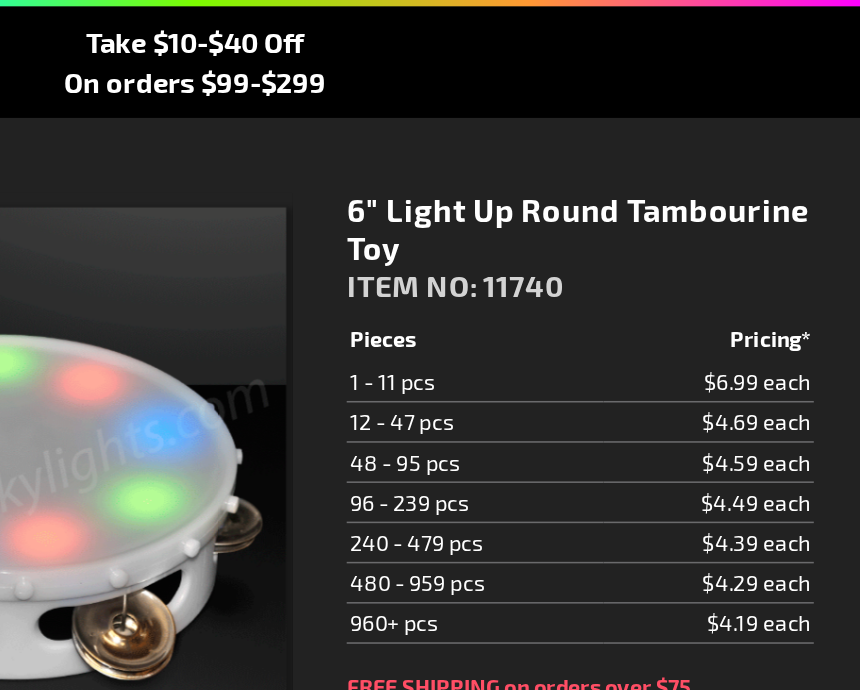 click on "$4.69 each" at bounding box center (762, 373) 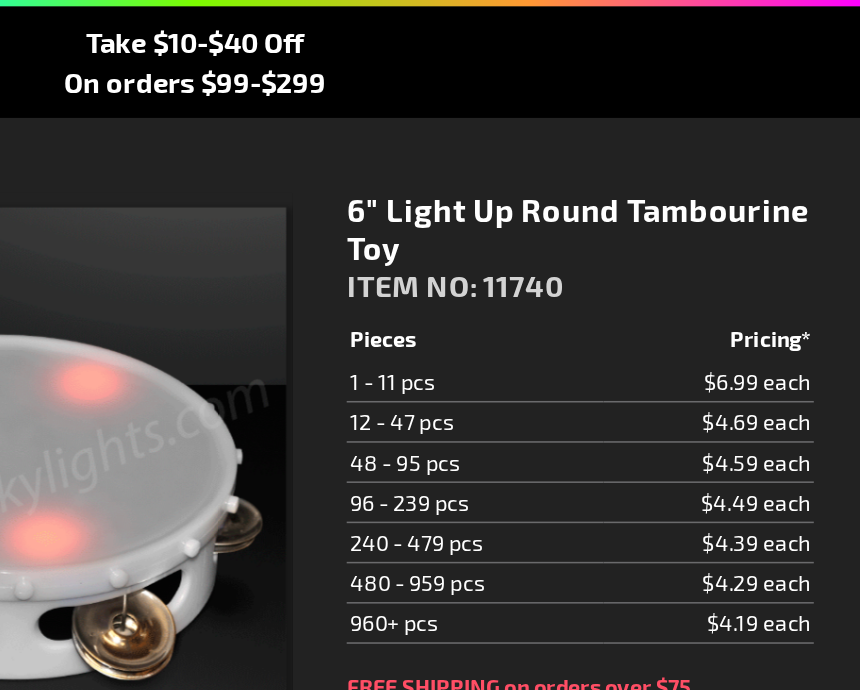 click on "12 - 47 pcs" at bounding box center [611, 373] 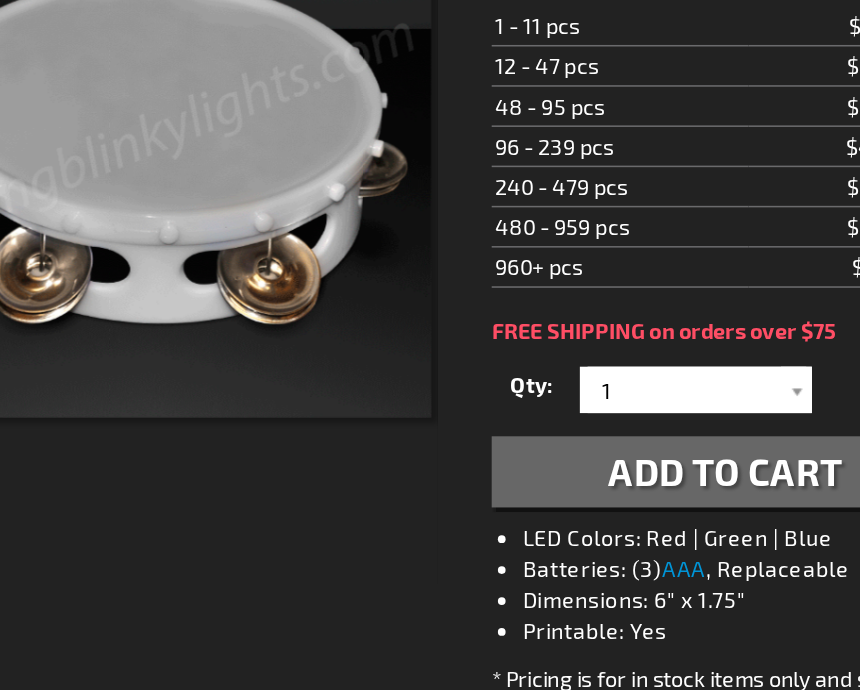 click at bounding box center [725, 439] 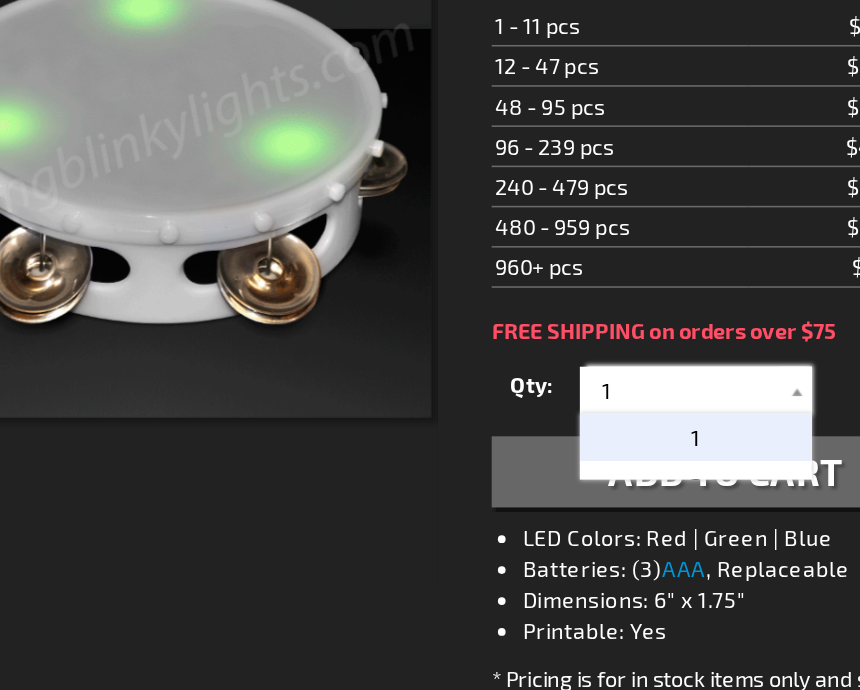 scroll, scrollTop: 242, scrollLeft: 0, axis: vertical 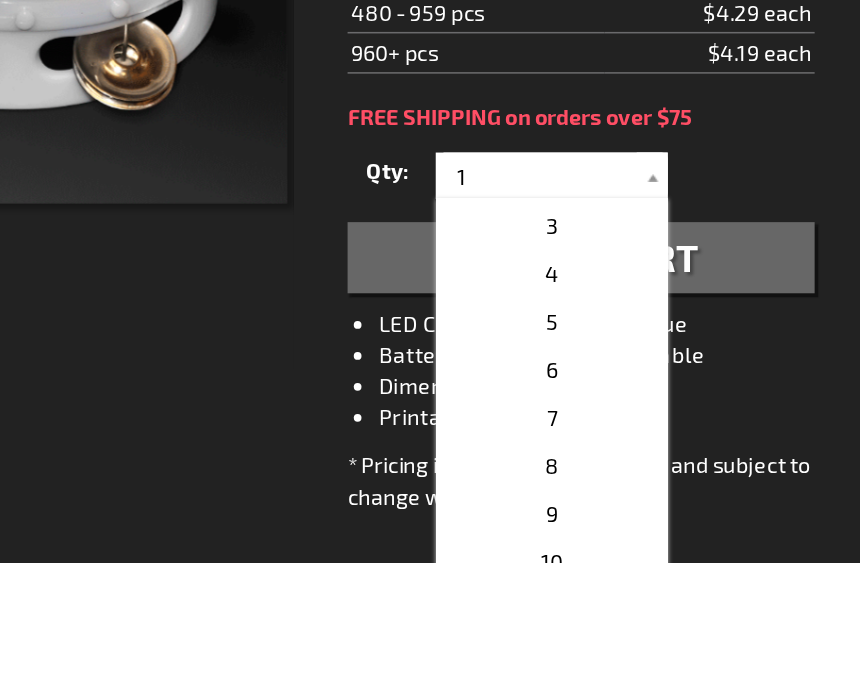 click on "5" at bounding box center (660, 534) 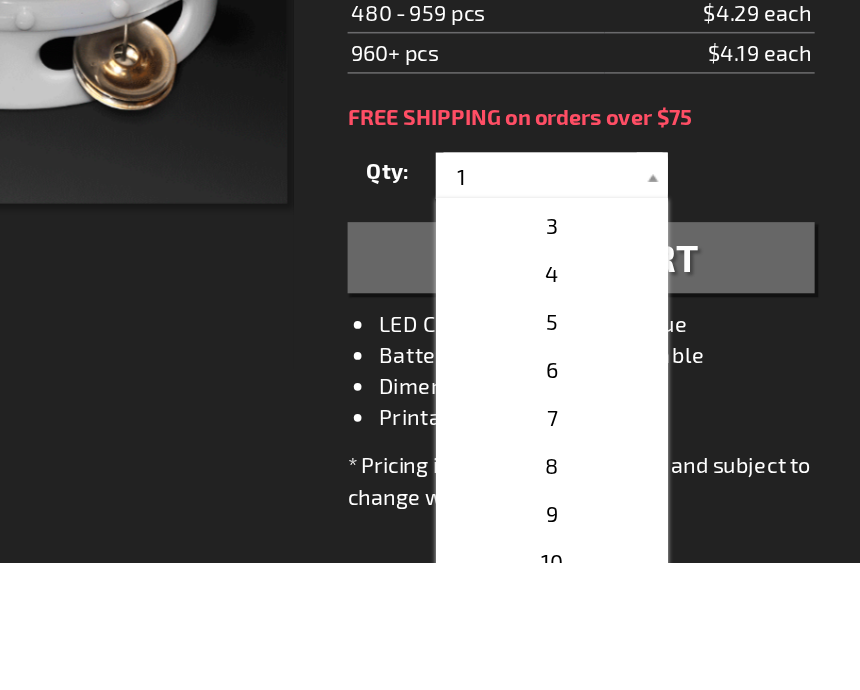 type on "5" 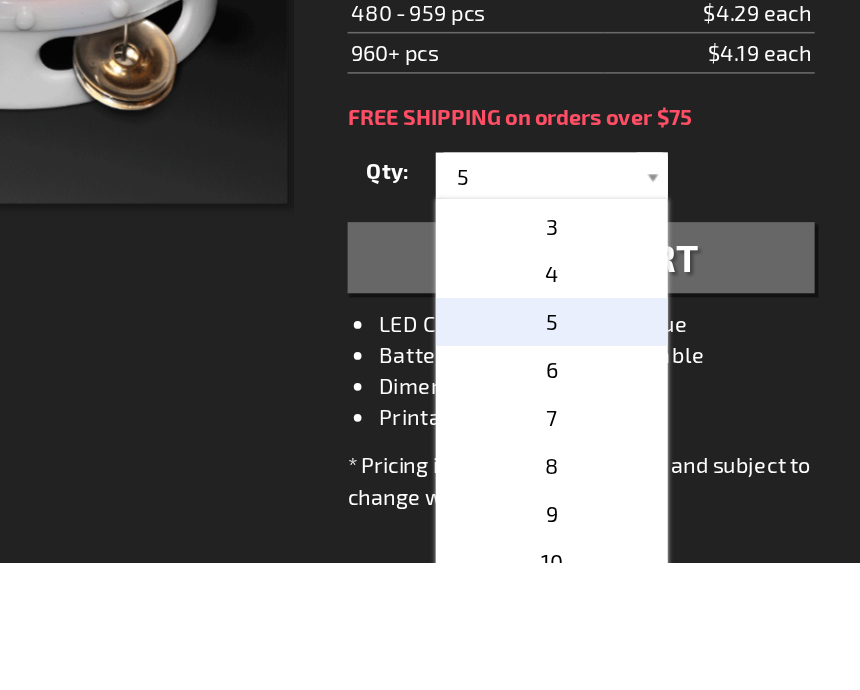 scroll, scrollTop: 380, scrollLeft: 0, axis: vertical 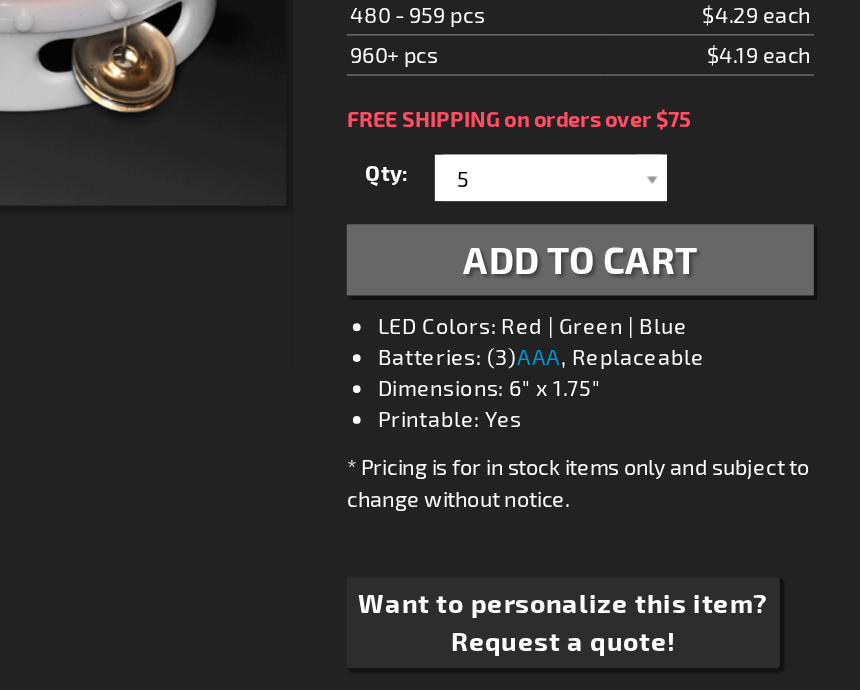 click on "Add to Cart" at bounding box center [679, 354] 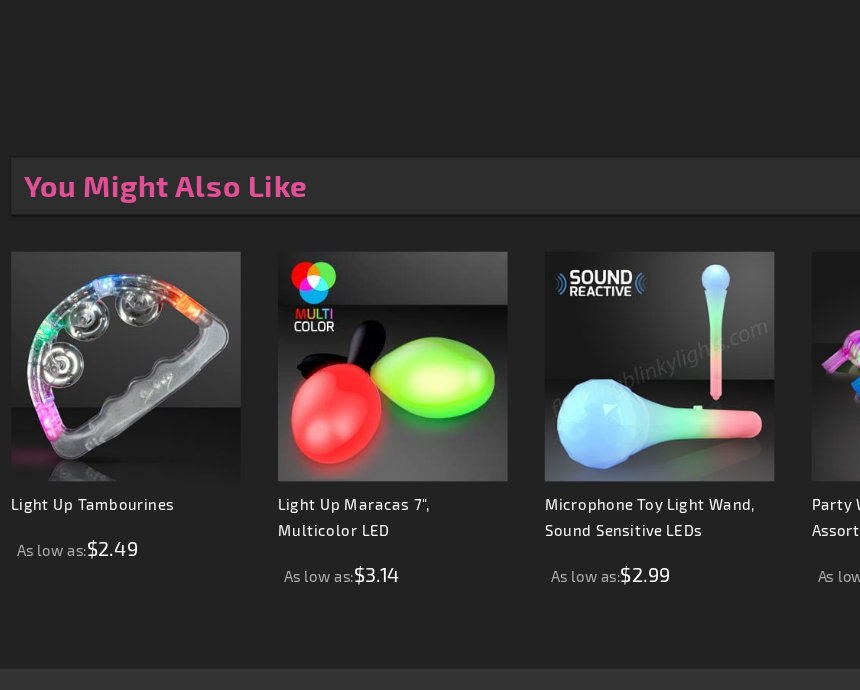 scroll, scrollTop: 1902, scrollLeft: 0, axis: vertical 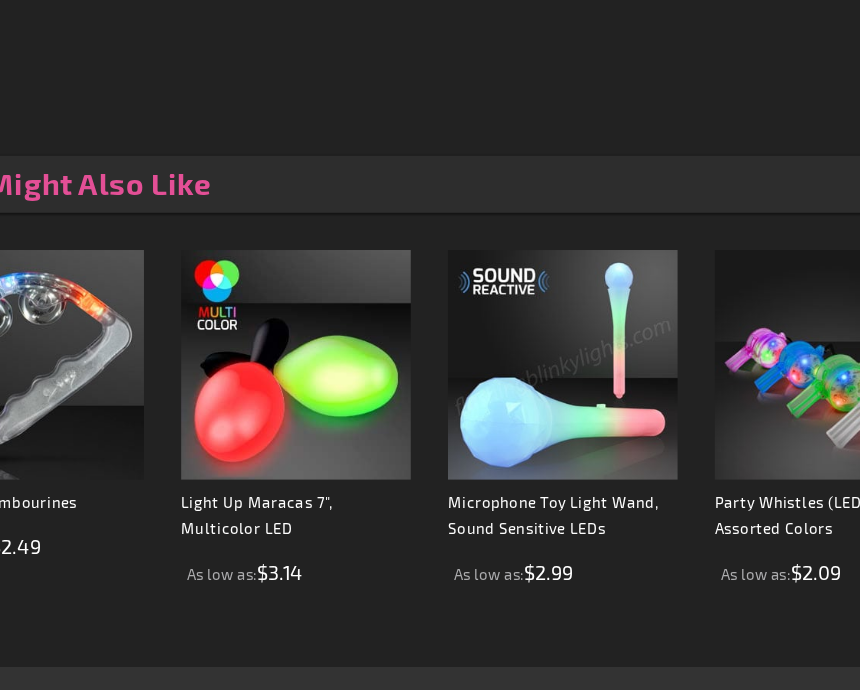 click at bounding box center [537, 357] 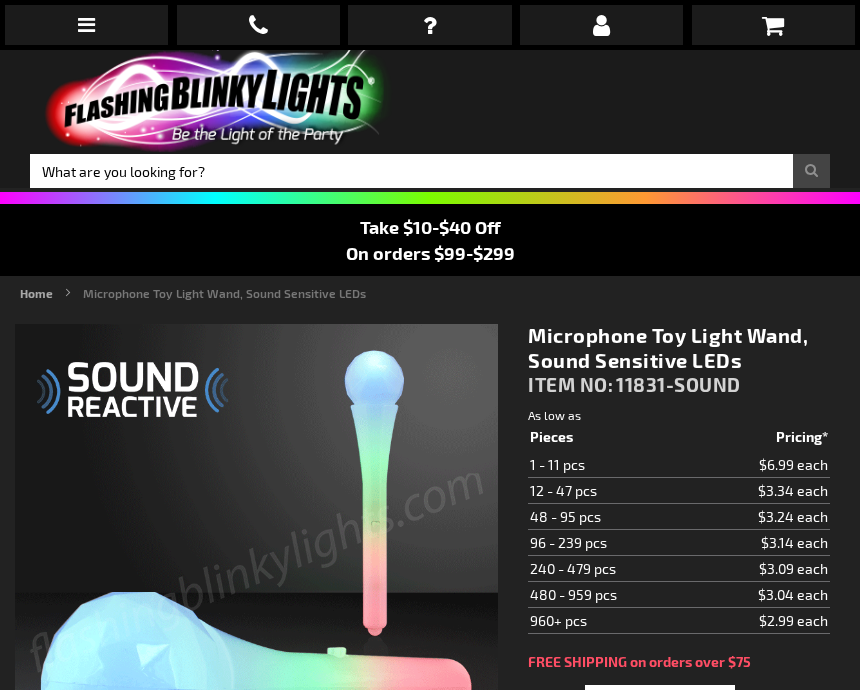 scroll, scrollTop: 0, scrollLeft: 0, axis: both 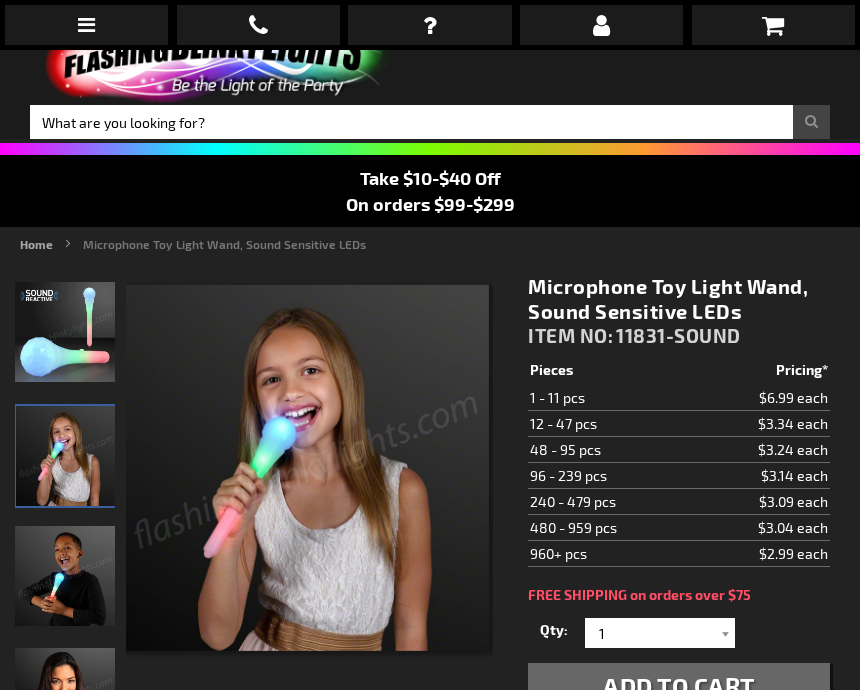 click at bounding box center [306, 468] 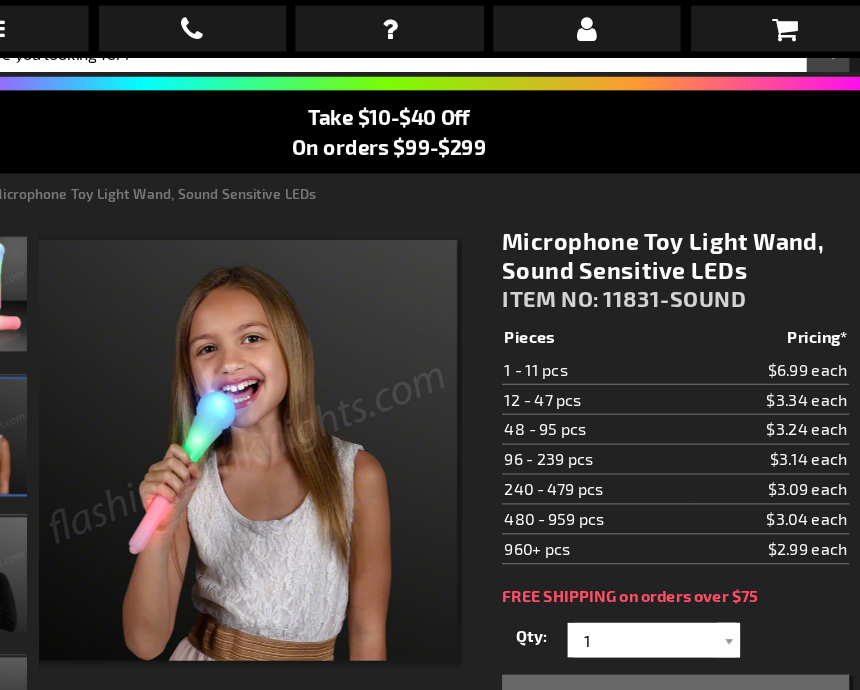 scroll, scrollTop: 122, scrollLeft: 0, axis: vertical 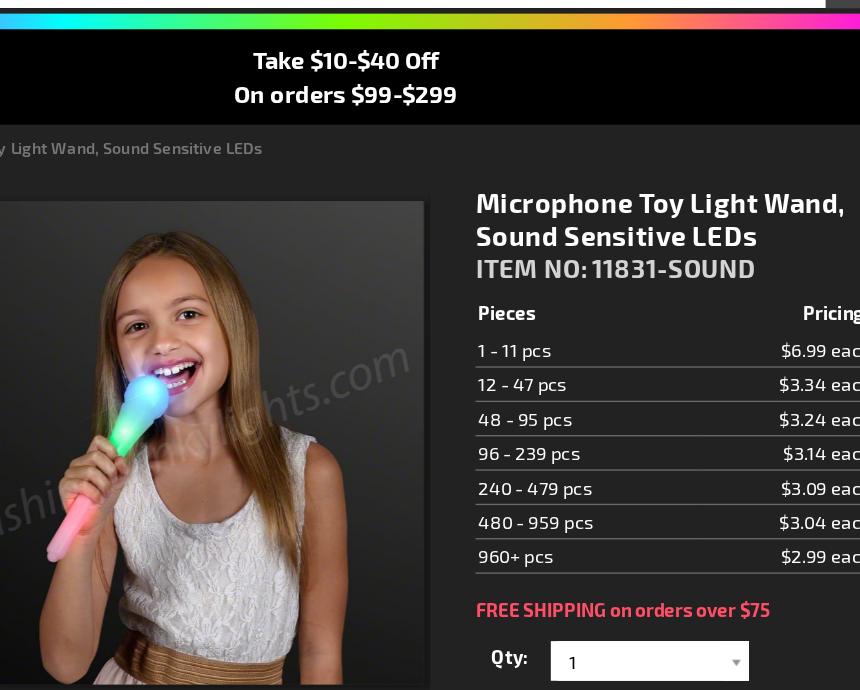 click at bounding box center [725, 560] 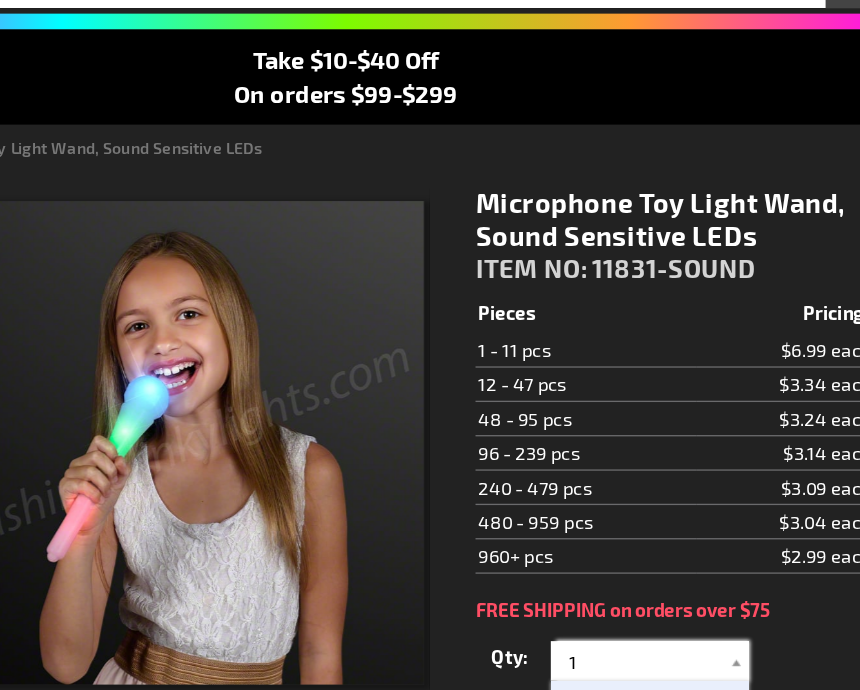 scroll, scrollTop: 127, scrollLeft: 0, axis: vertical 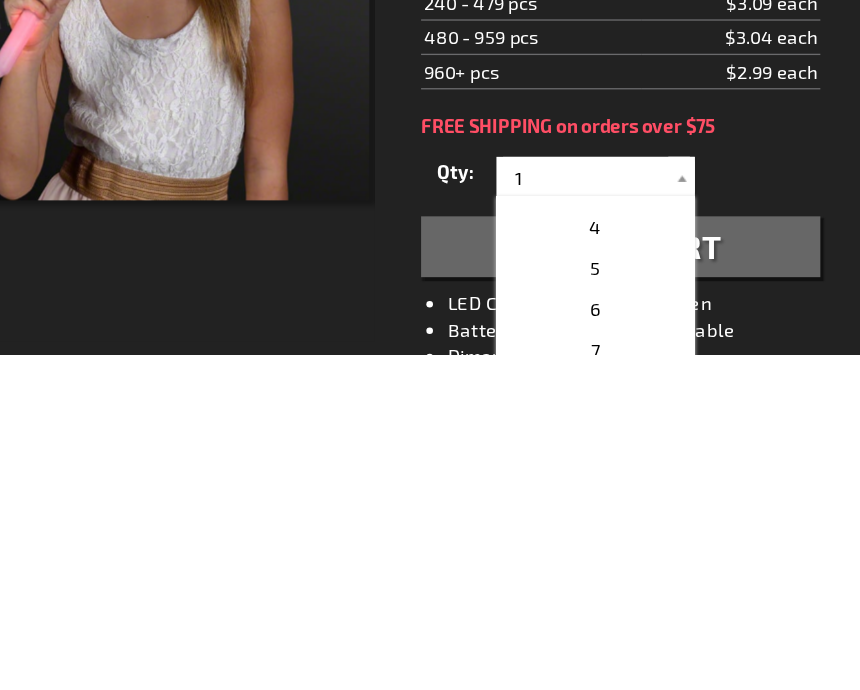 click on "6" at bounding box center (660, 654) 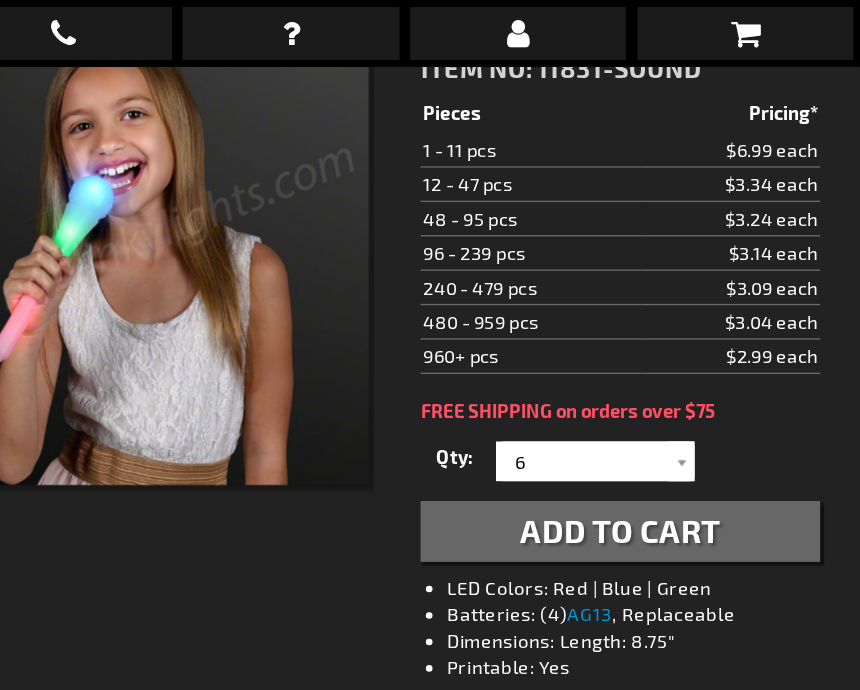 scroll, scrollTop: 333, scrollLeft: 0, axis: vertical 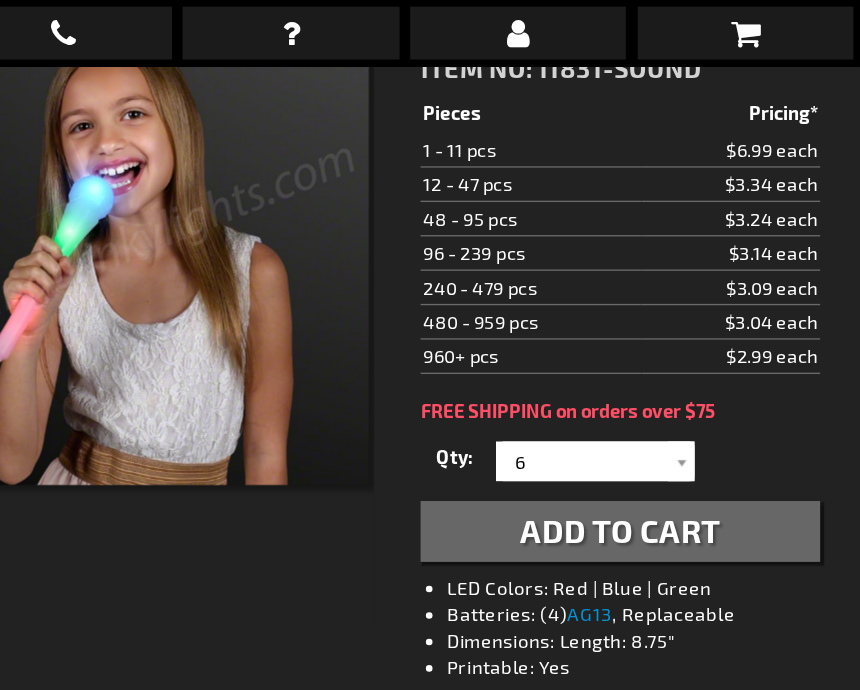 click at bounding box center [725, 349] 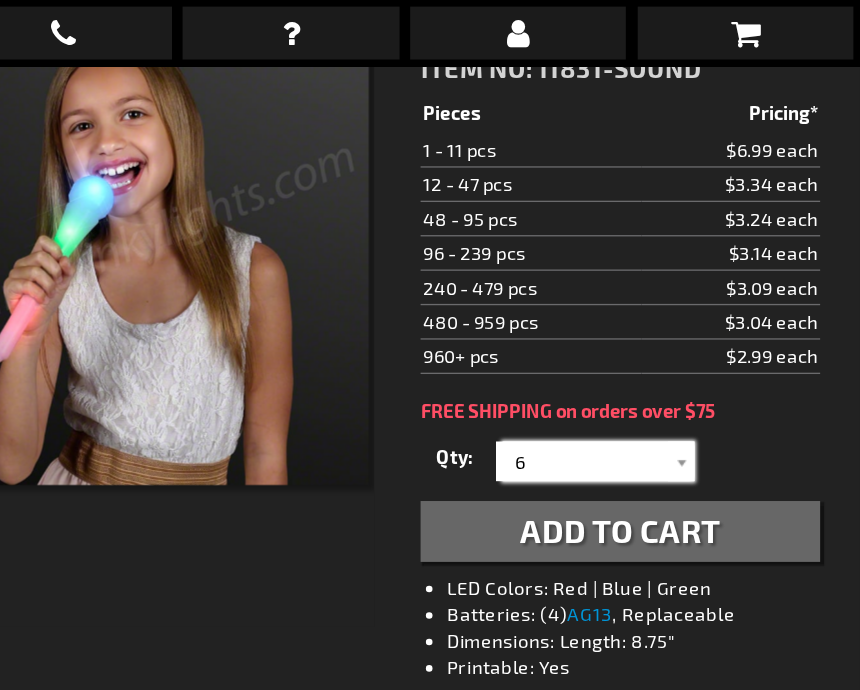 scroll, scrollTop: 333, scrollLeft: 0, axis: vertical 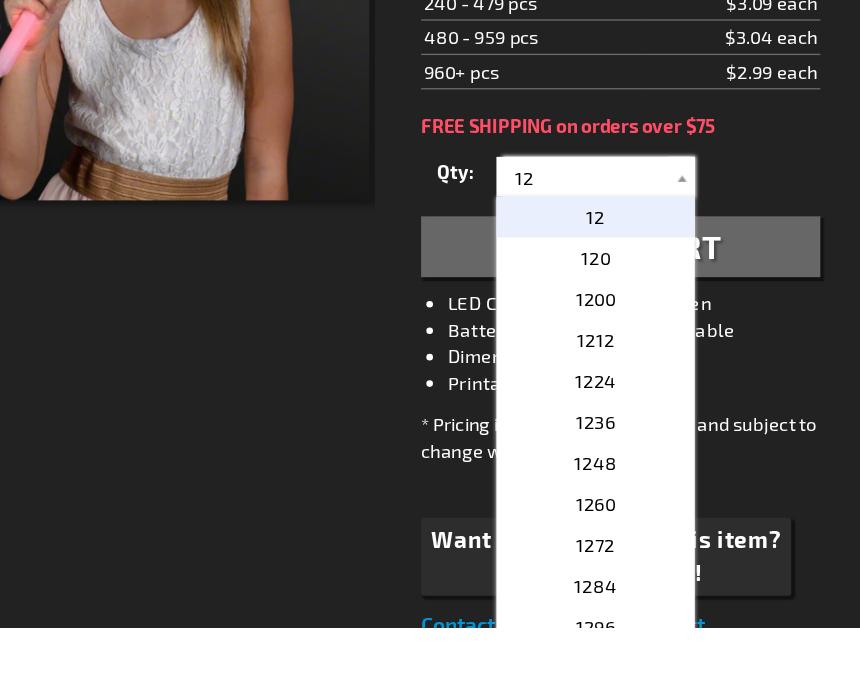 type on "12" 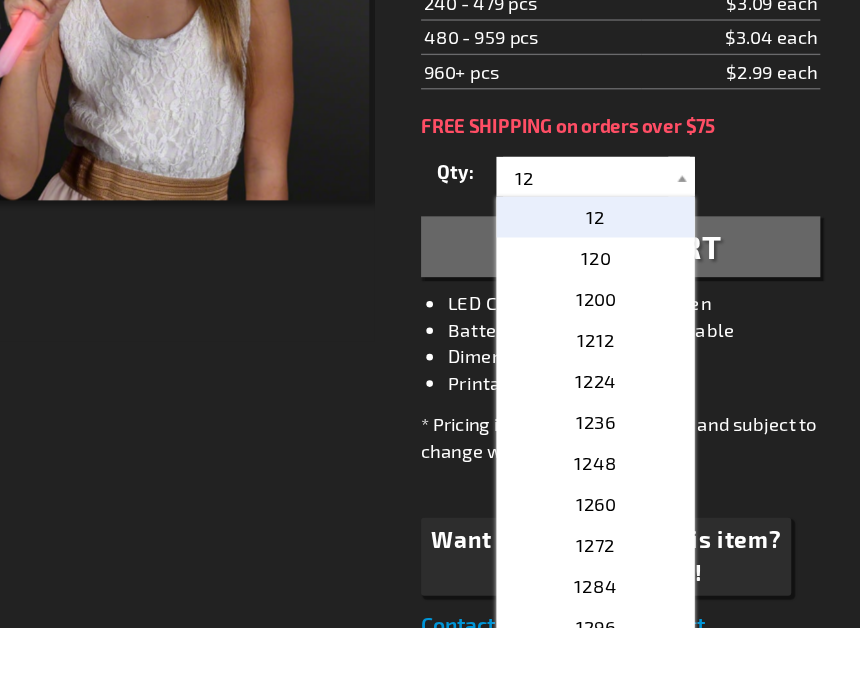 click on "12" at bounding box center (660, 379) 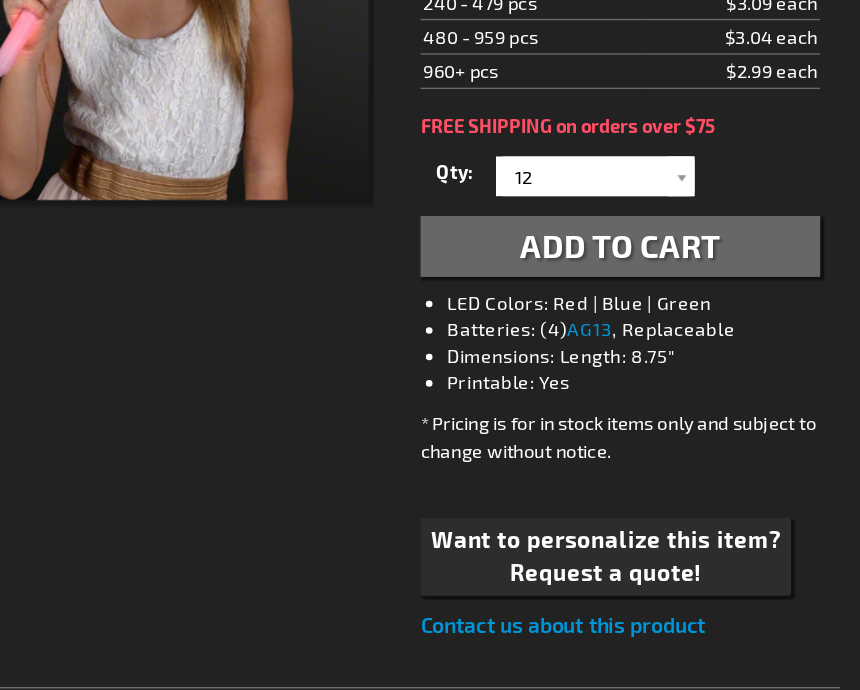 click on "Add to Cart" at bounding box center [679, 287] 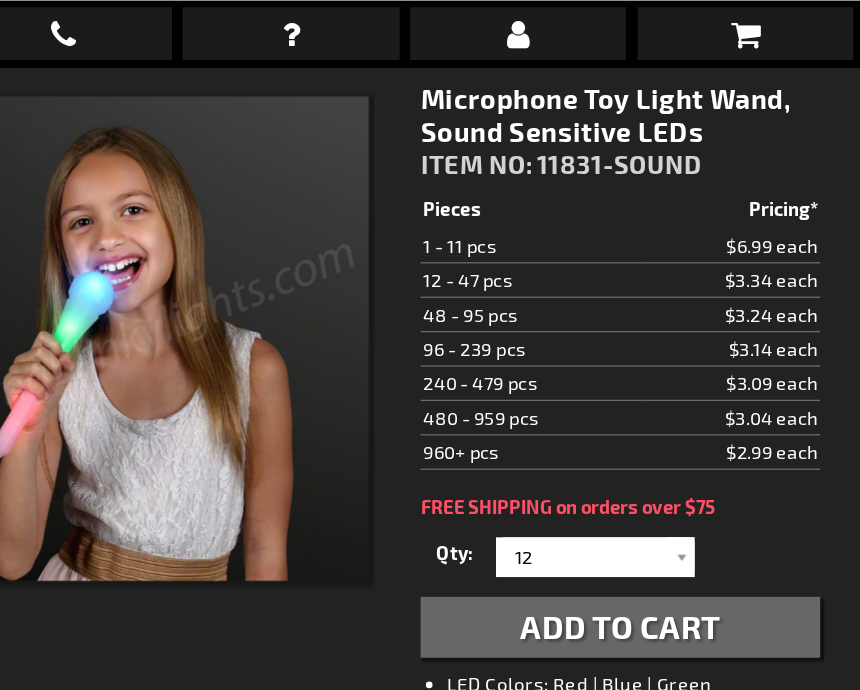 scroll, scrollTop: 305, scrollLeft: 0, axis: vertical 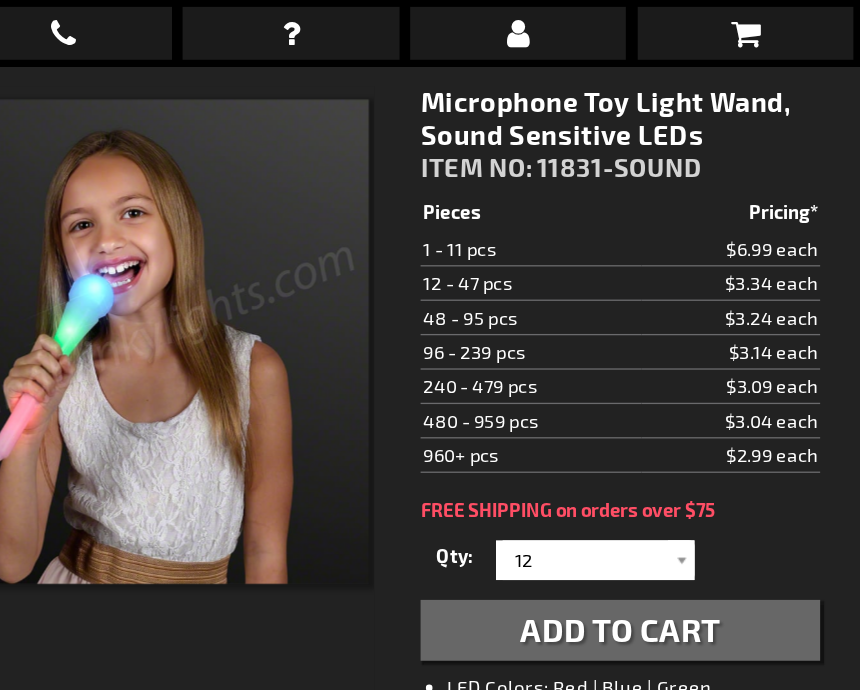 click at bounding box center (773, 25) 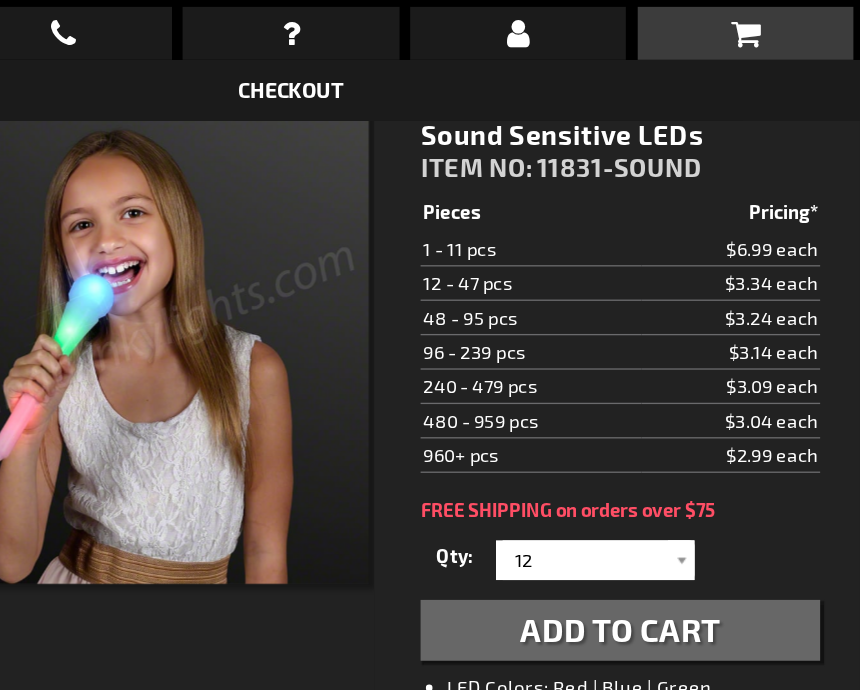 scroll, scrollTop: 305, scrollLeft: 0, axis: vertical 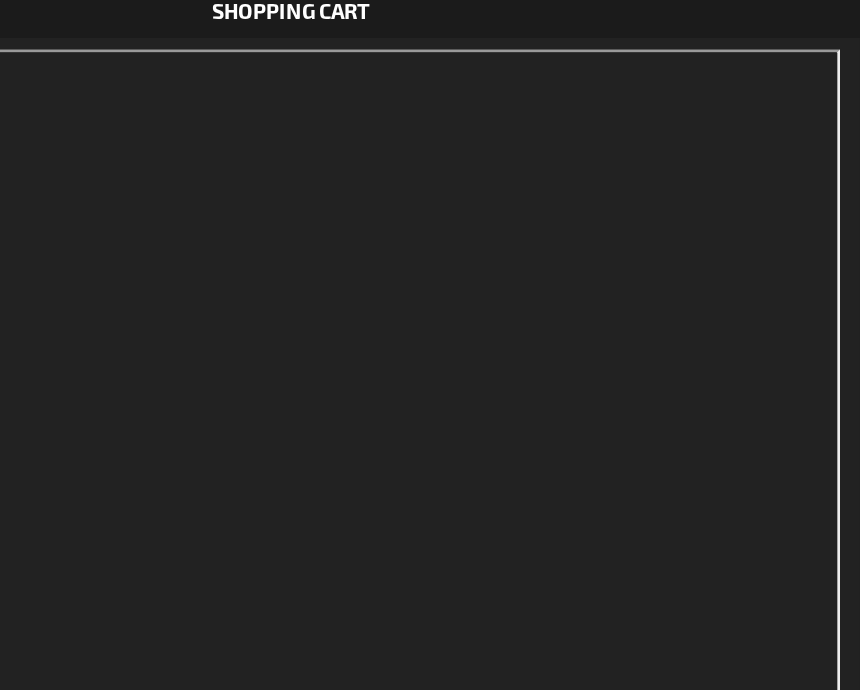 click on "When will
I get my order?
Contact Us
FAQ
My
Account
login
Checkout
Checkout
Shopping
Cart
Menu" at bounding box center (430, 345) 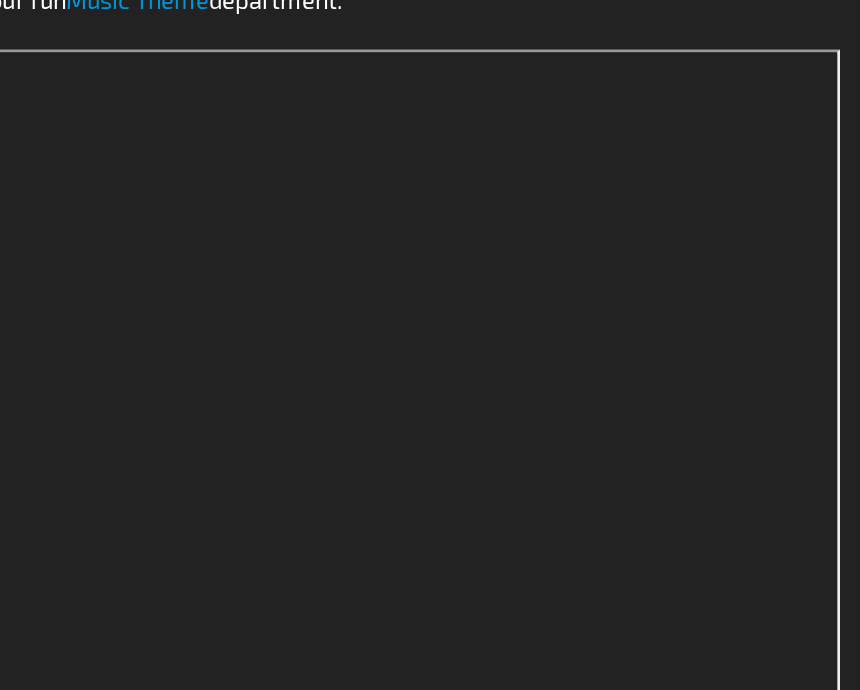 scroll, scrollTop: 1370, scrollLeft: 0, axis: vertical 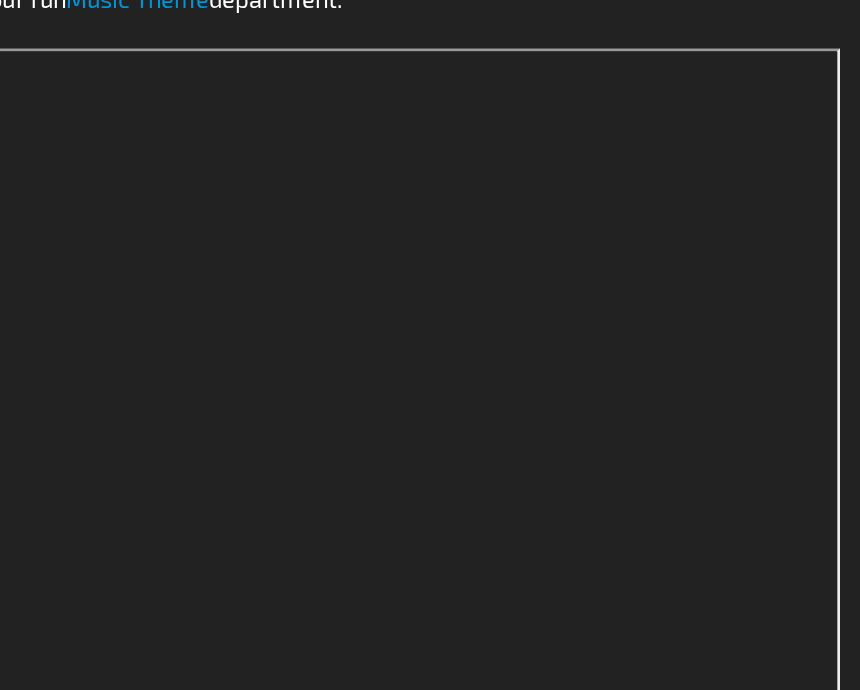 click on "When will
I get my order?
Contact Us
FAQ
My
Account
login
Checkout
Checkout
Shopping
Cart
Menu" at bounding box center (430, 345) 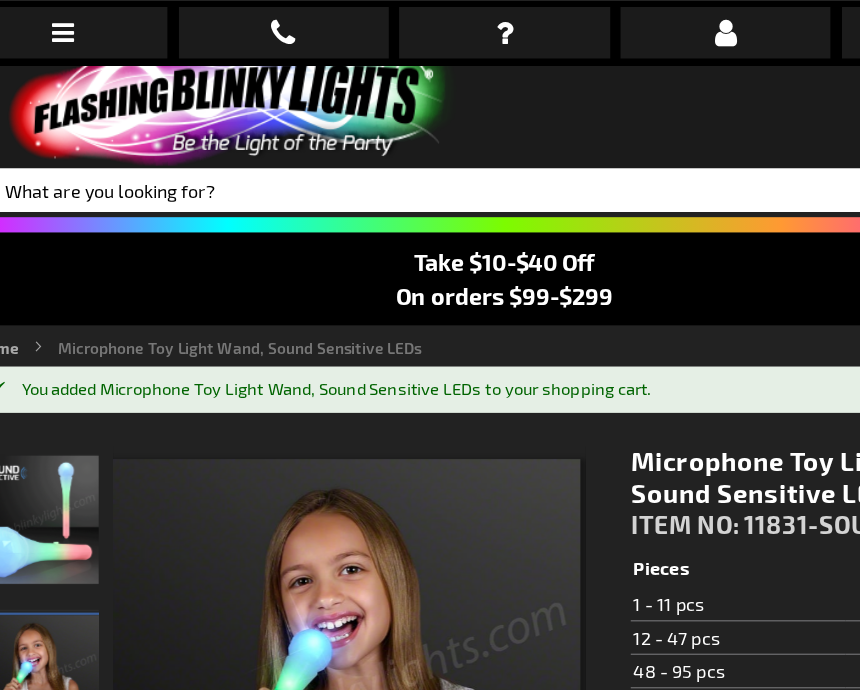scroll, scrollTop: 22, scrollLeft: 0, axis: vertical 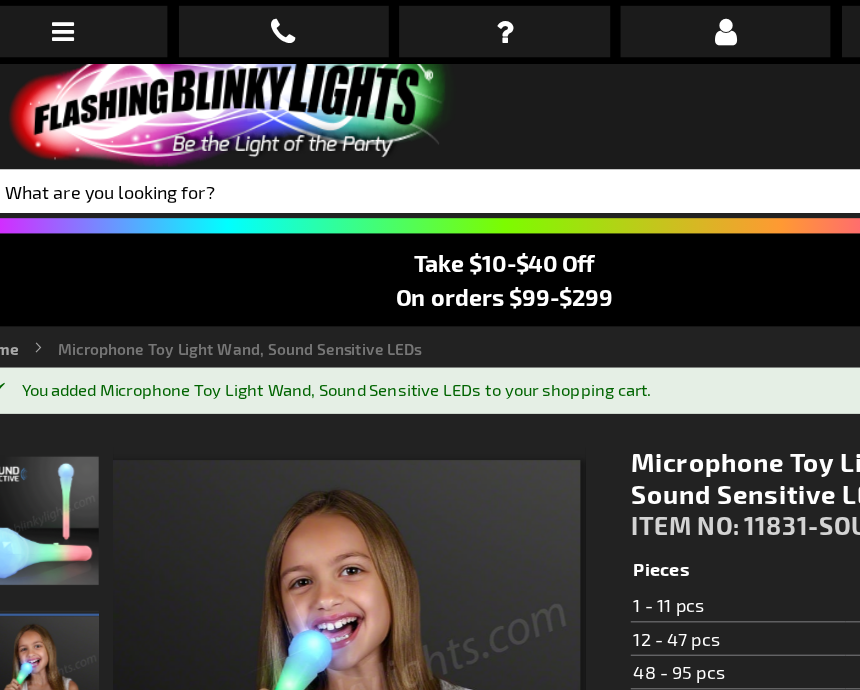 click on "When will
I get my order?
Contact Us
FAQ
My
Account
login
Checkout
Checkout
Shopping
Cart
Menu" at bounding box center (430, 345) 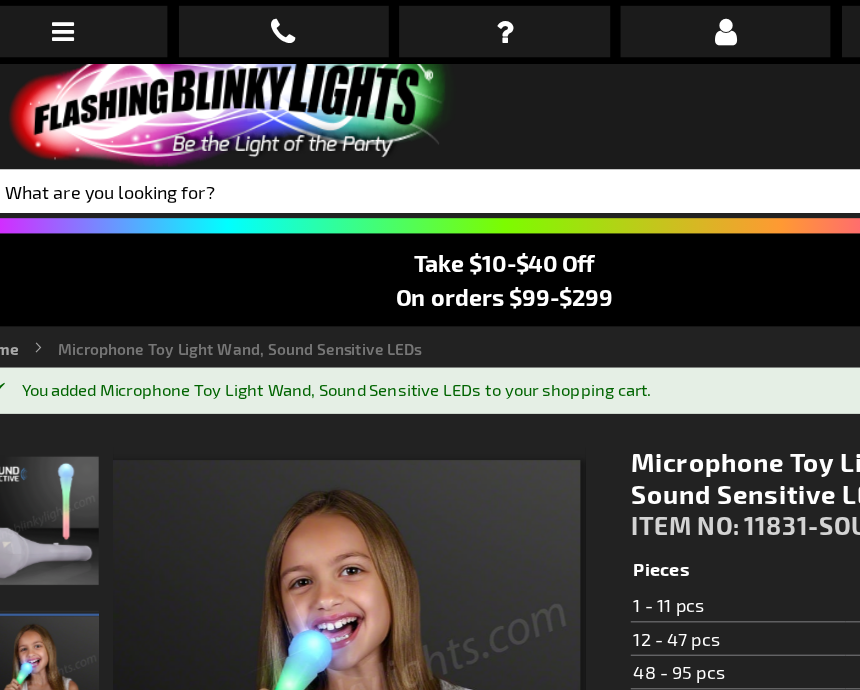 click on "When will
I get my order?
Contact Us
FAQ
My
Account
login
Checkout
Checkout
Shopping
Cart
Menu" at bounding box center [430, 345] 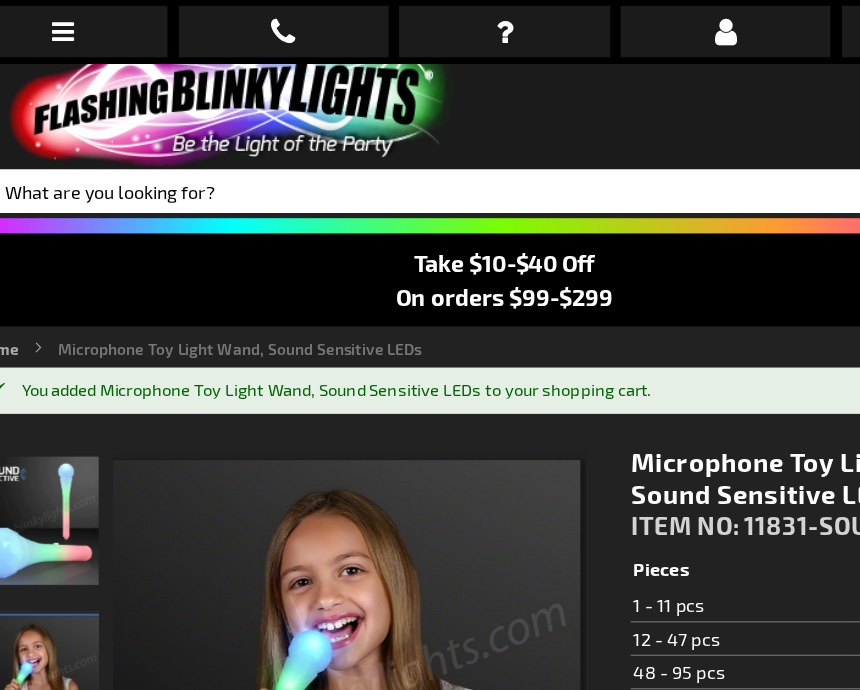 click on "When will
I get my order?
Contact Us
FAQ
My
Account
login
Checkout
Checkout
Shopping
Cart
Menu" at bounding box center (430, 345) 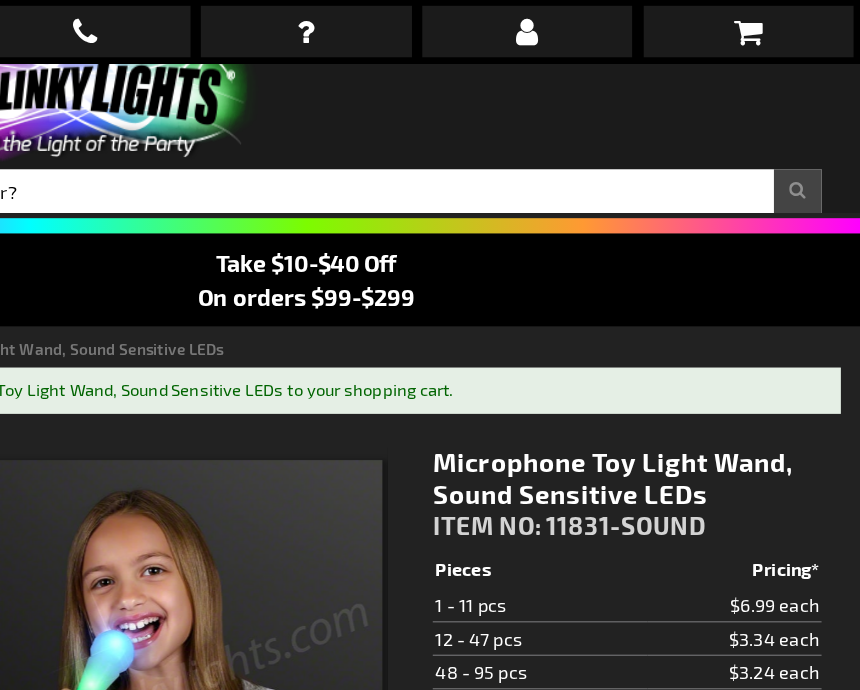 click at bounding box center (773, 25) 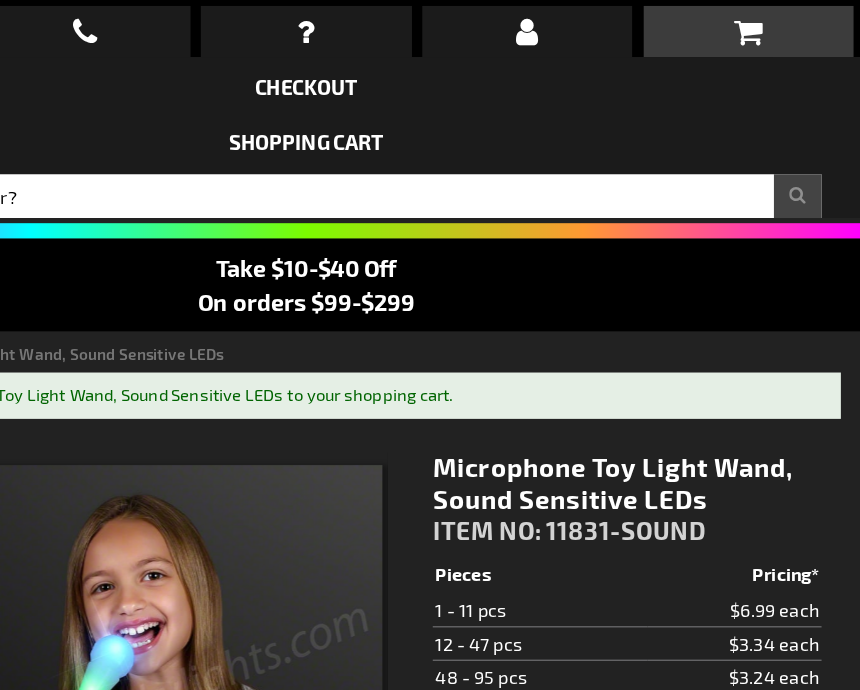scroll, scrollTop: 0, scrollLeft: 0, axis: both 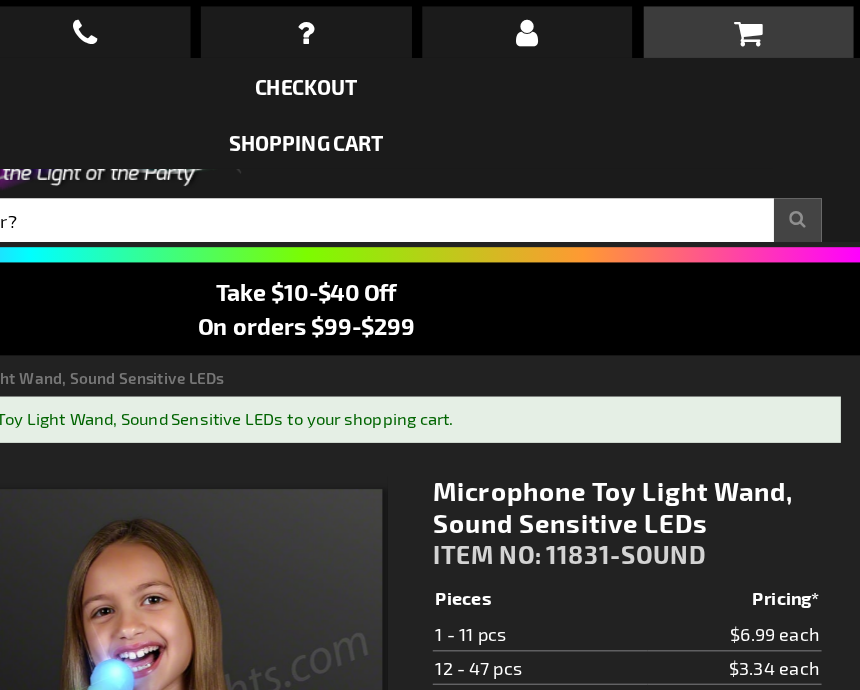 click on "Checkout" at bounding box center [430, 67] 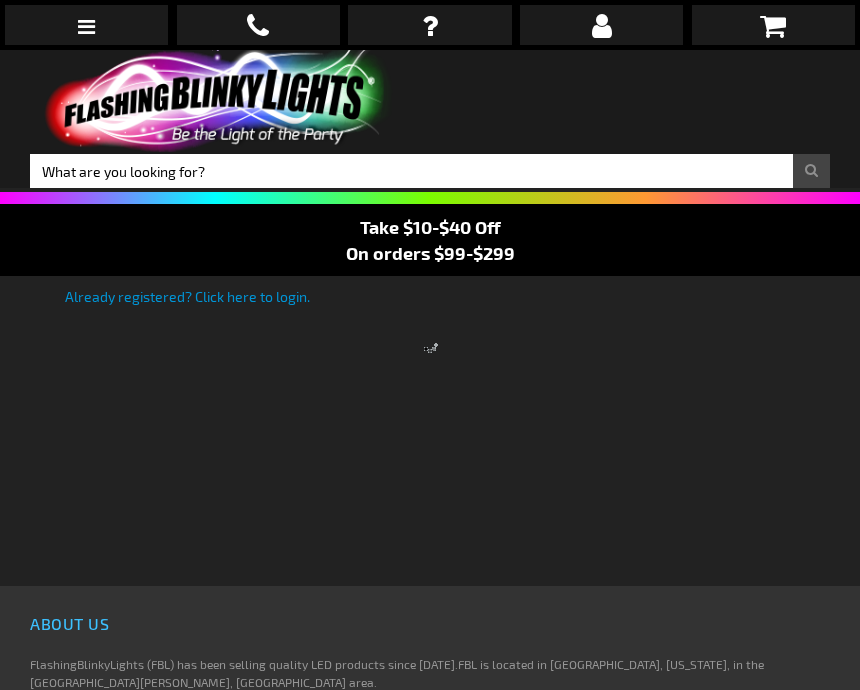 scroll, scrollTop: 0, scrollLeft: 0, axis: both 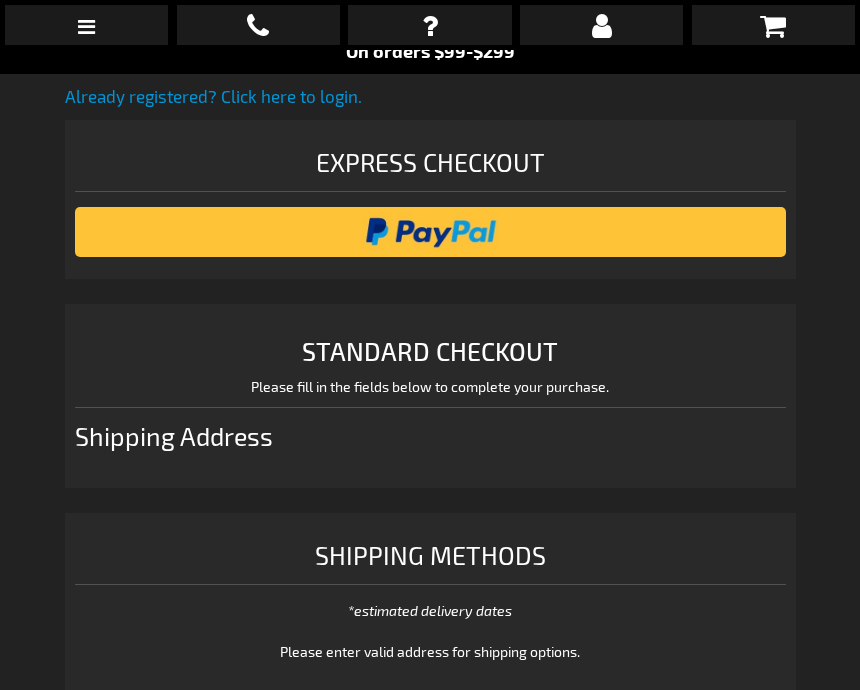 select on "US" 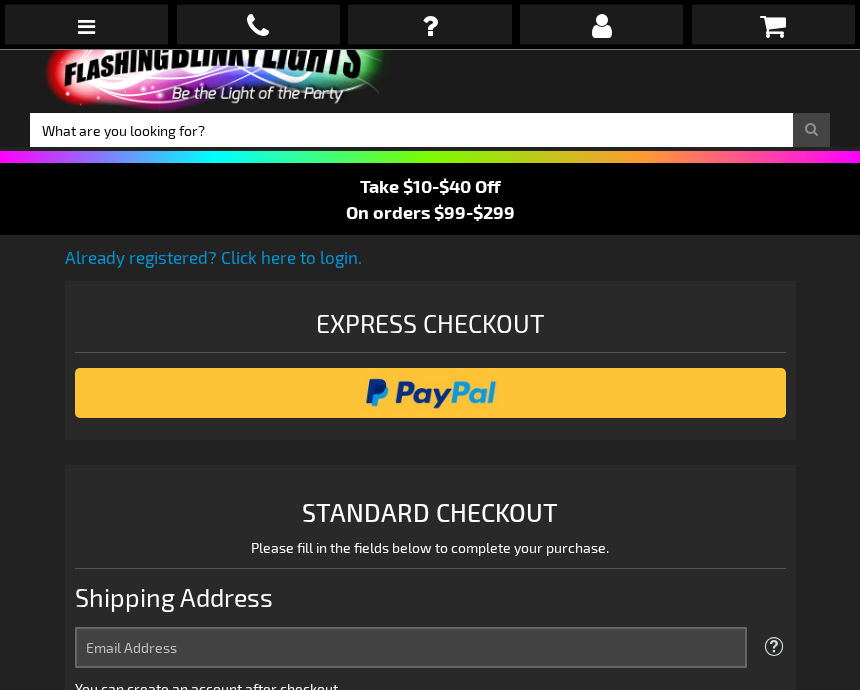 scroll, scrollTop: 0, scrollLeft: 0, axis: both 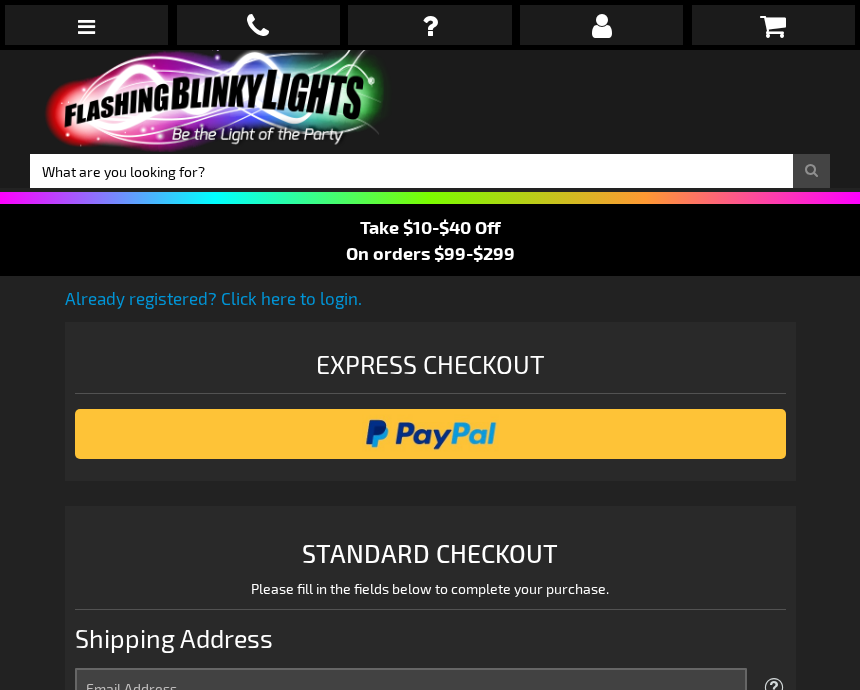 click on "Toggle Nav
Search
Search
Search
888.755.9449
Intl: 818-753-8303
Hablamos Español" at bounding box center [430, 119] 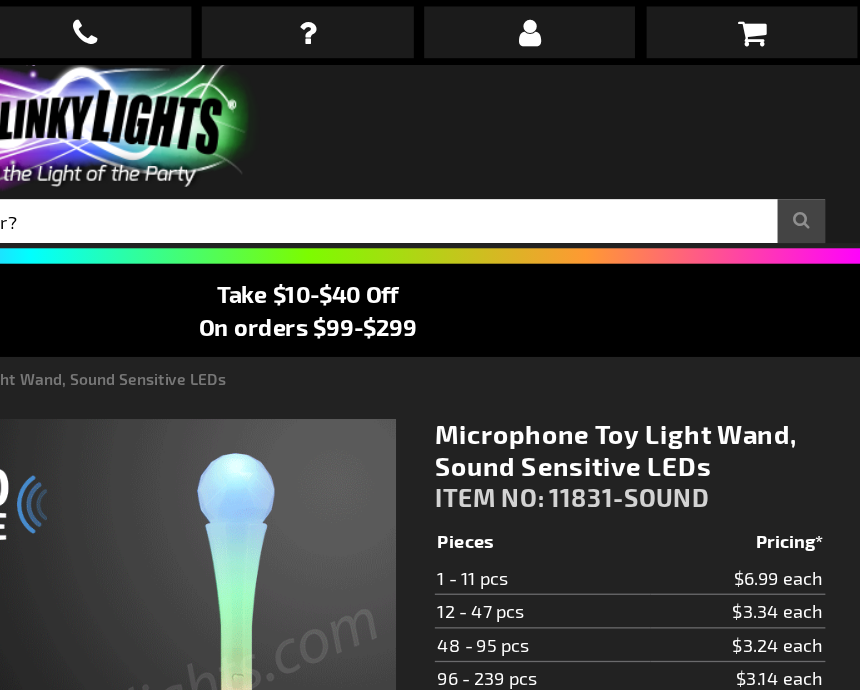 scroll, scrollTop: 0, scrollLeft: 192, axis: horizontal 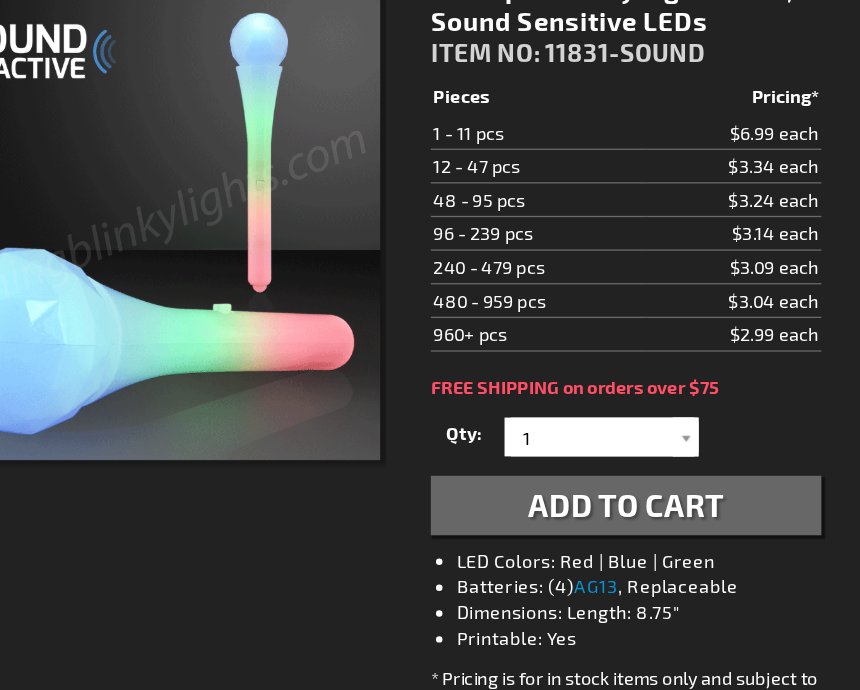 click on "Qty
1
2
3
4
5
6
7
8
9
10
11
12
24
36
48
60
72
84
96
108 120 132 144 156 168" at bounding box center [679, 426] 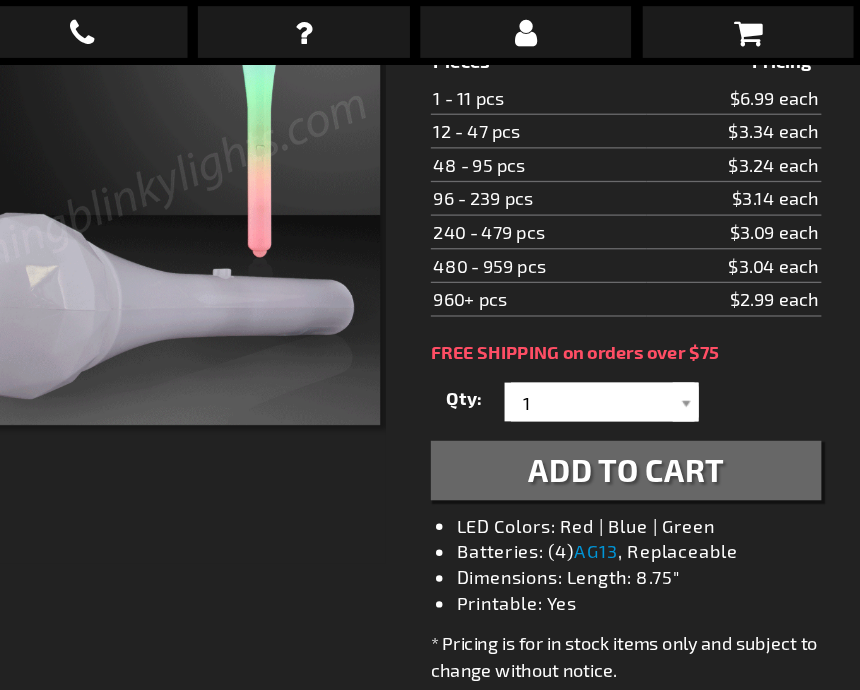 scroll, scrollTop: 370, scrollLeft: 0, axis: vertical 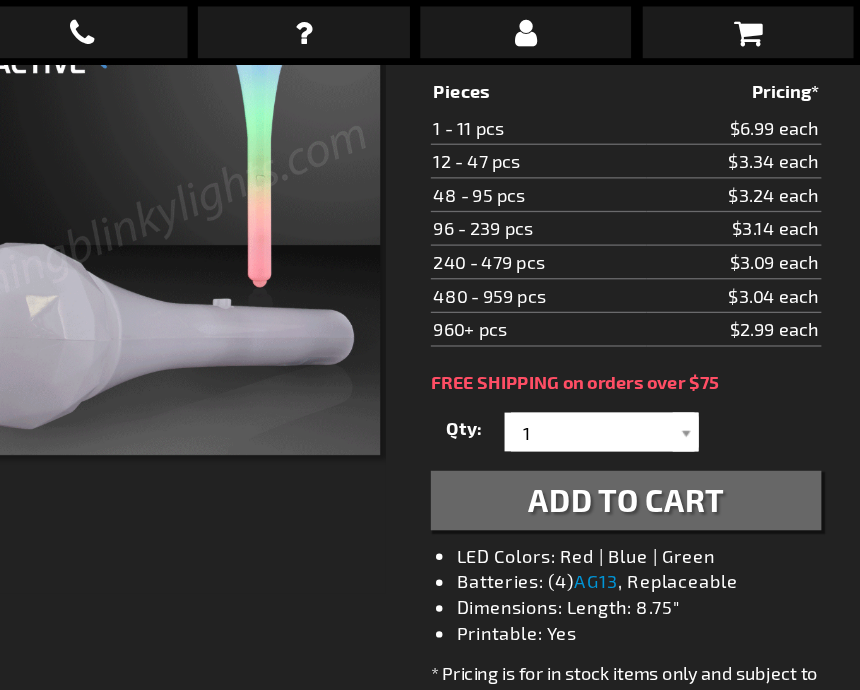 click at bounding box center [725, 334] 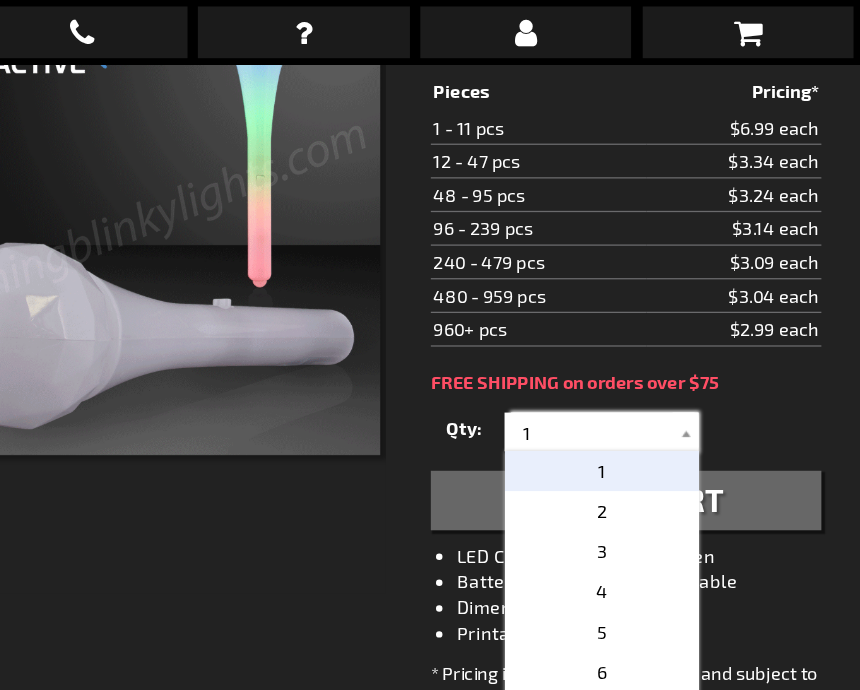 scroll, scrollTop: 348, scrollLeft: 0, axis: vertical 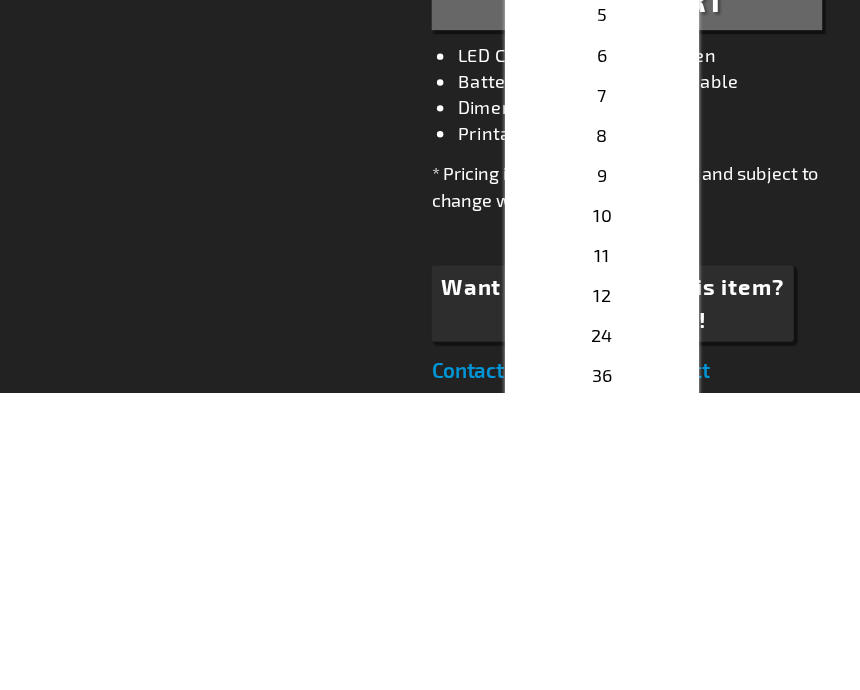 click on "12" at bounding box center [660, 614] 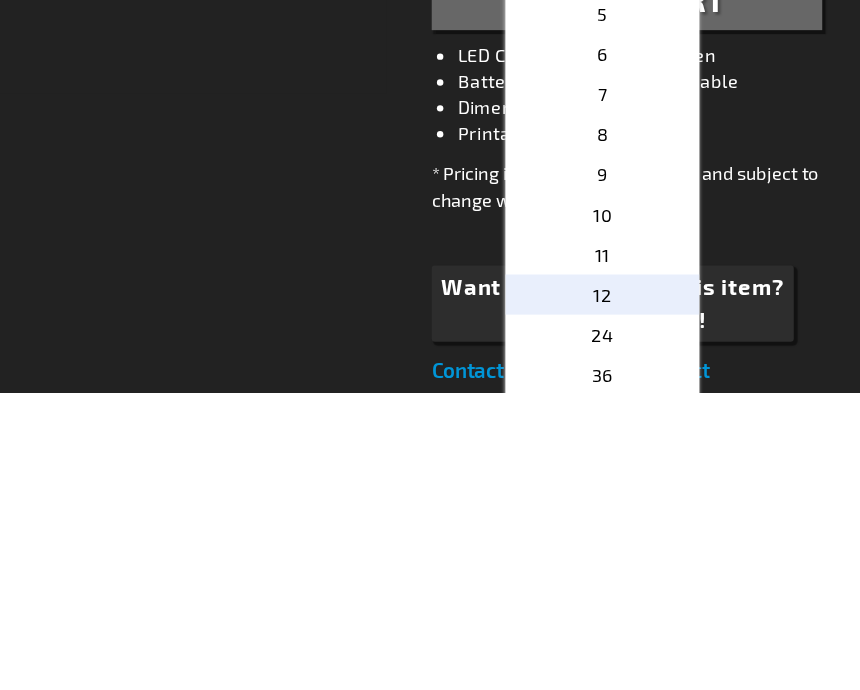 type on "12" 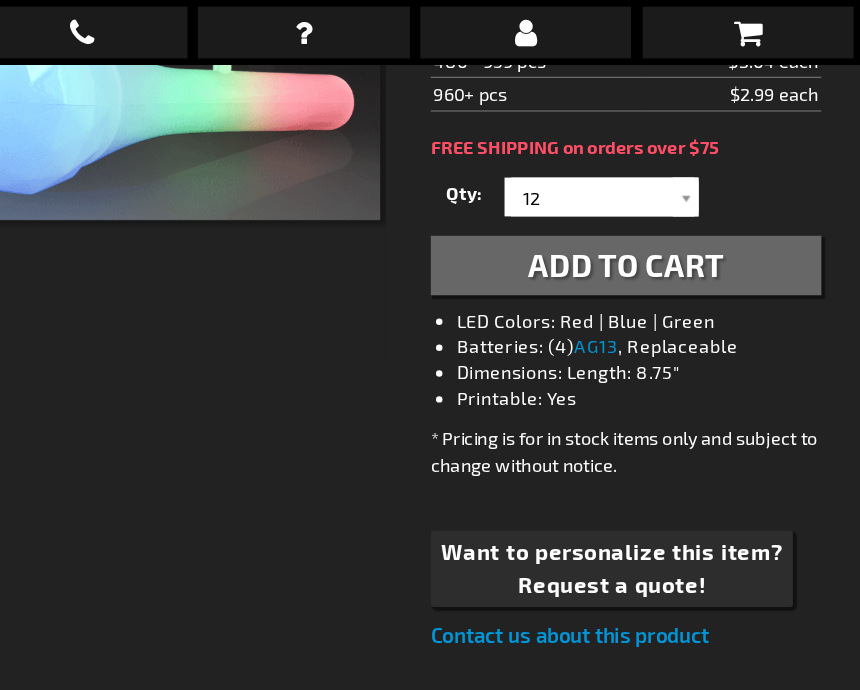 scroll, scrollTop: 528, scrollLeft: 0, axis: vertical 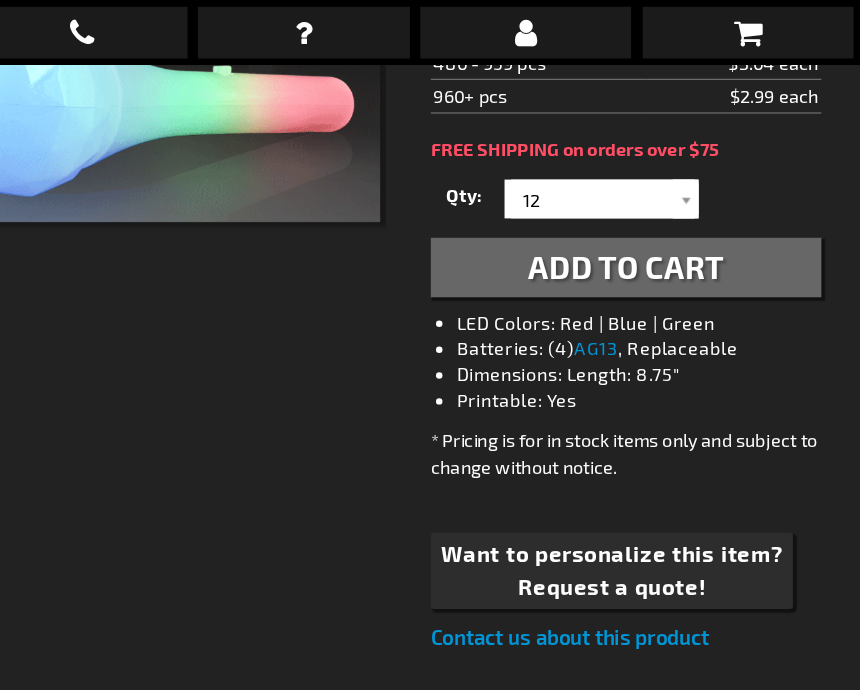 click on "Add to Cart" at bounding box center [679, 206] 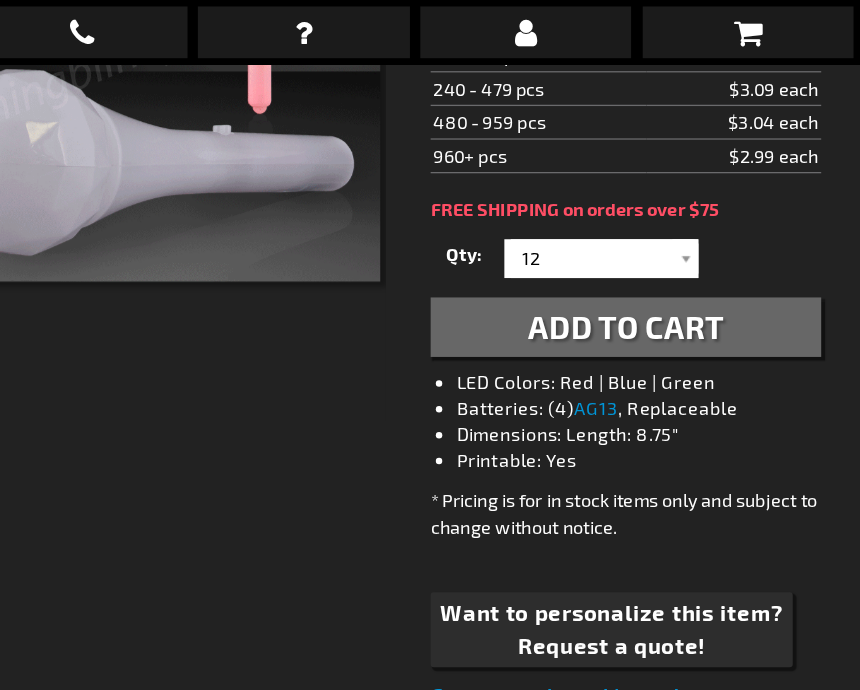 scroll, scrollTop: 528, scrollLeft: 0, axis: vertical 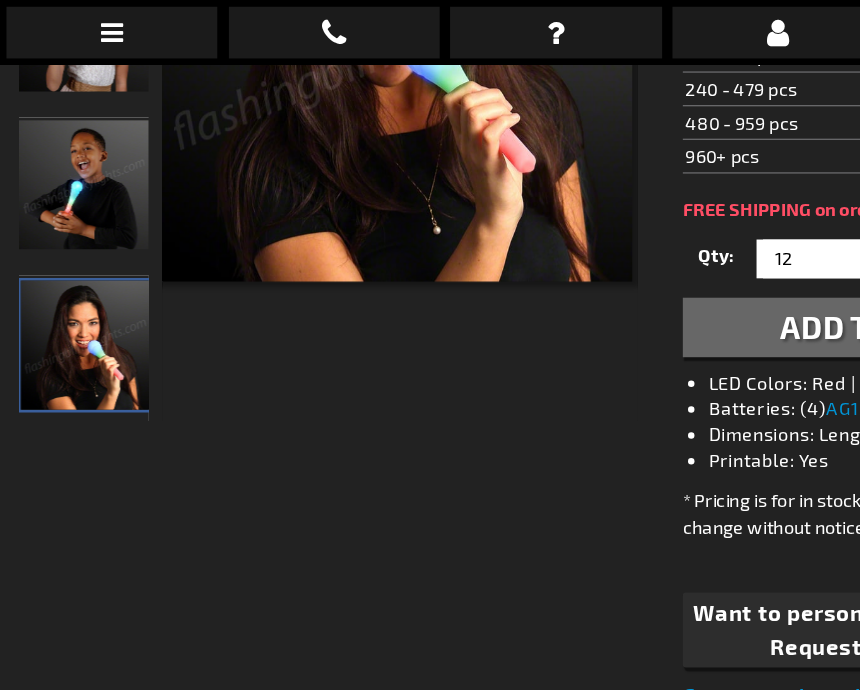 click at bounding box center [66, 267] 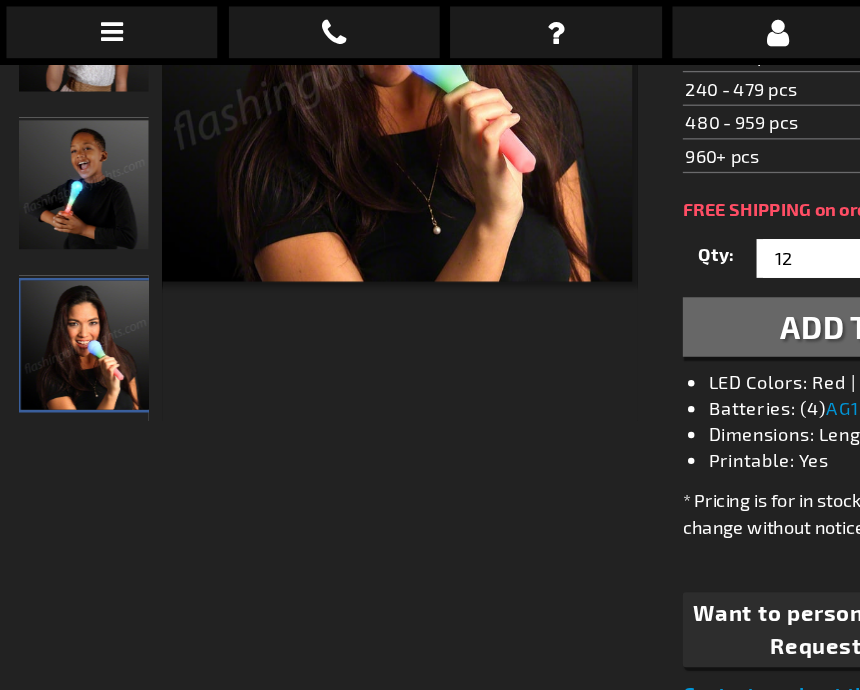 click at bounding box center [65, 143] 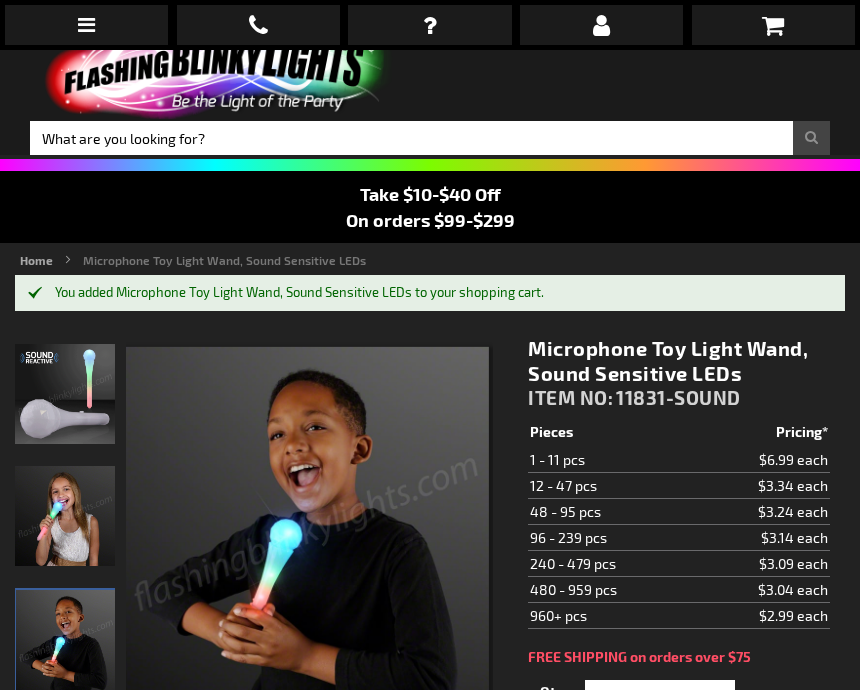 scroll, scrollTop: 0, scrollLeft: 0, axis: both 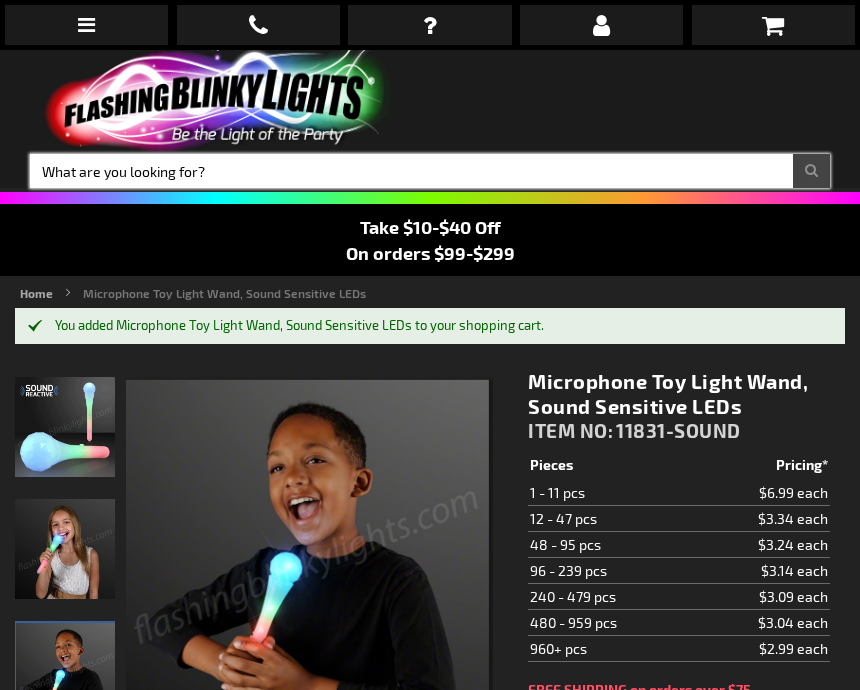 click on "Search" at bounding box center [430, 171] 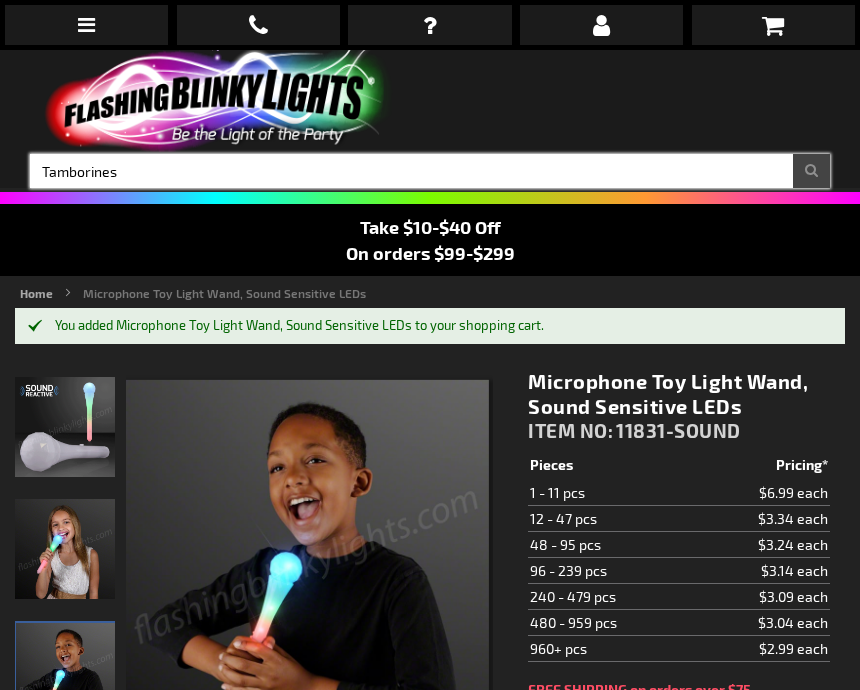 type on "Tamborines" 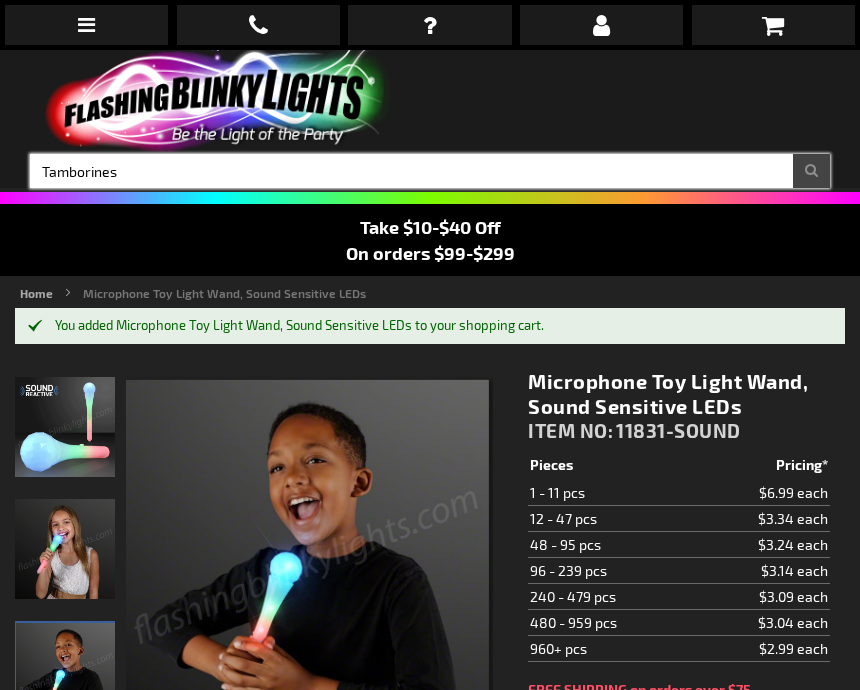 click on "Search" at bounding box center (811, 171) 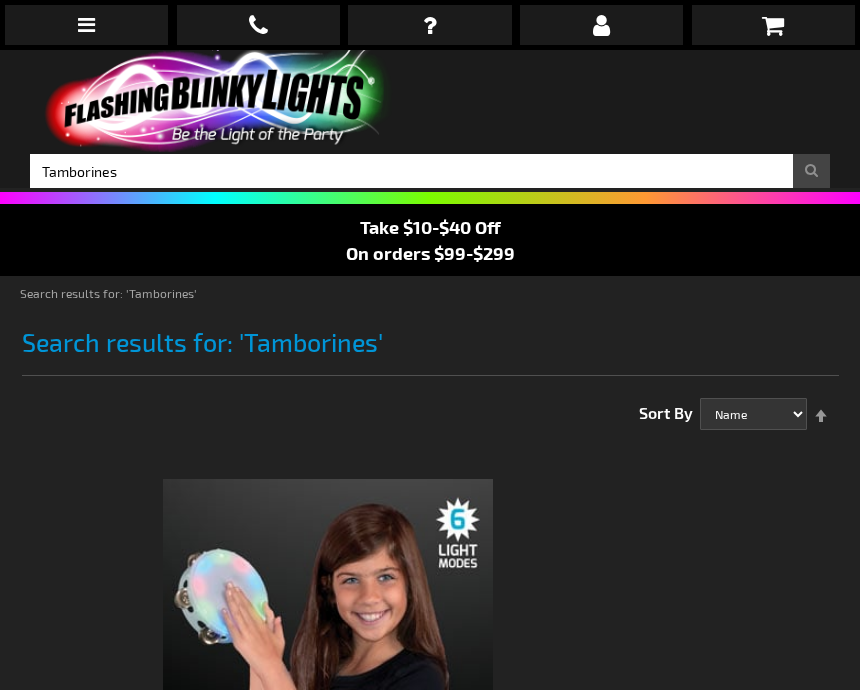 scroll, scrollTop: 0, scrollLeft: 0, axis: both 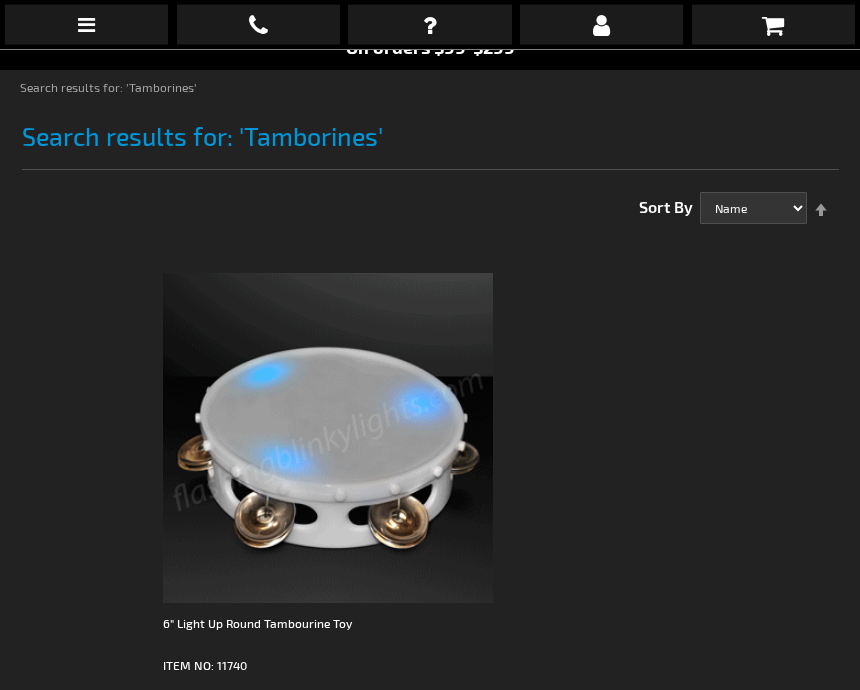 click at bounding box center (328, 439) 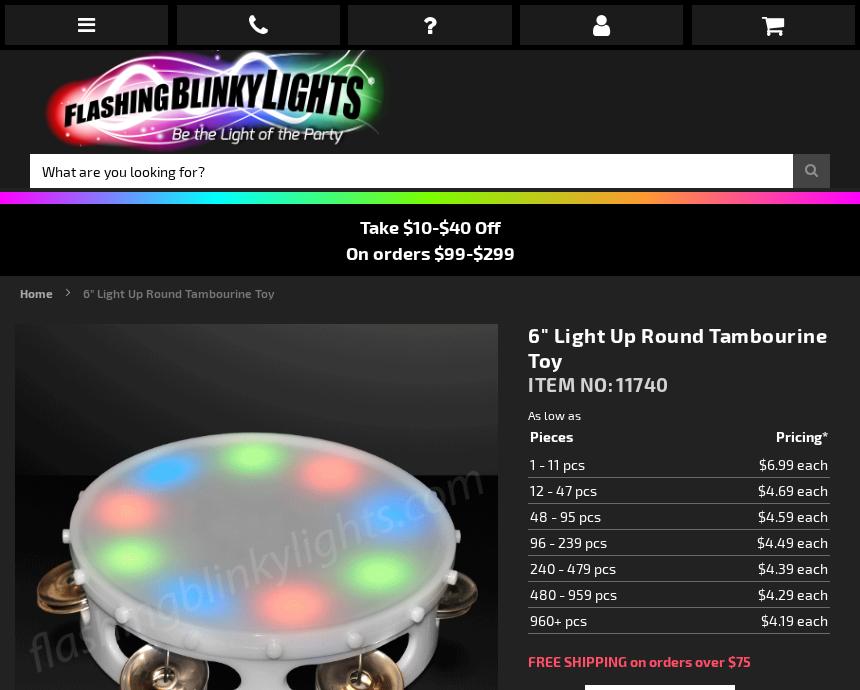 scroll, scrollTop: 0, scrollLeft: 0, axis: both 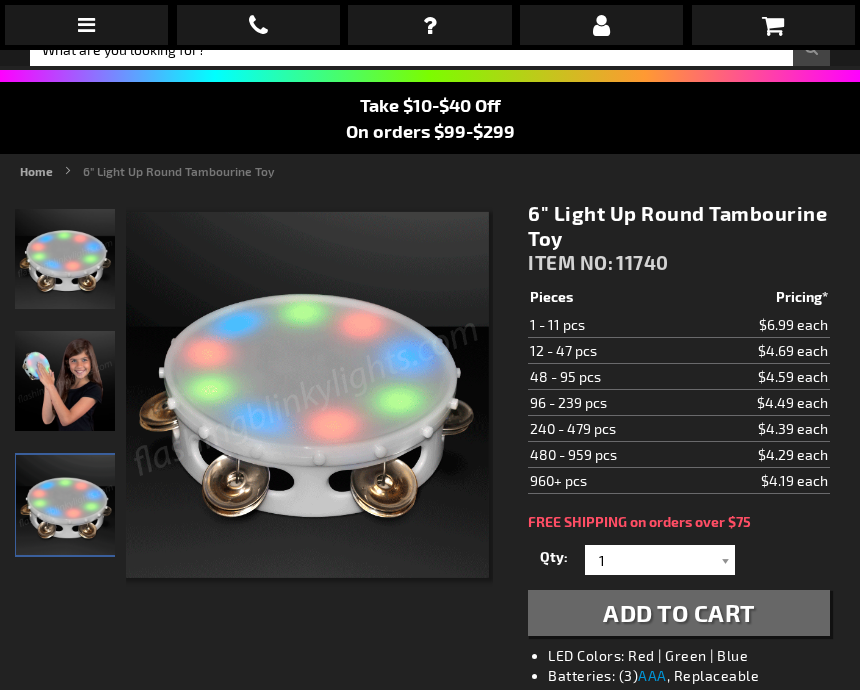 click at bounding box center (725, 560) 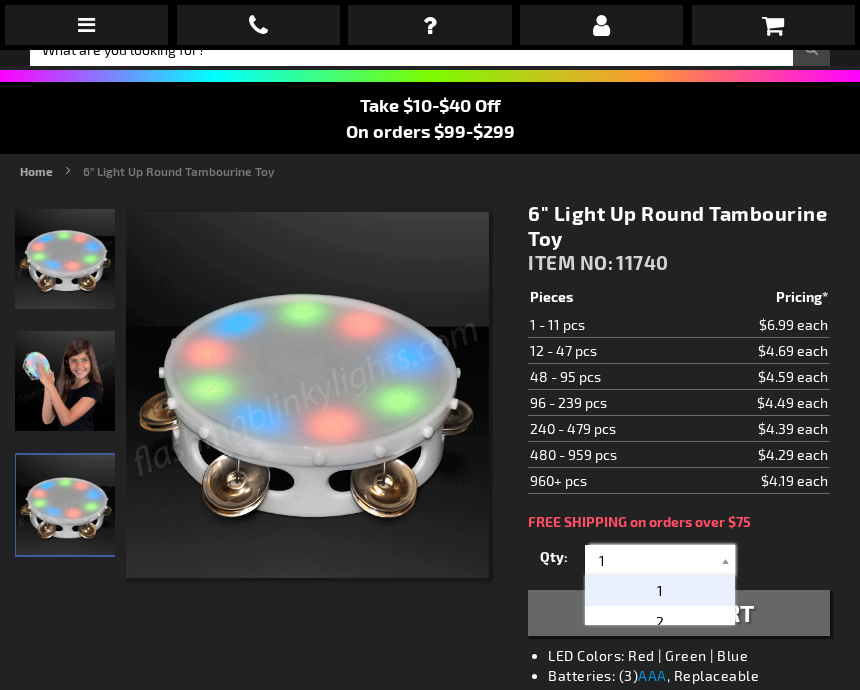 scroll, scrollTop: 121, scrollLeft: 0, axis: vertical 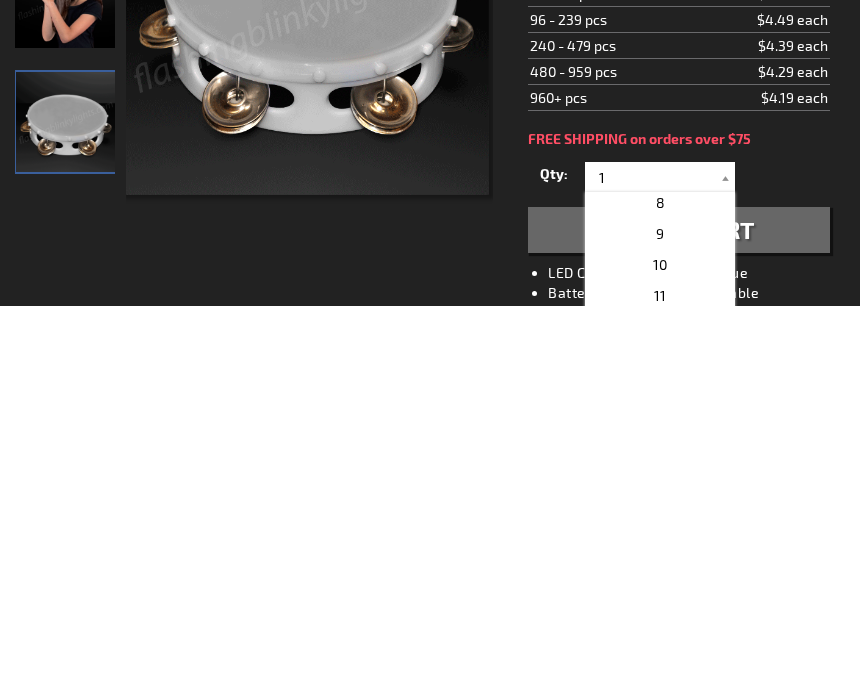 click on "12" at bounding box center (660, 710) 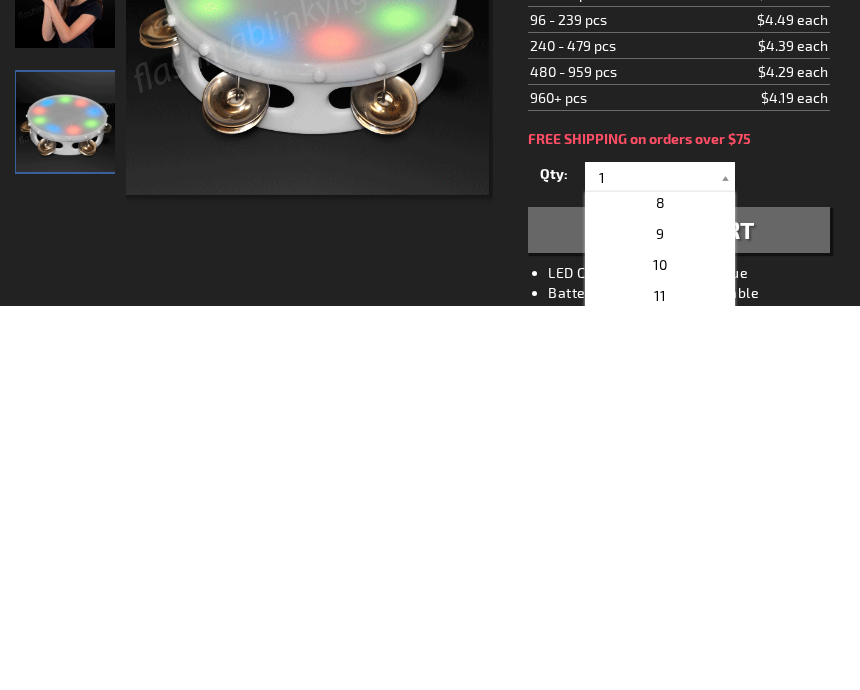 type on "12" 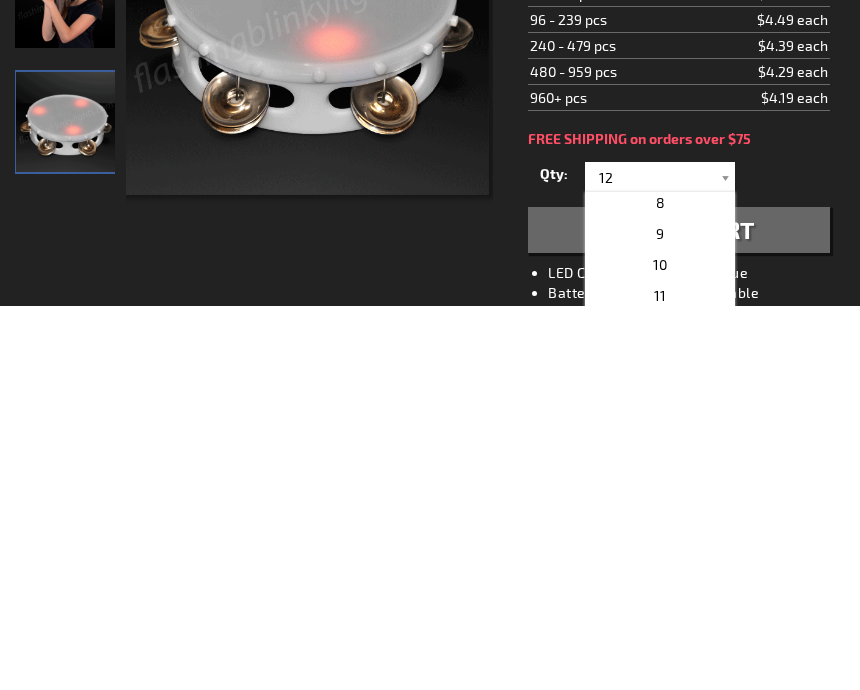 scroll, scrollTop: 506, scrollLeft: 0, axis: vertical 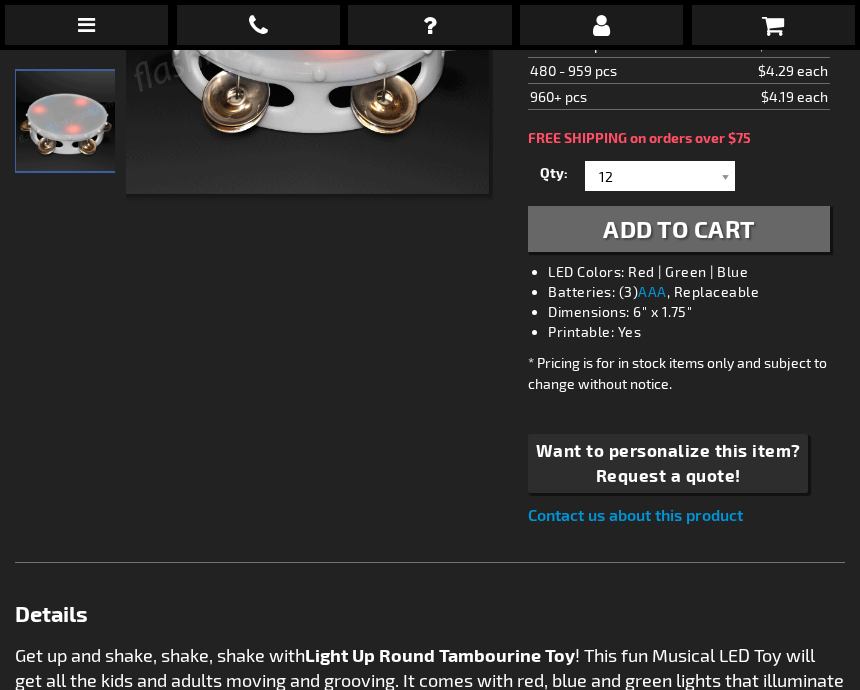click on "Add to Cart" at bounding box center [679, 228] 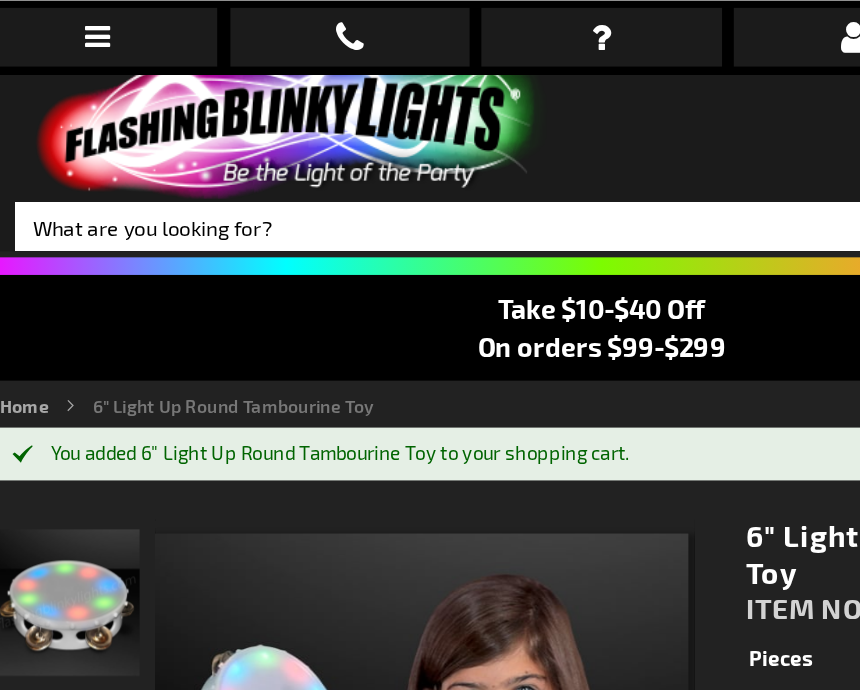scroll, scrollTop: 0, scrollLeft: 0, axis: both 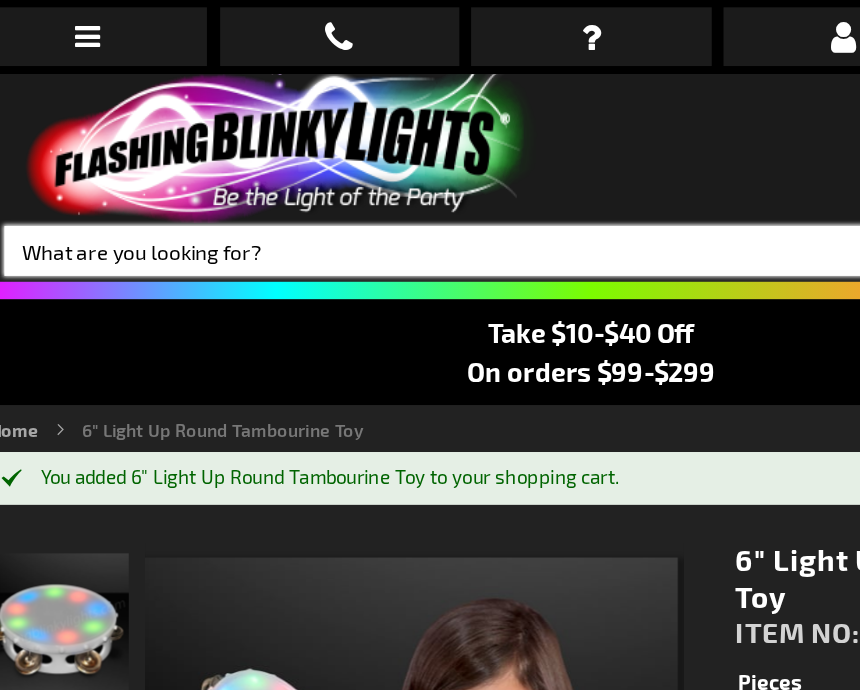 click on "Search" at bounding box center [430, 171] 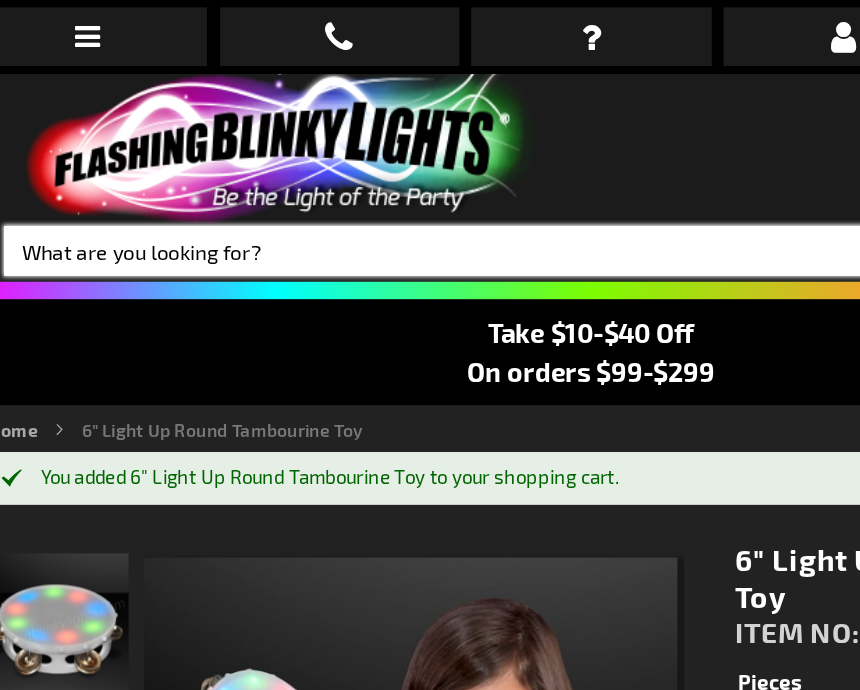 click on "Search" at bounding box center (430, 171) 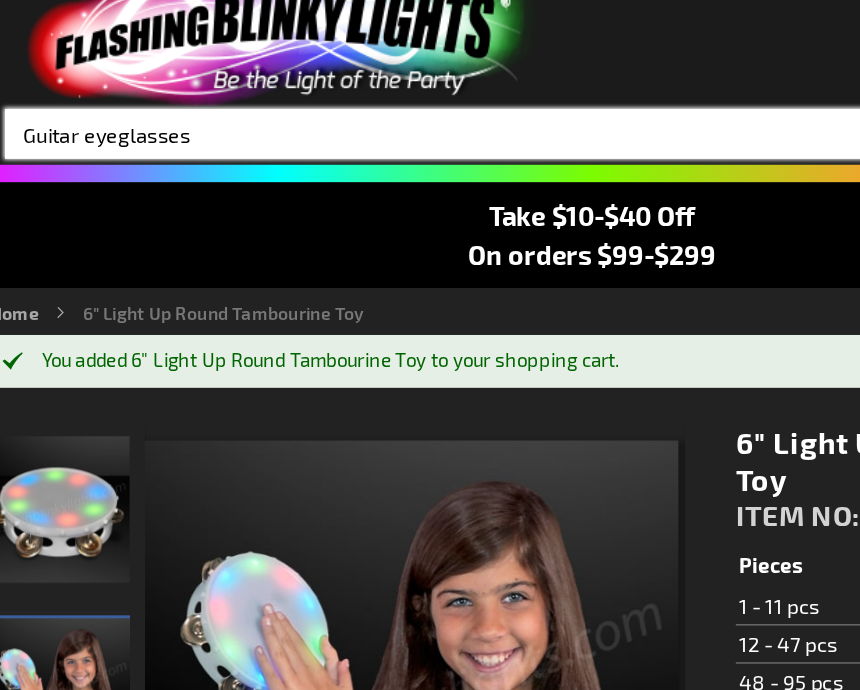 type on "Guitar eyeglasses" 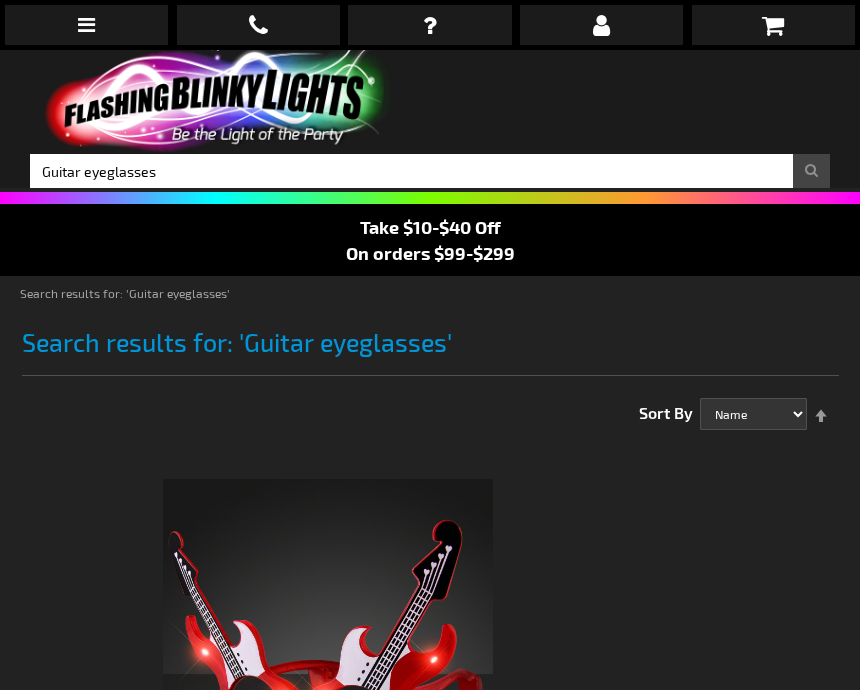 scroll, scrollTop: 0, scrollLeft: 0, axis: both 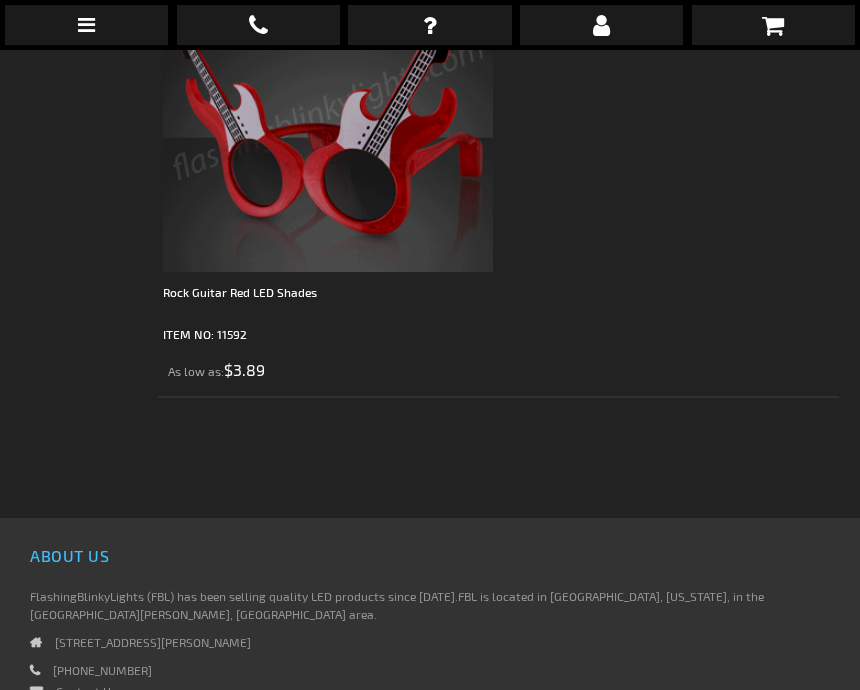 click at bounding box center [328, 107] 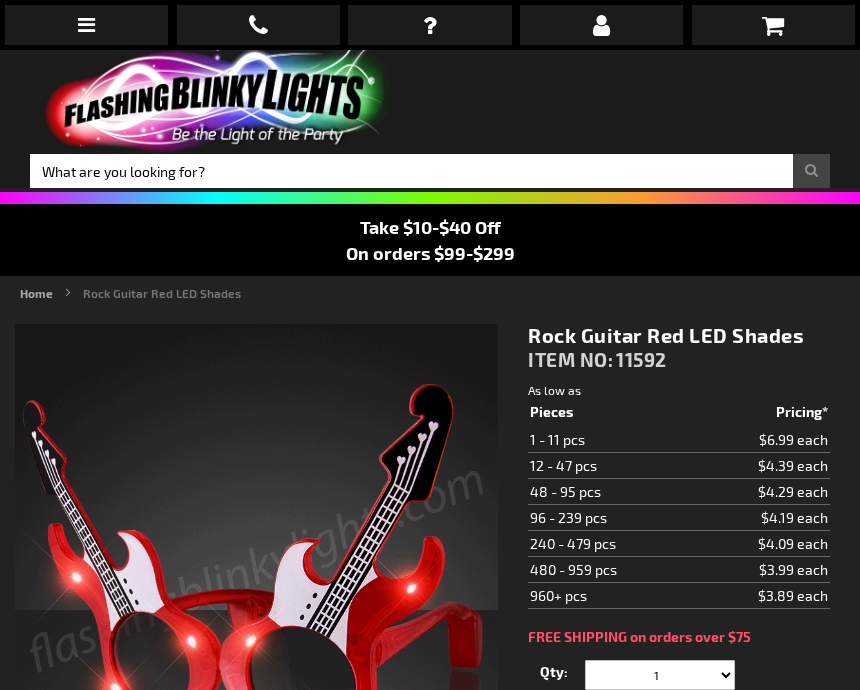 scroll, scrollTop: 0, scrollLeft: 0, axis: both 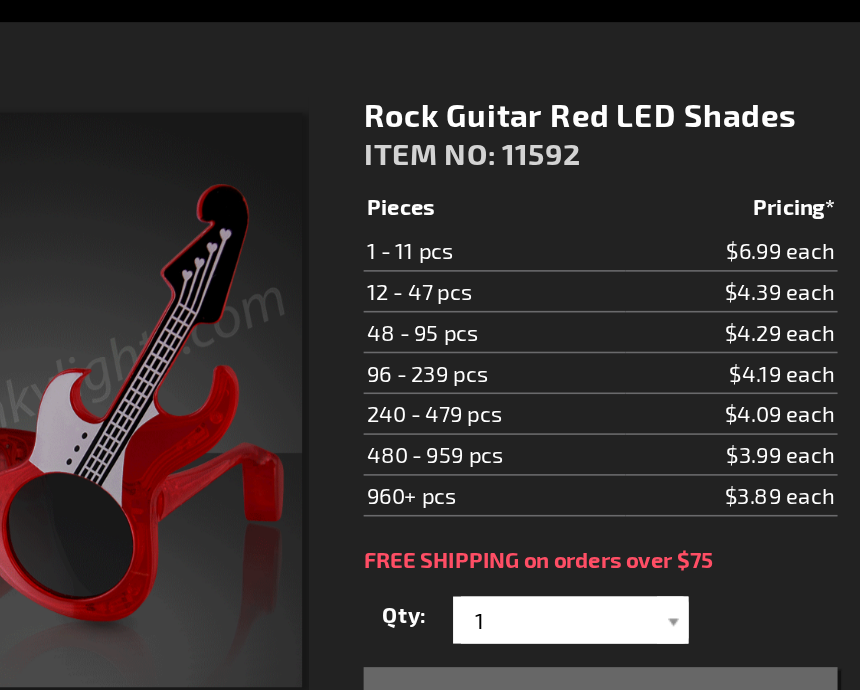 click at bounding box center [725, 590] 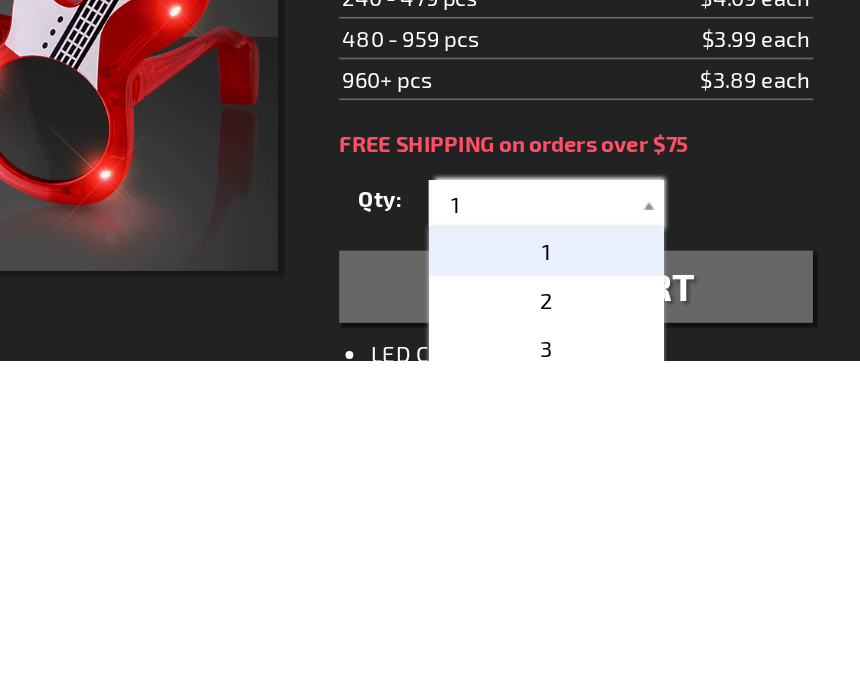 scroll, scrollTop: 81, scrollLeft: 0, axis: vertical 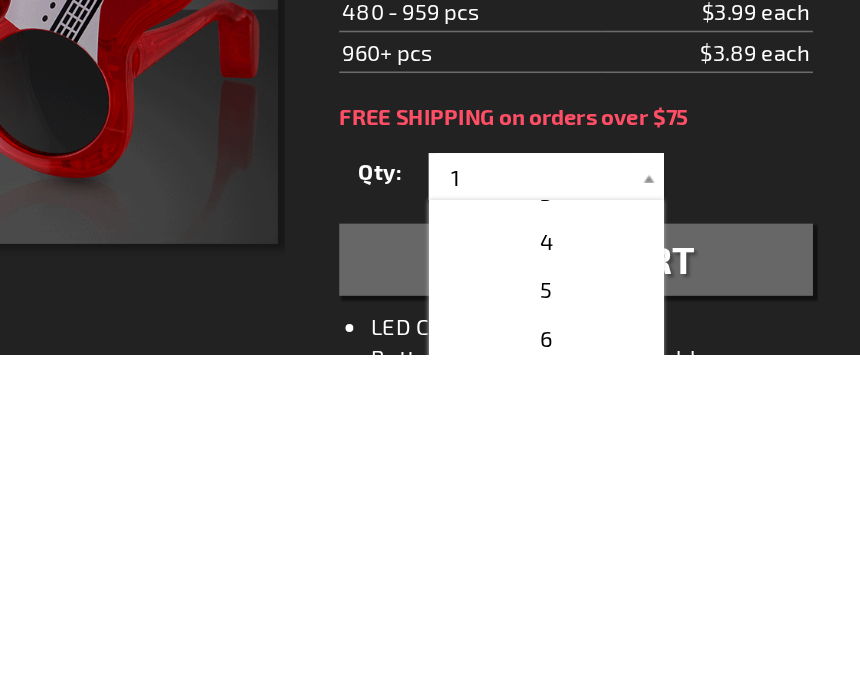 click on "5" at bounding box center [660, 648] 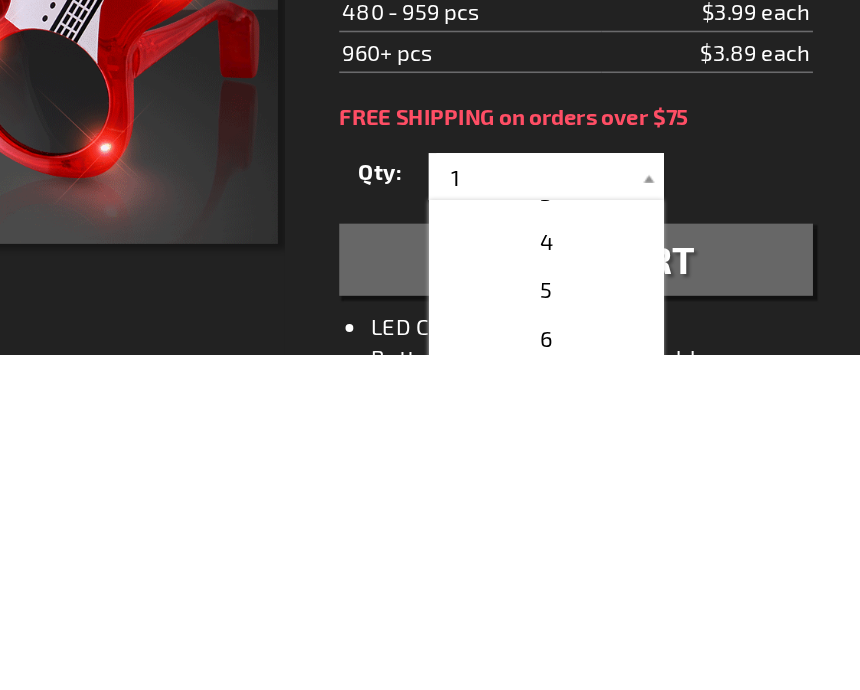 type on "5" 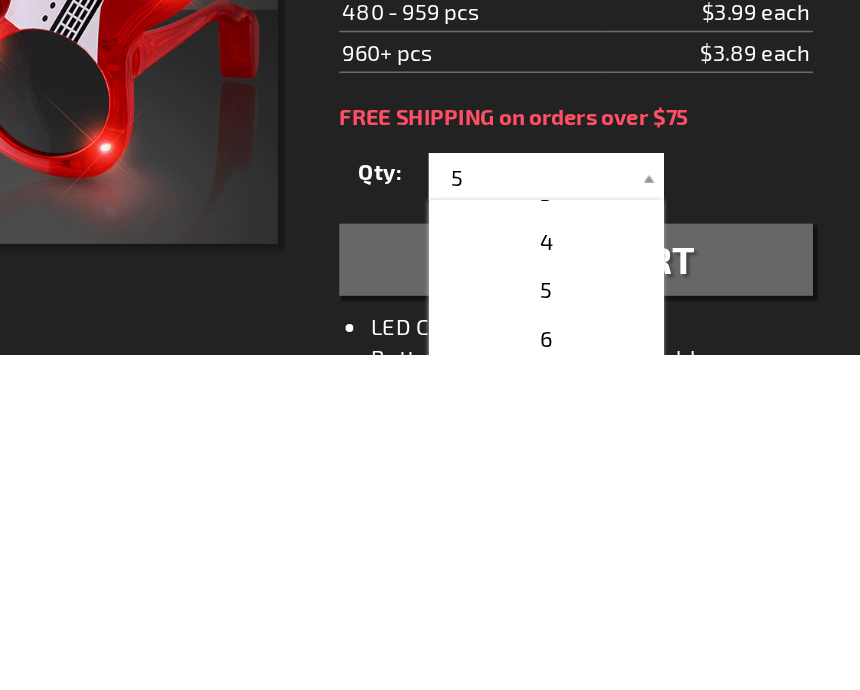 scroll, scrollTop: 350, scrollLeft: 0, axis: vertical 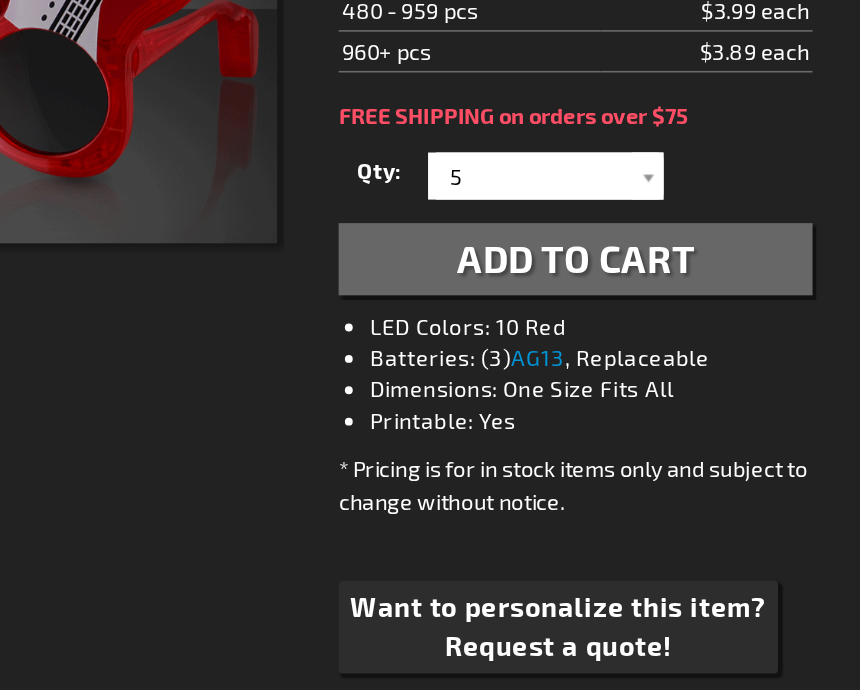 click on "Add to Cart" at bounding box center (679, 359) 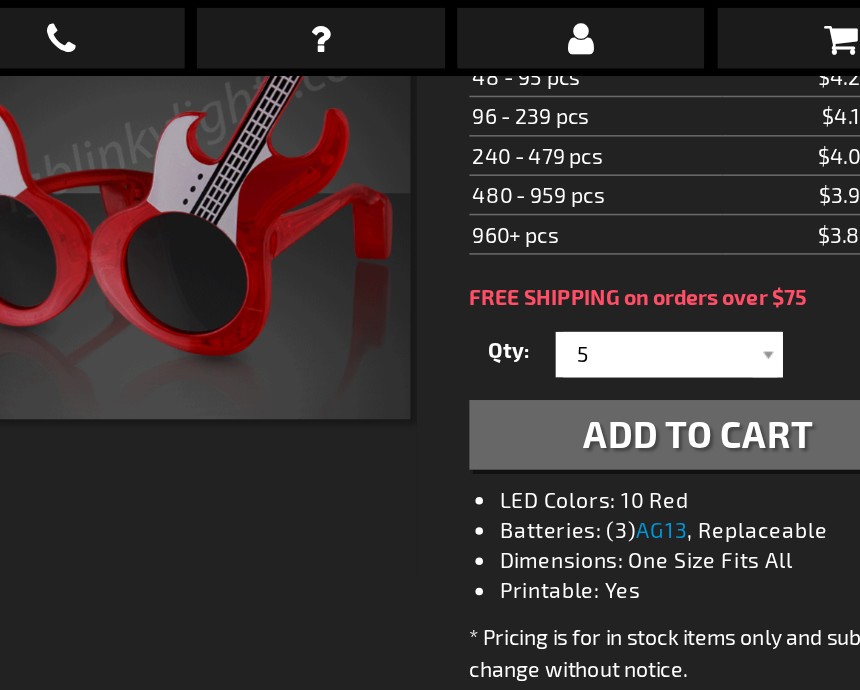 scroll, scrollTop: 468, scrollLeft: 0, axis: vertical 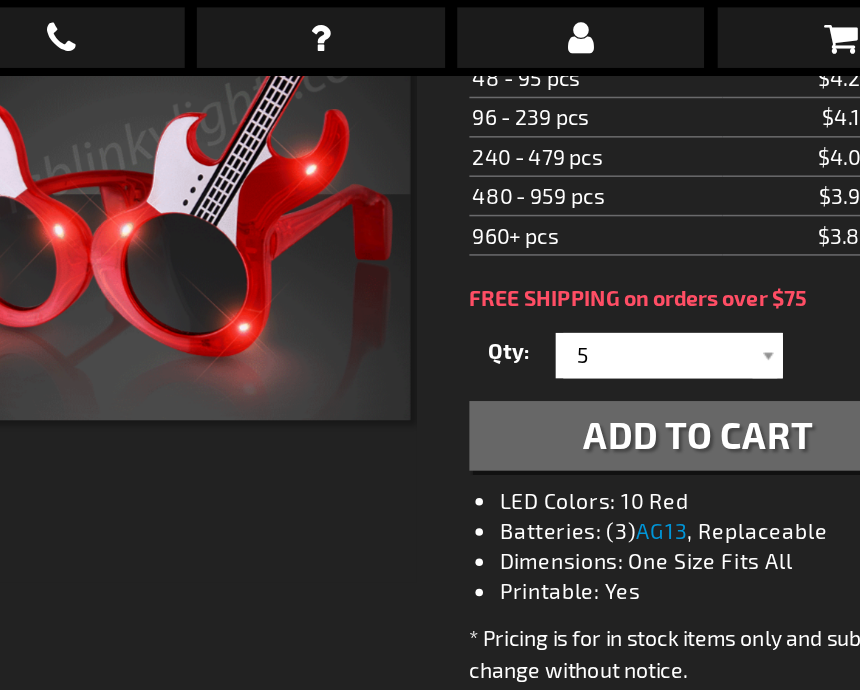 click at bounding box center (725, 235) 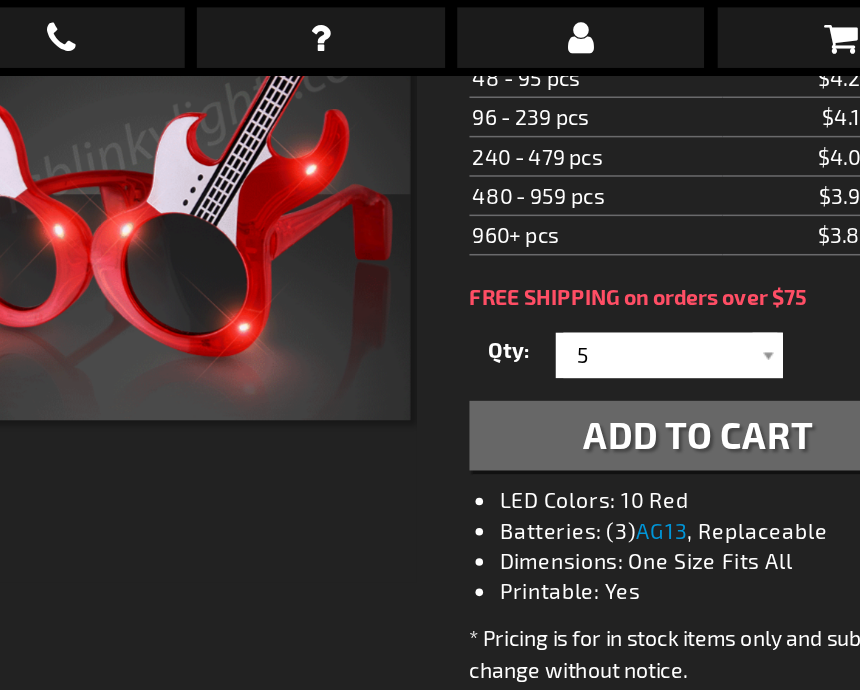 click at bounding box center [725, 235] 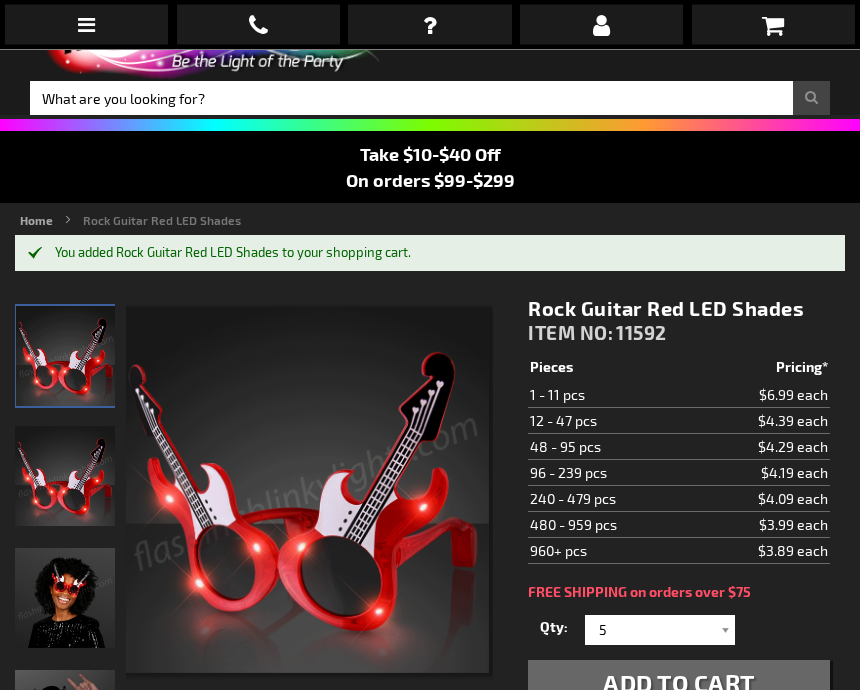 scroll, scrollTop: 0, scrollLeft: 0, axis: both 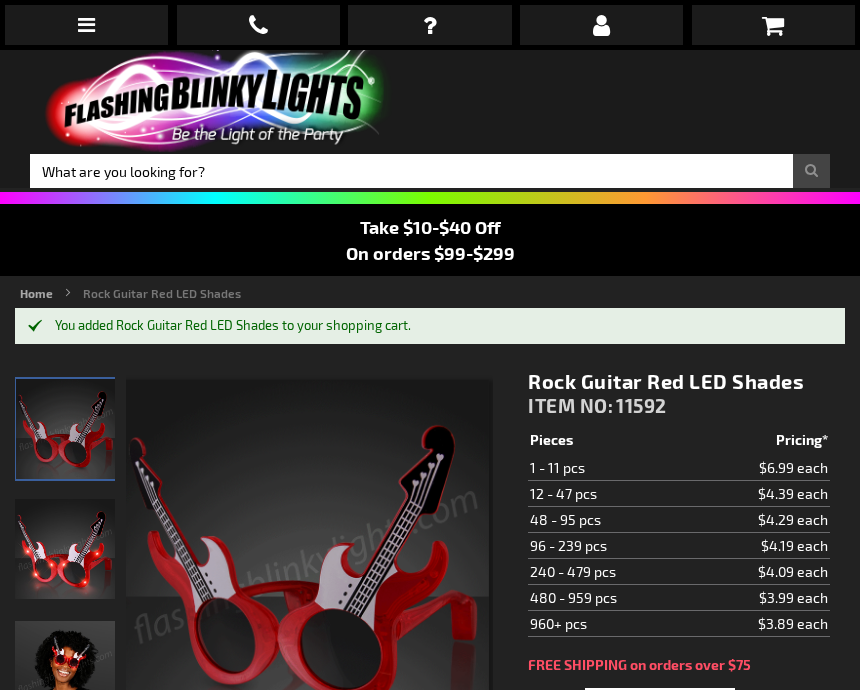 click at bounding box center [773, 25] 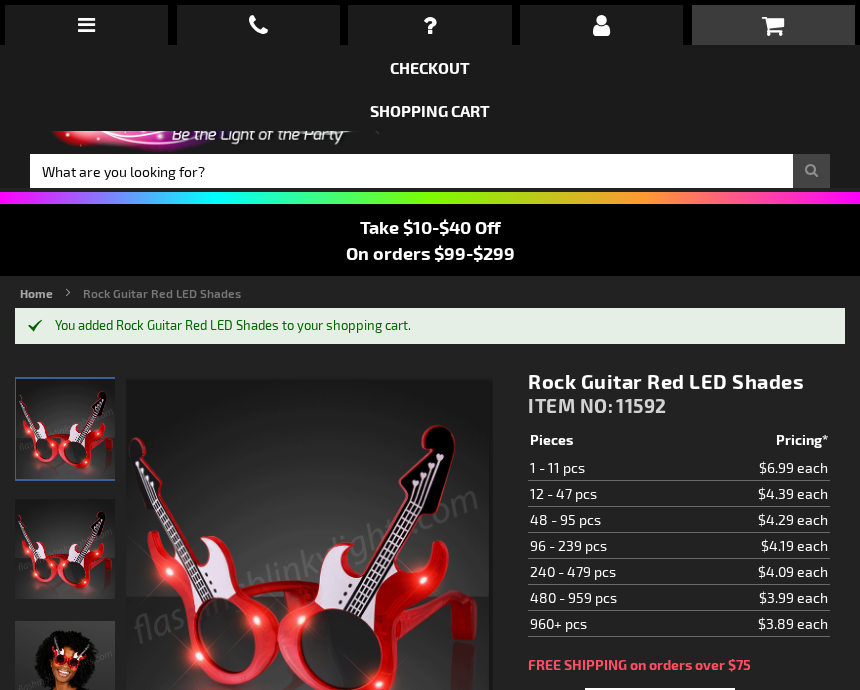 click on "Shopping
Cart" at bounding box center (430, 109) 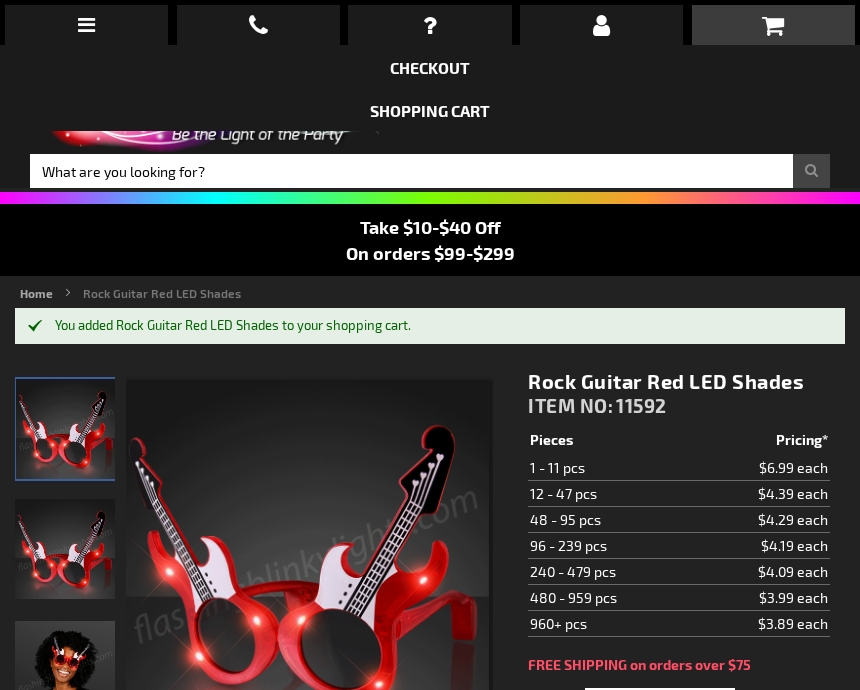 click on "Shopping
Cart" at bounding box center [430, 110] 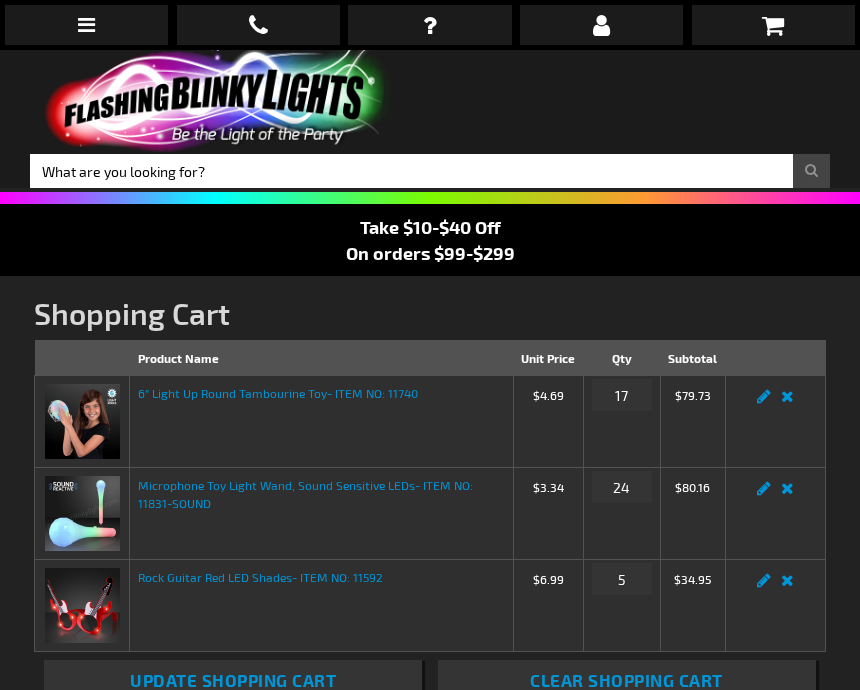 scroll, scrollTop: 0, scrollLeft: 0, axis: both 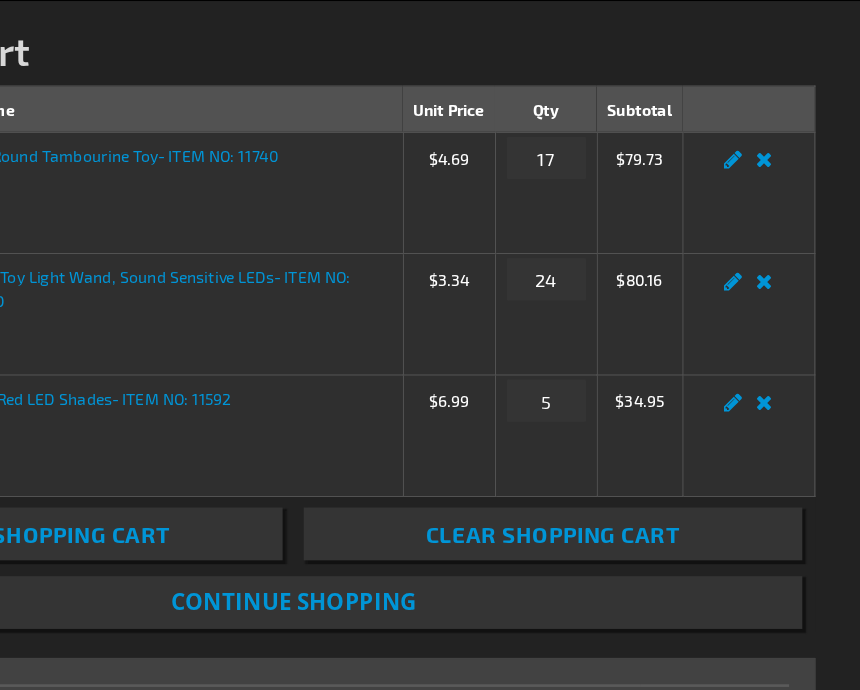 click on "Remove item" at bounding box center (787, 411) 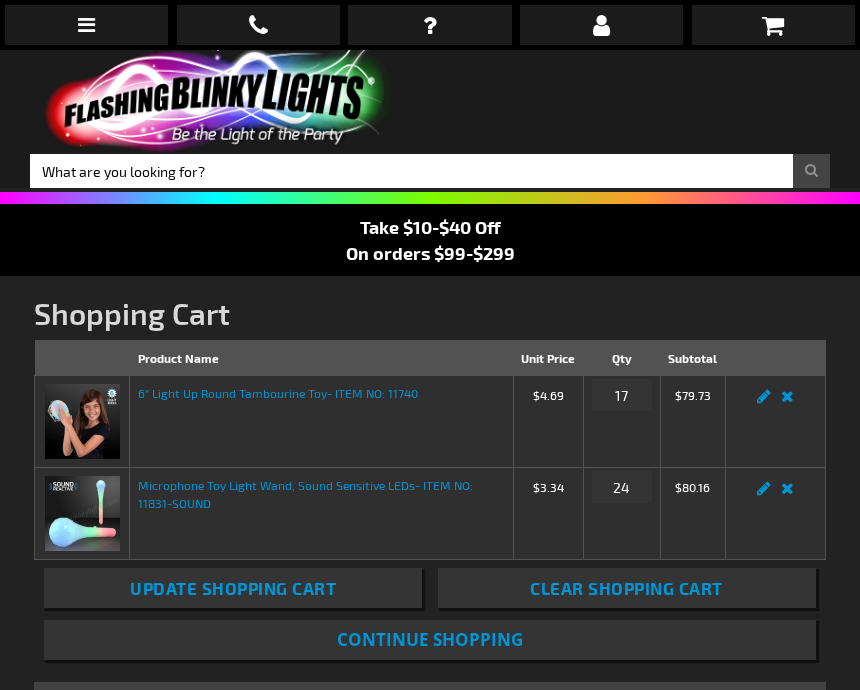 scroll, scrollTop: 0, scrollLeft: 0, axis: both 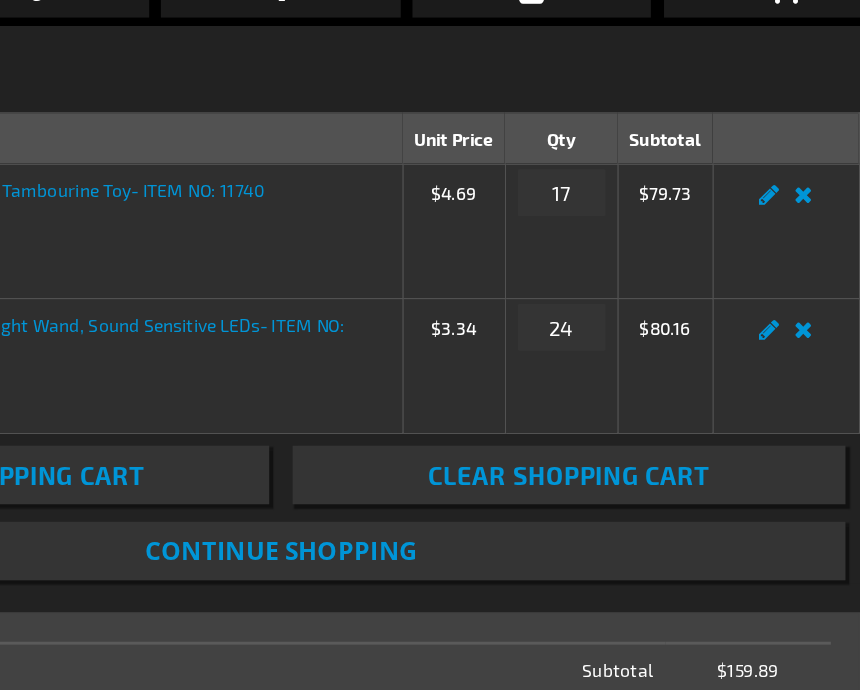 click on "$80.16" at bounding box center (692, 284) 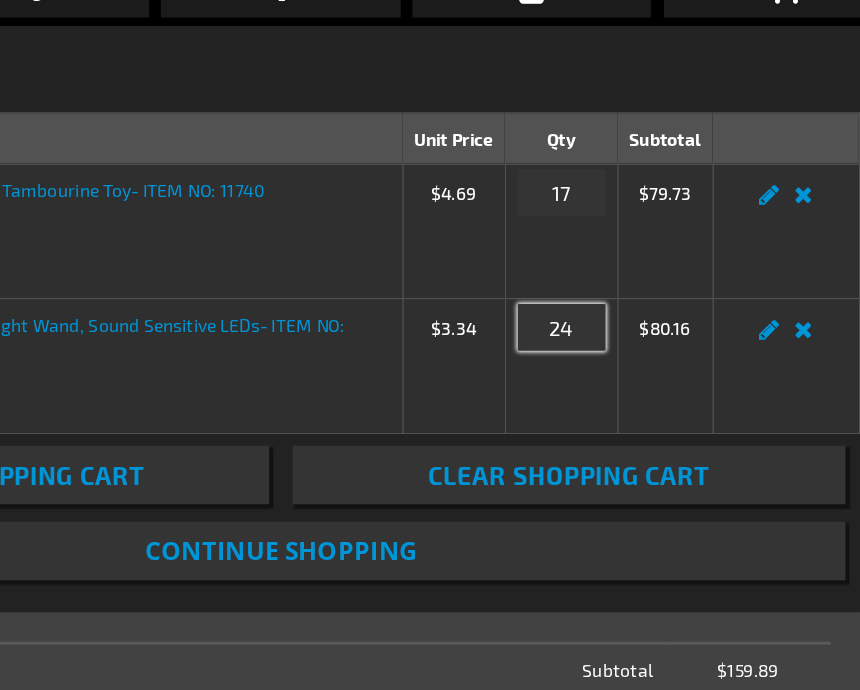 click on "24" at bounding box center (622, 257) 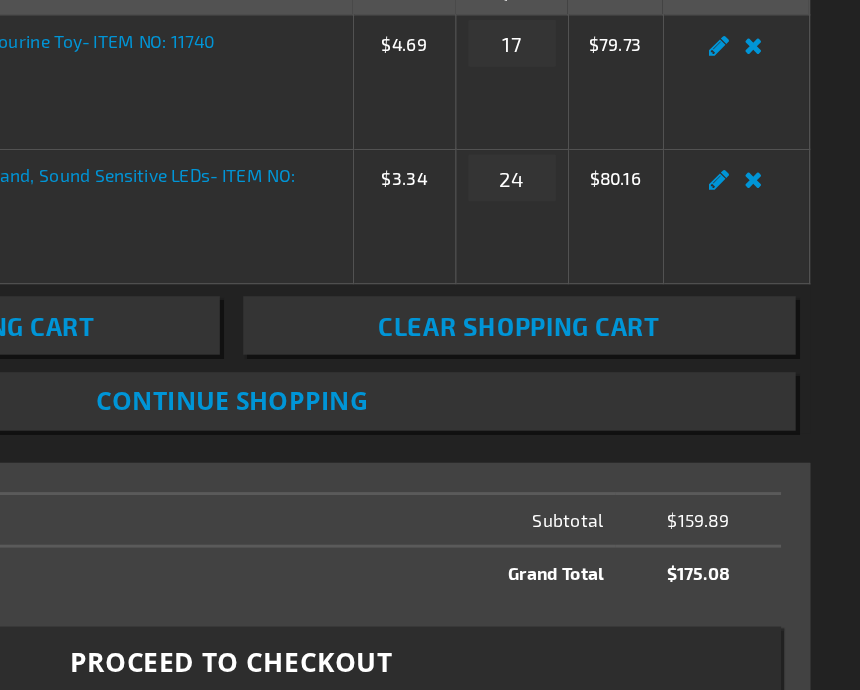 click on "Edit" at bounding box center (764, 264) 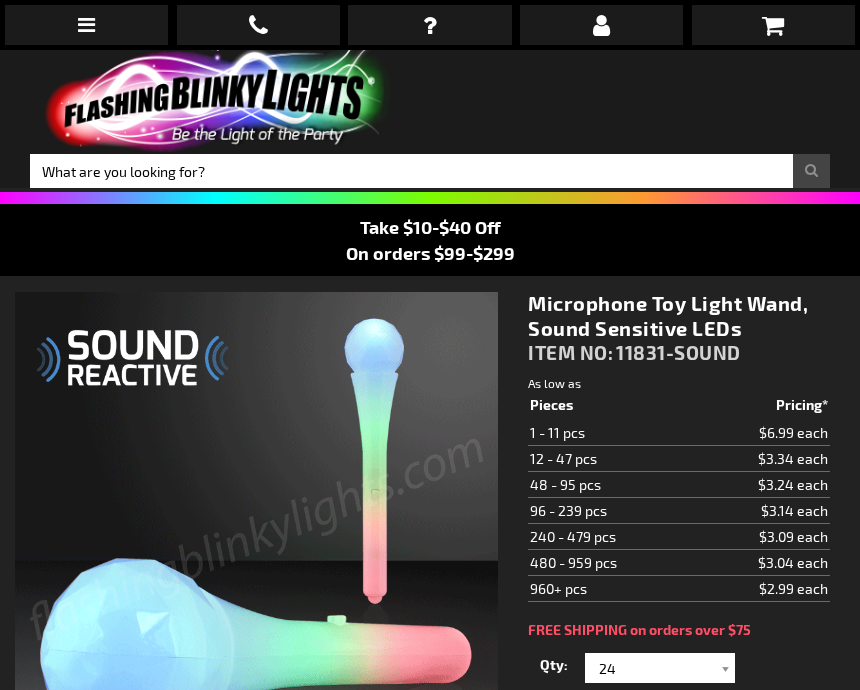 select 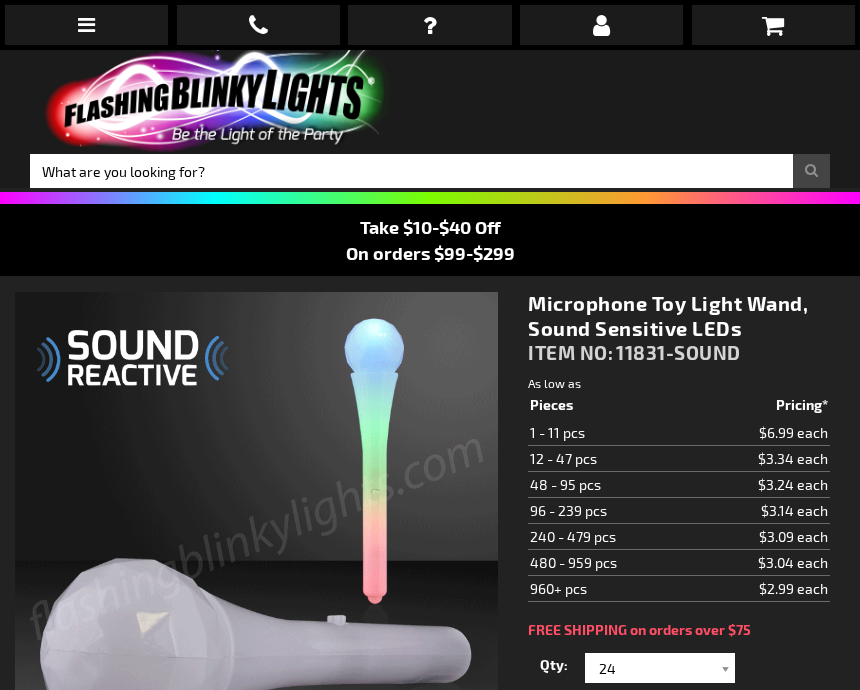 scroll, scrollTop: 0, scrollLeft: 0, axis: both 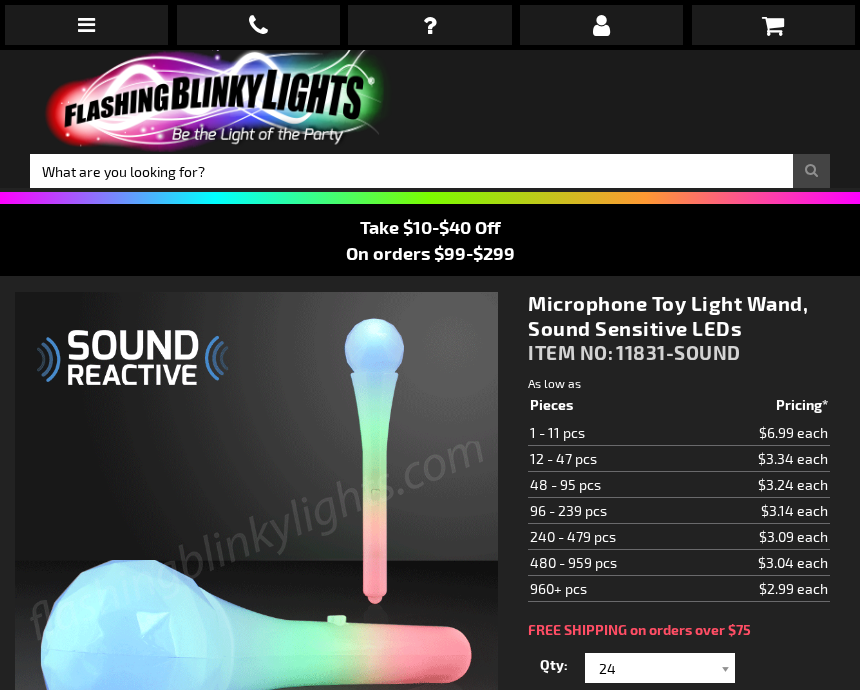 select 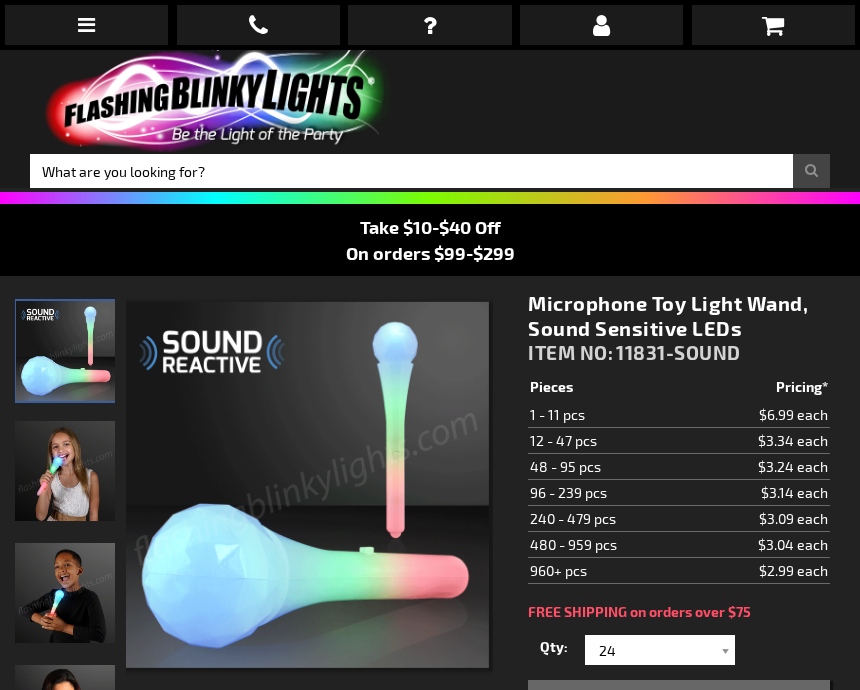 click on "12 - 47 pcs" at bounding box center [611, 441] 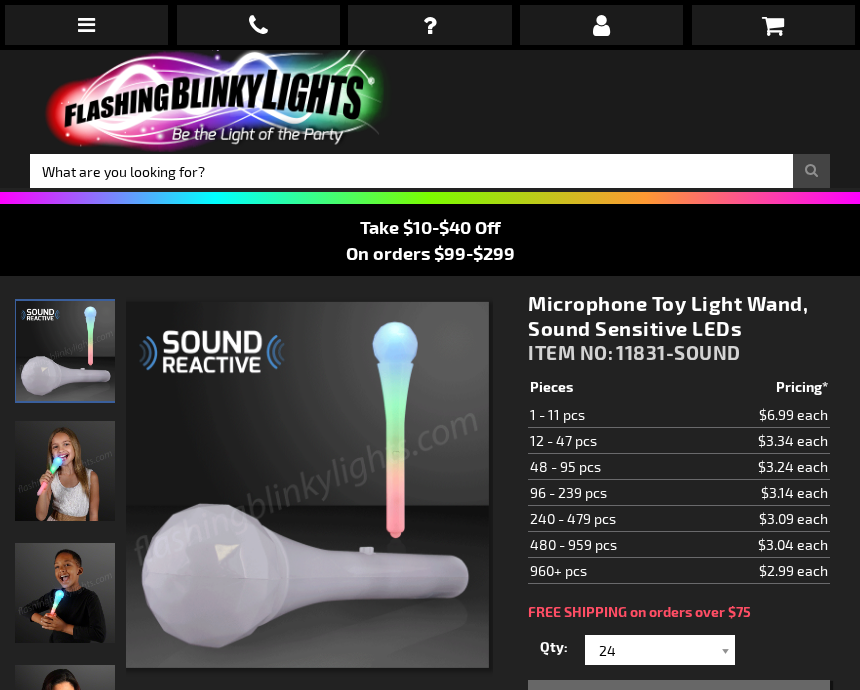 click at bounding box center [725, 650] 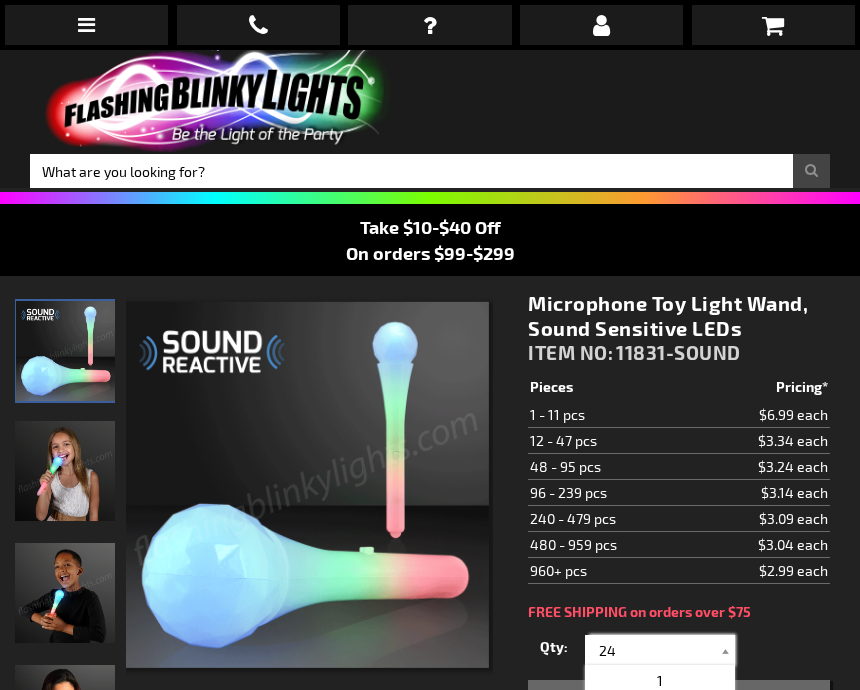 scroll, scrollTop: 95, scrollLeft: 0, axis: vertical 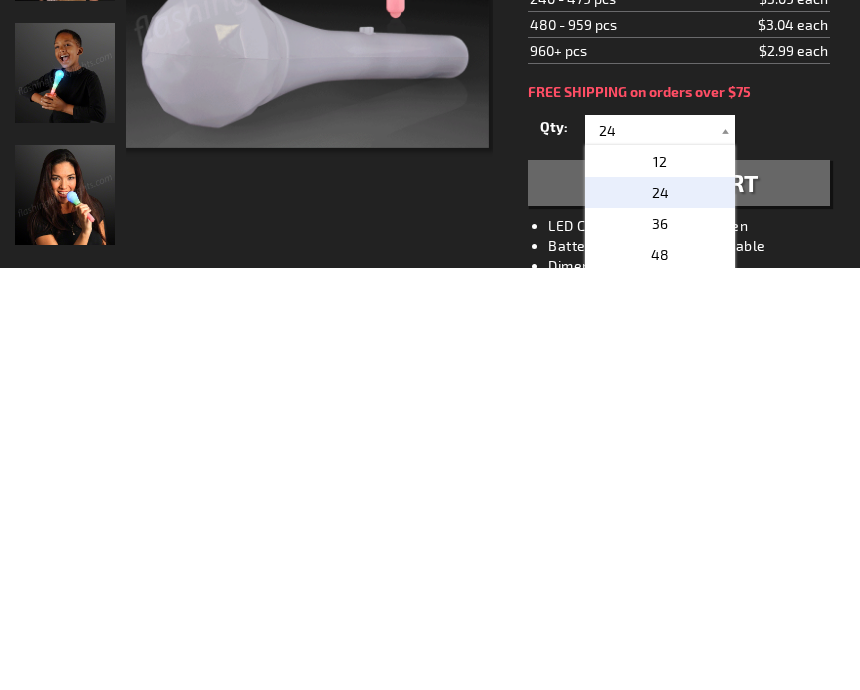 click on "12" at bounding box center [660, 583] 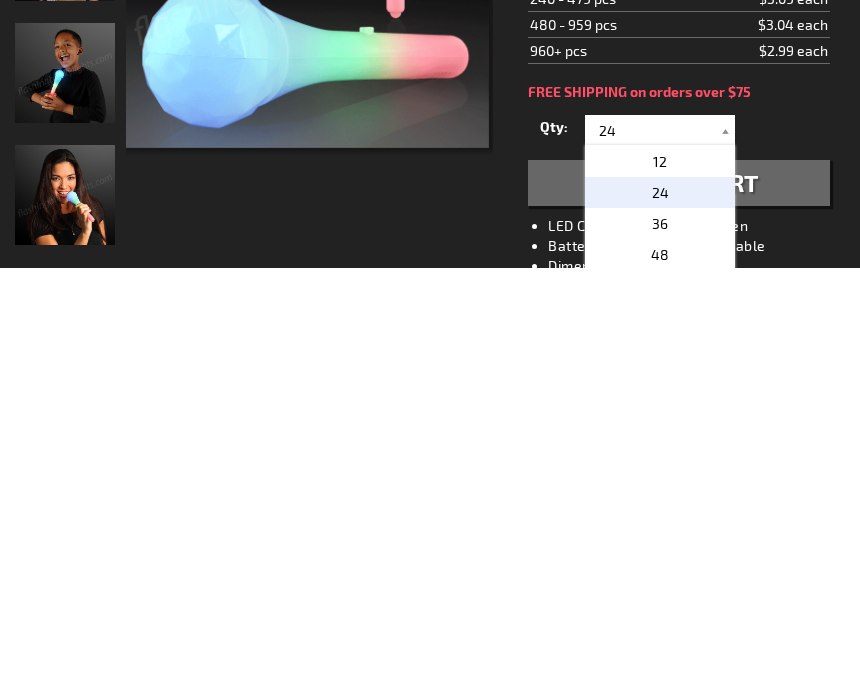 type on "12" 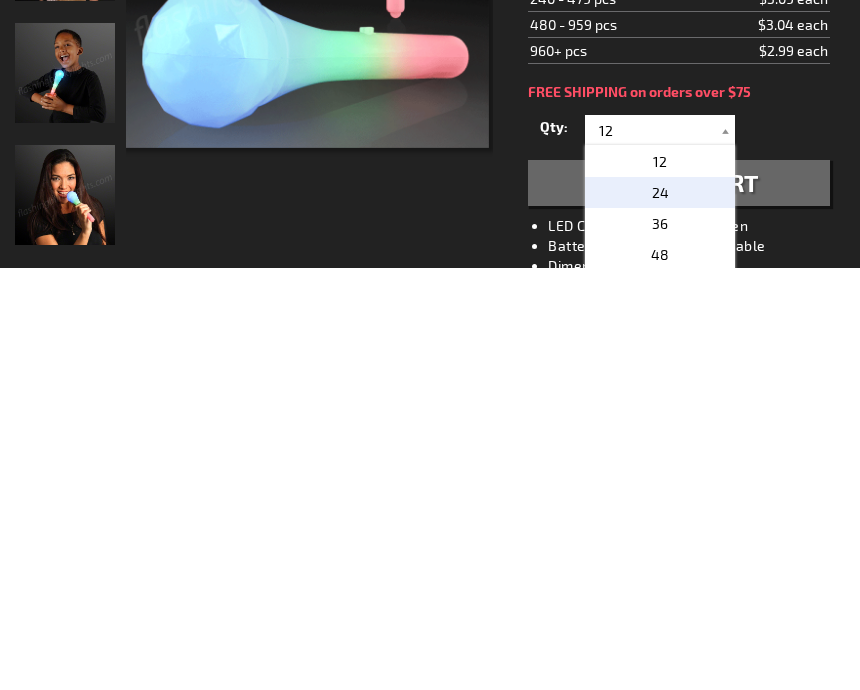 scroll, scrollTop: 520, scrollLeft: 0, axis: vertical 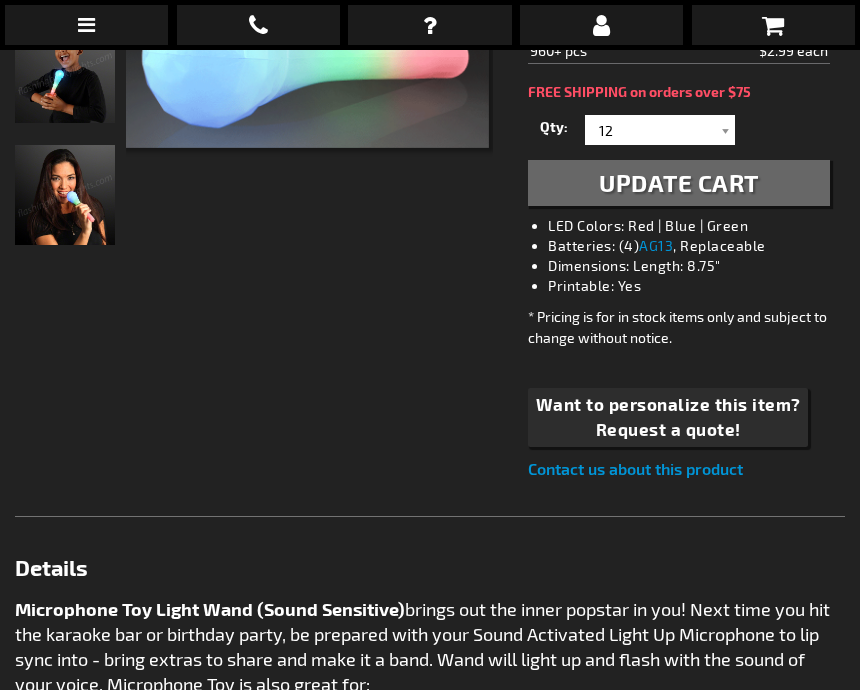 click at bounding box center [773, 25] 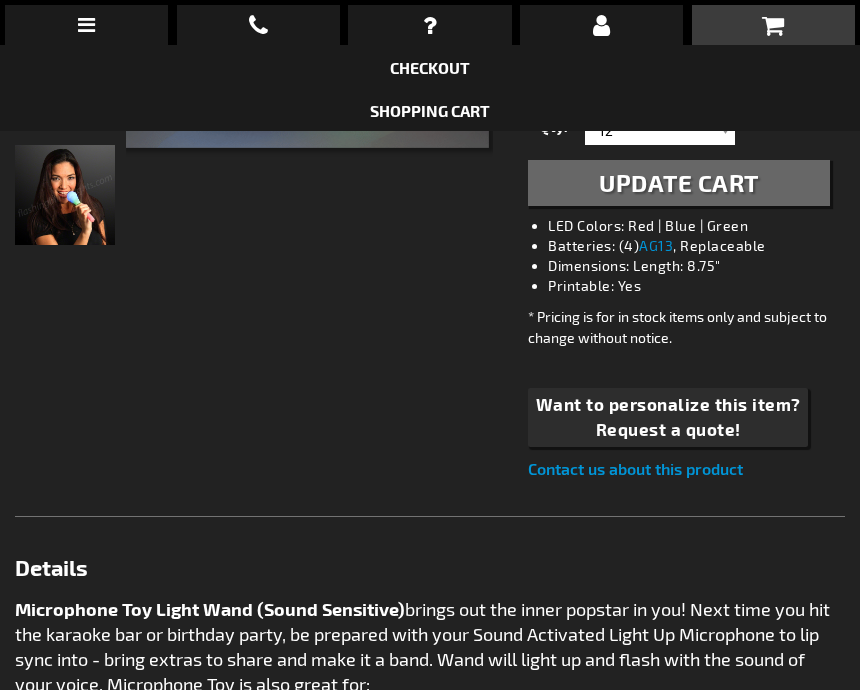 click at bounding box center [773, 25] 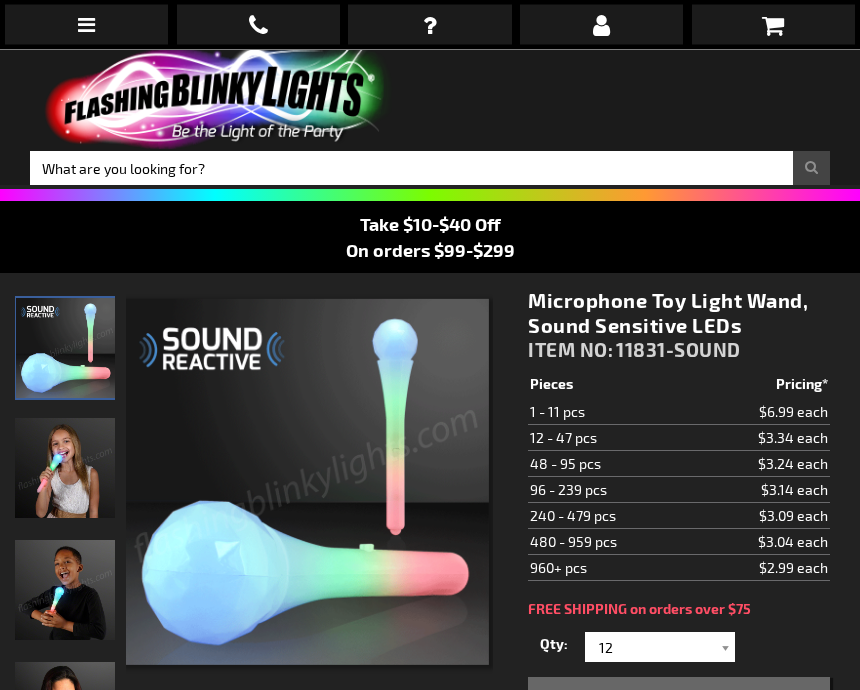 scroll, scrollTop: 0, scrollLeft: 0, axis: both 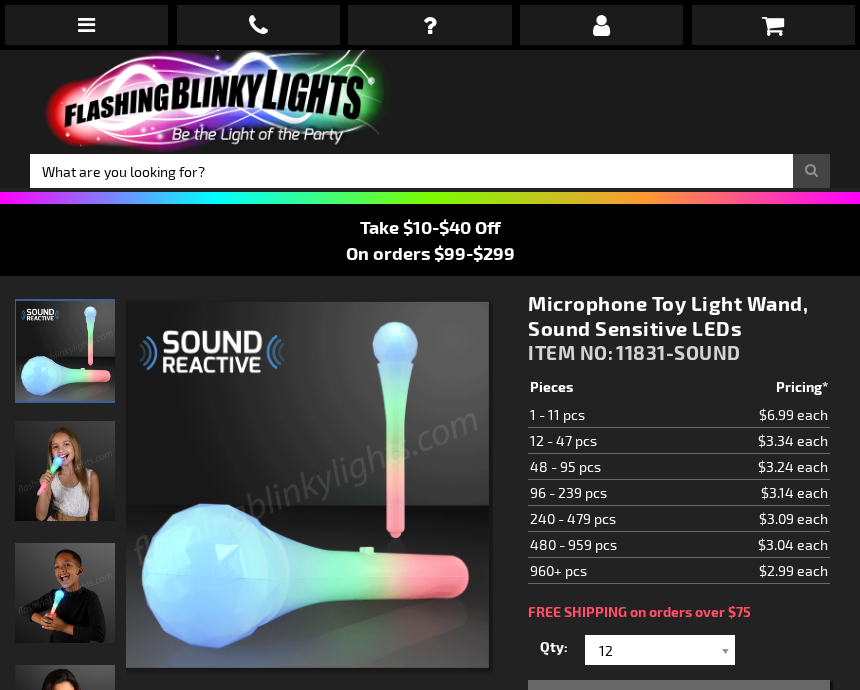 click at bounding box center [773, 25] 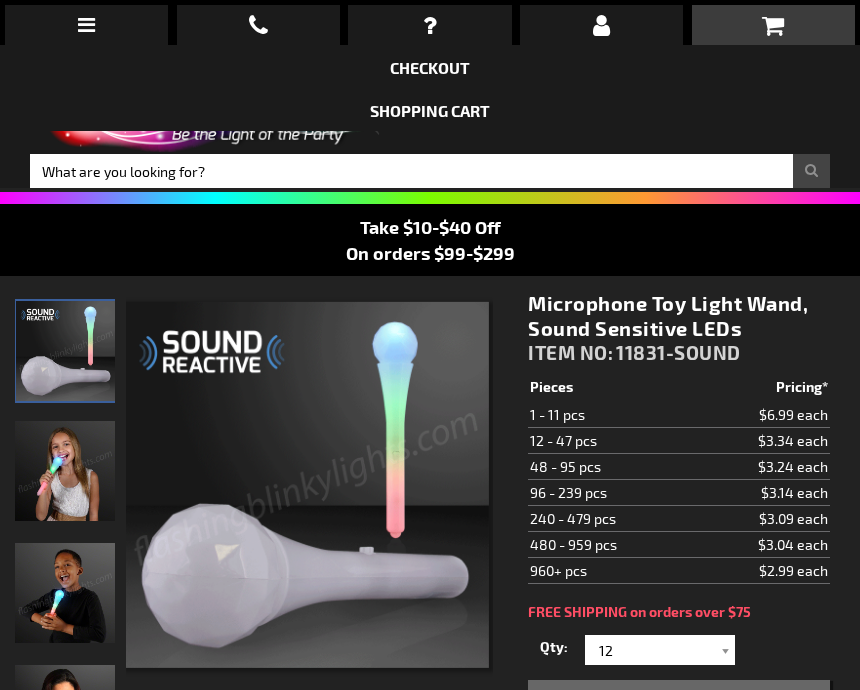 click on "Shopping
Cart" at bounding box center (430, 110) 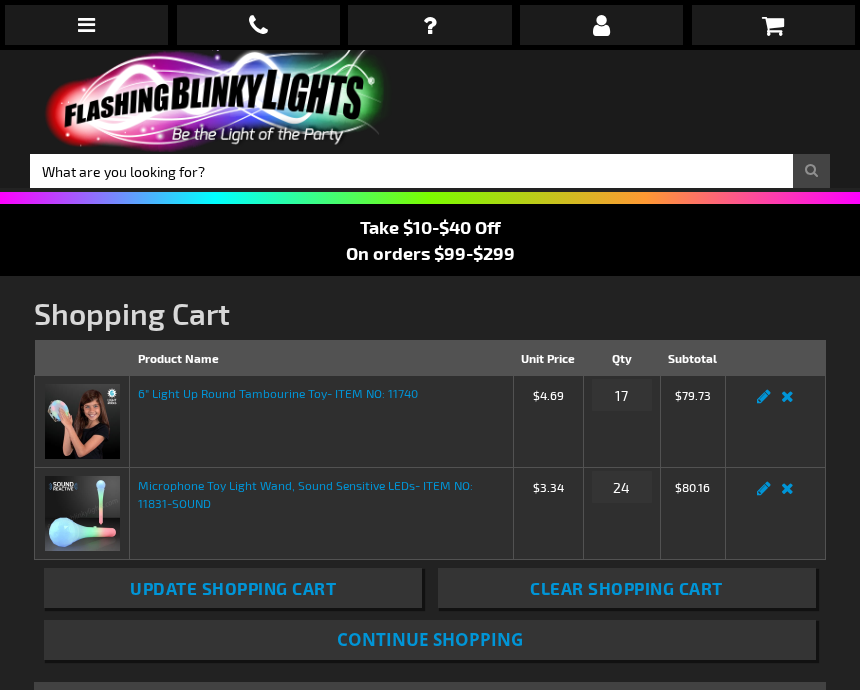 scroll, scrollTop: 0, scrollLeft: 0, axis: both 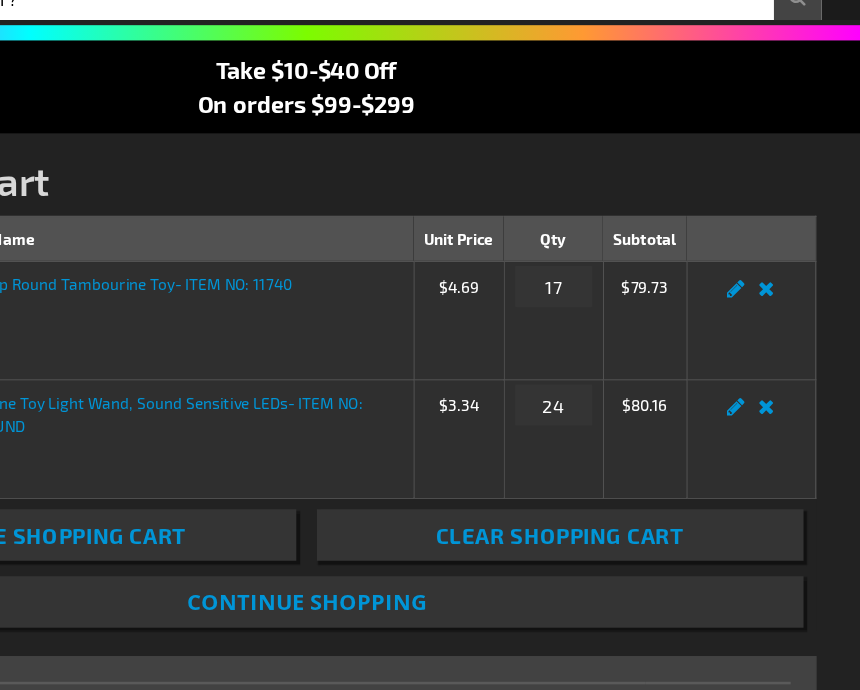click on "Remove item" at bounding box center [787, 409] 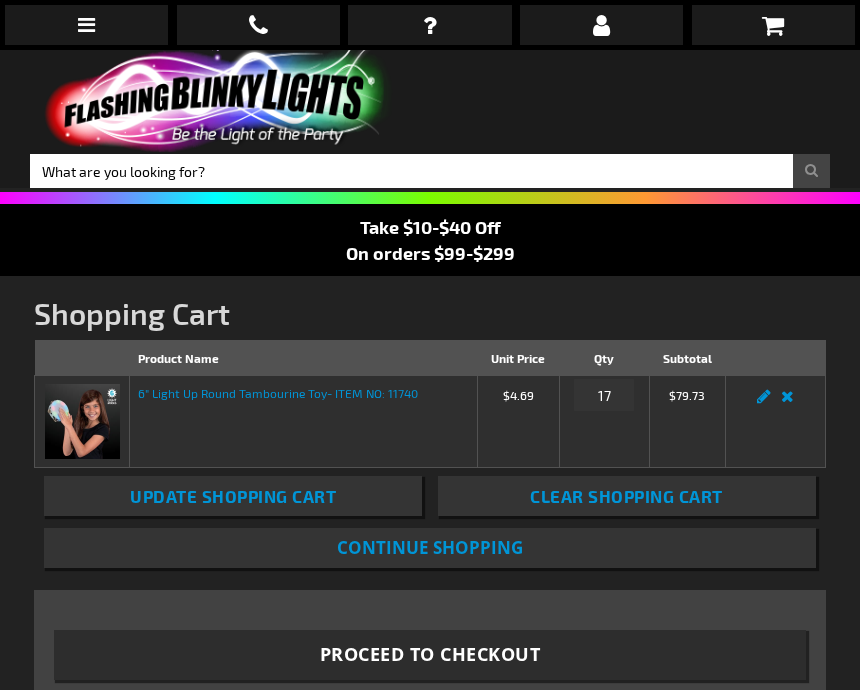 scroll, scrollTop: 0, scrollLeft: 0, axis: both 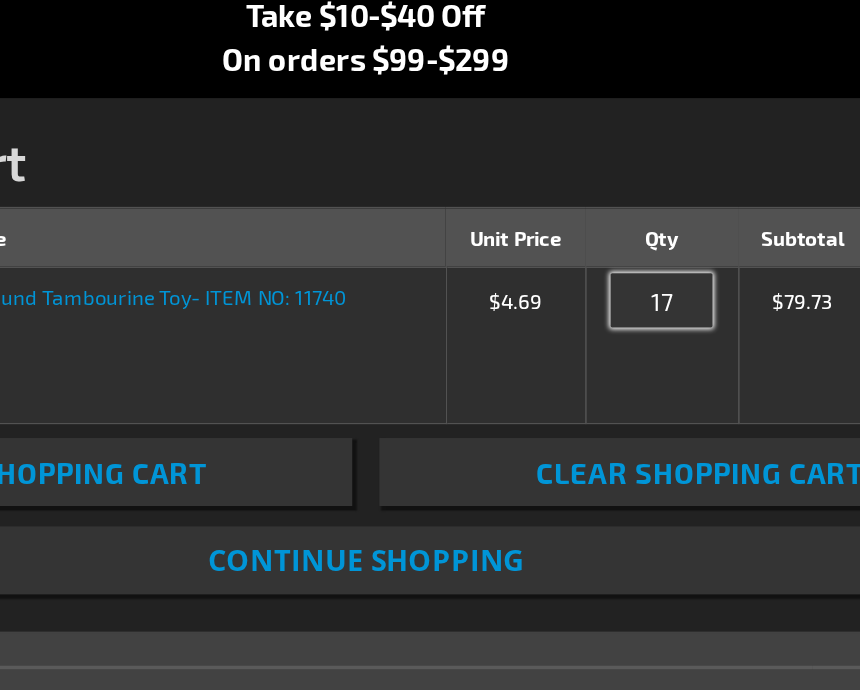 click on "17" at bounding box center (604, 290) 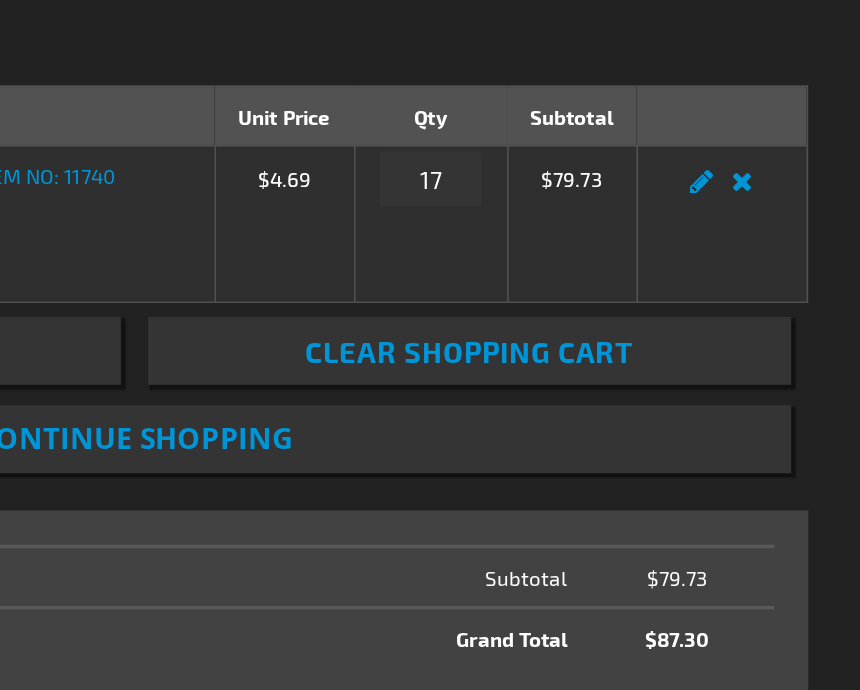 click on "Edit" at bounding box center (764, 297) 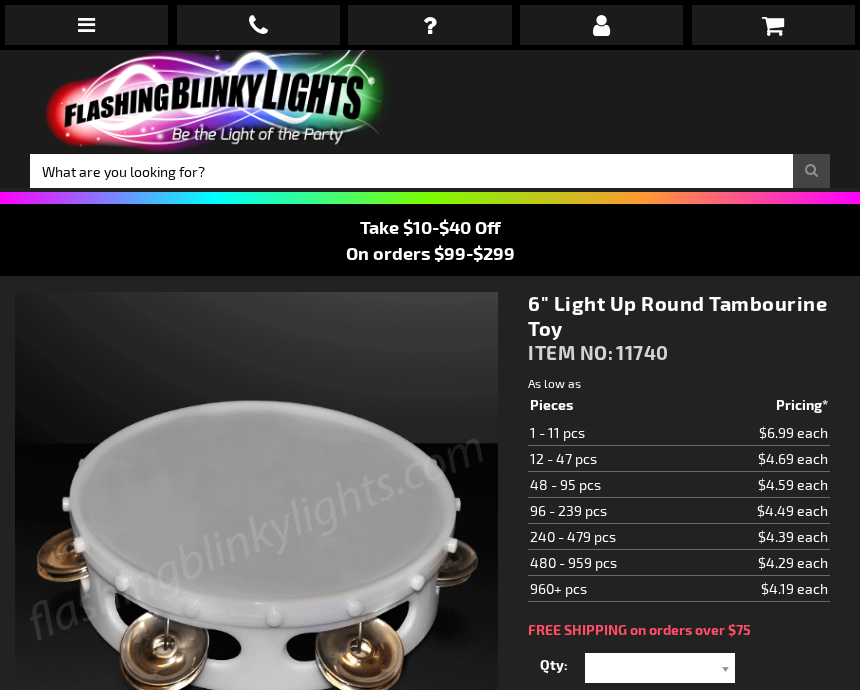 select 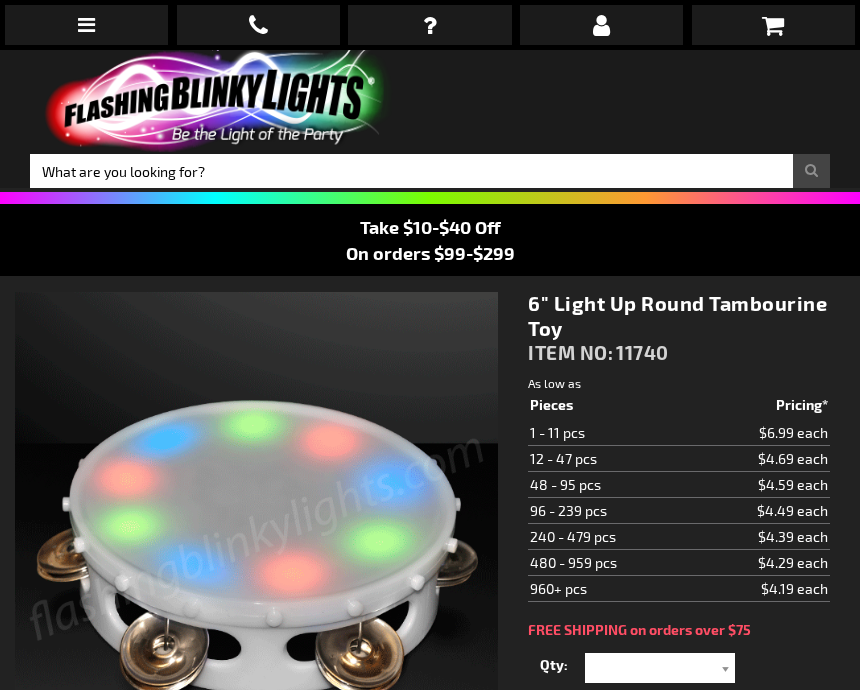 scroll, scrollTop: 0, scrollLeft: 0, axis: both 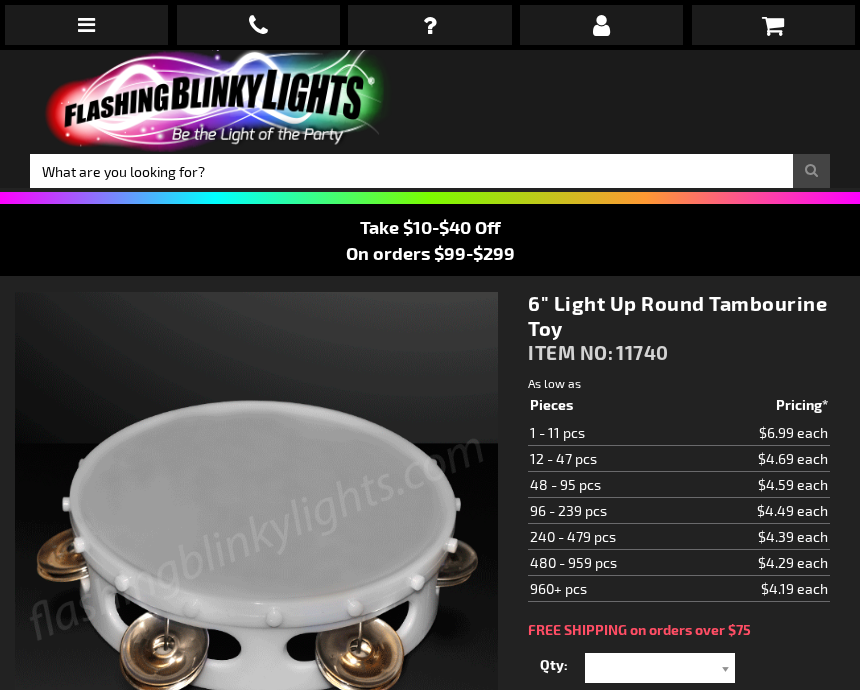 select 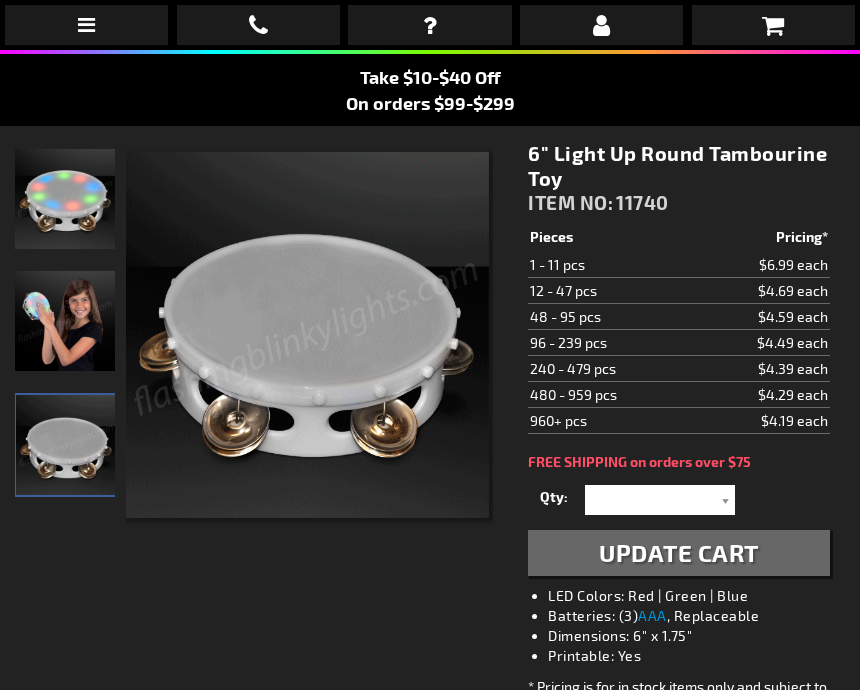 scroll, scrollTop: 152, scrollLeft: 0, axis: vertical 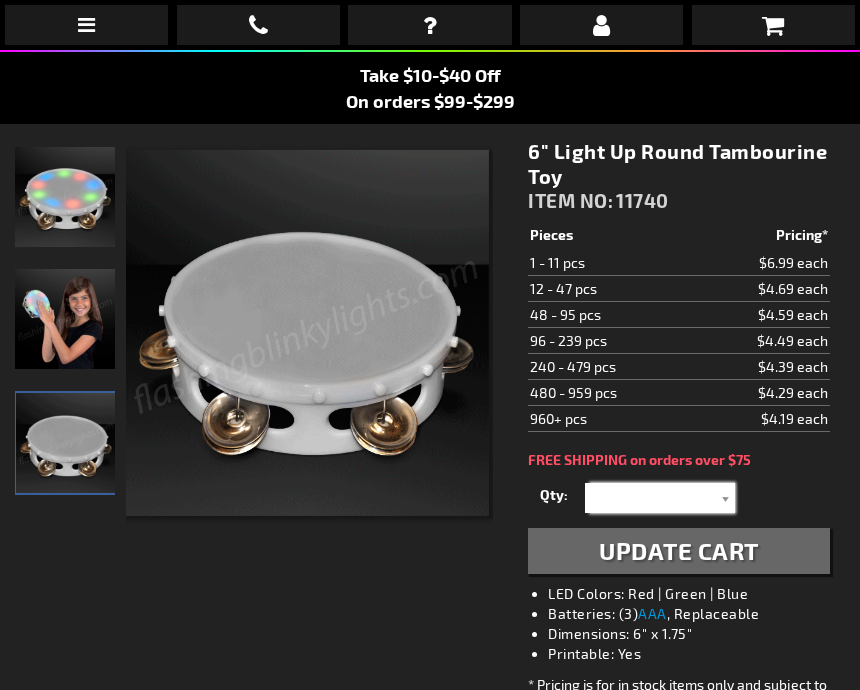 click at bounding box center [662, 498] 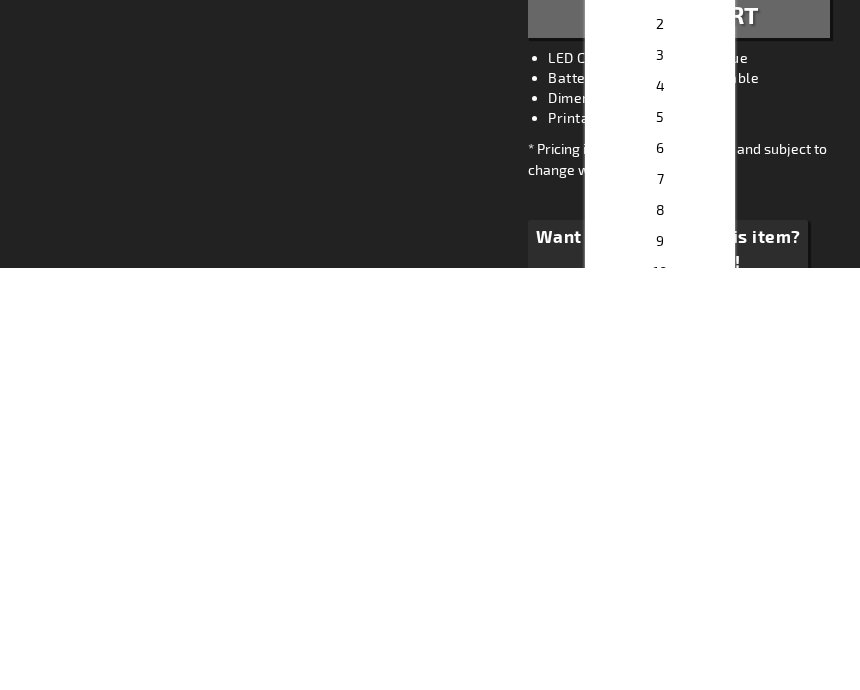 scroll, scrollTop: 276, scrollLeft: 0, axis: vertical 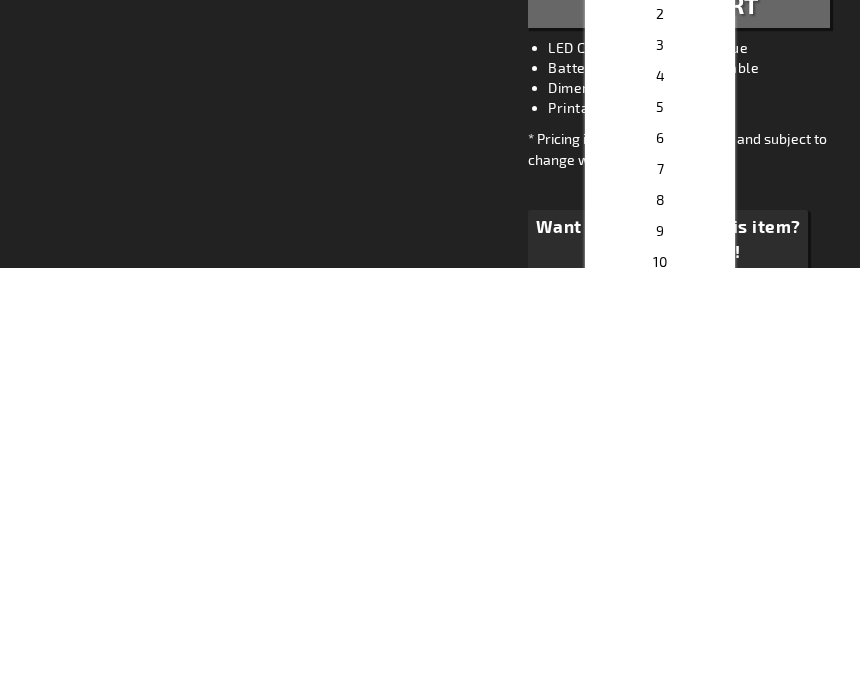 click on "12" at bounding box center [660, 745] 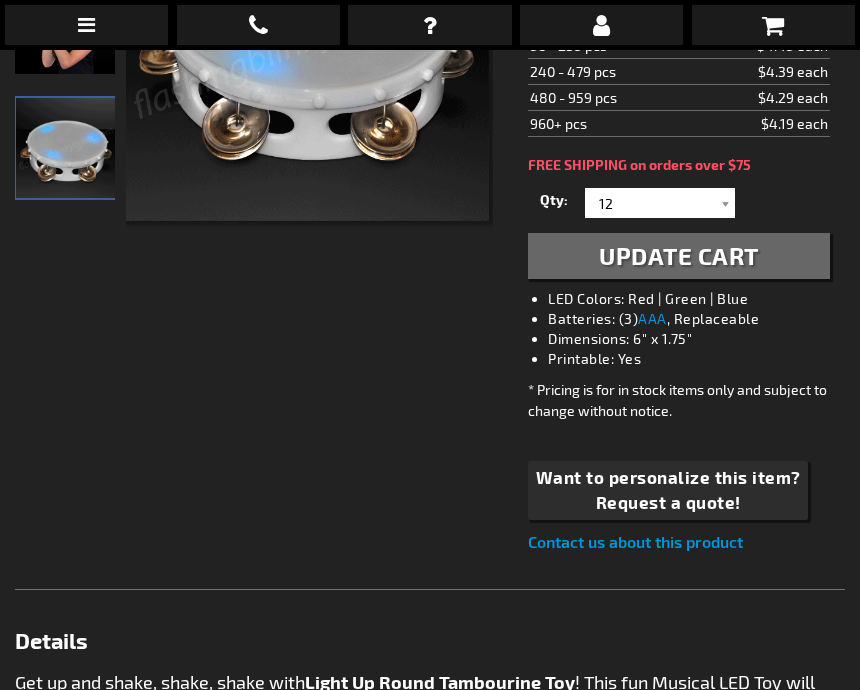 scroll, scrollTop: 449, scrollLeft: 0, axis: vertical 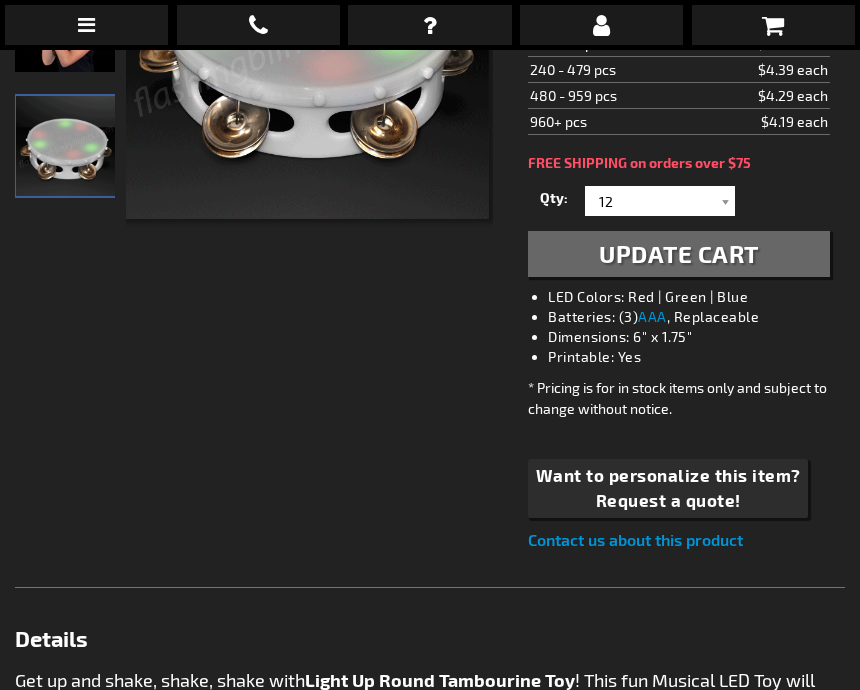 click on "Update Cart" at bounding box center (679, 253) 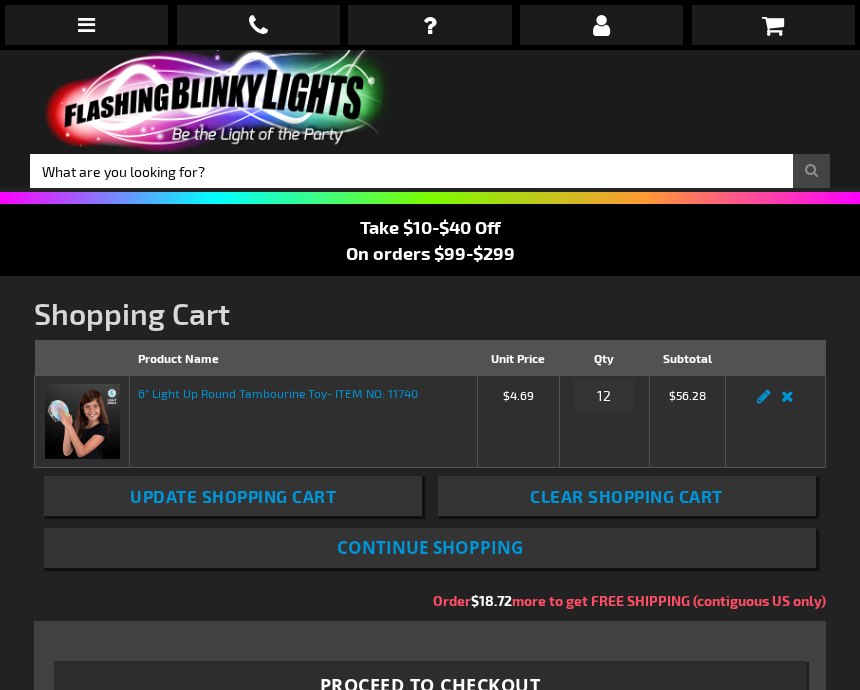 scroll, scrollTop: 0, scrollLeft: 0, axis: both 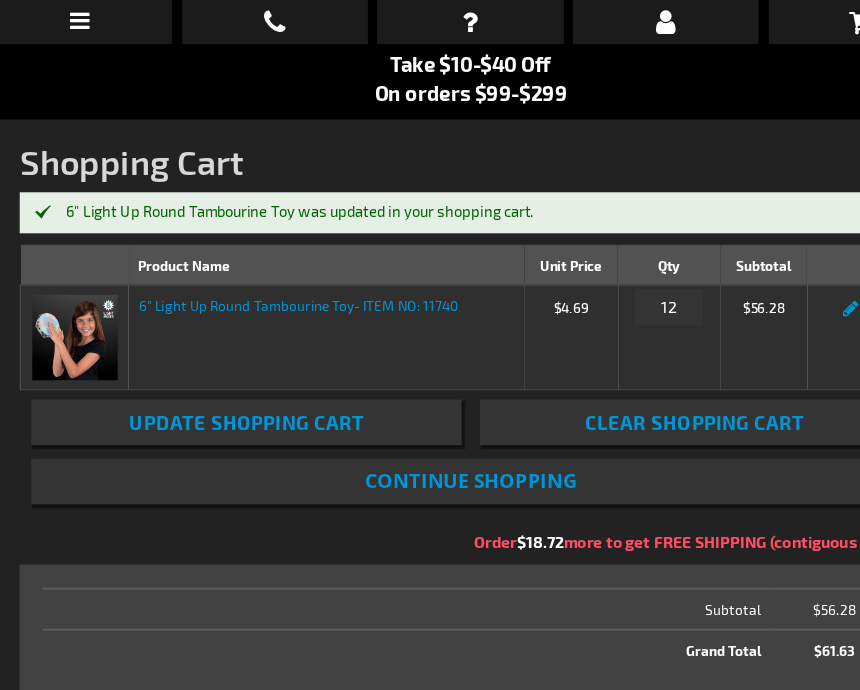 click on "Continue Shopping" at bounding box center [430, 428] 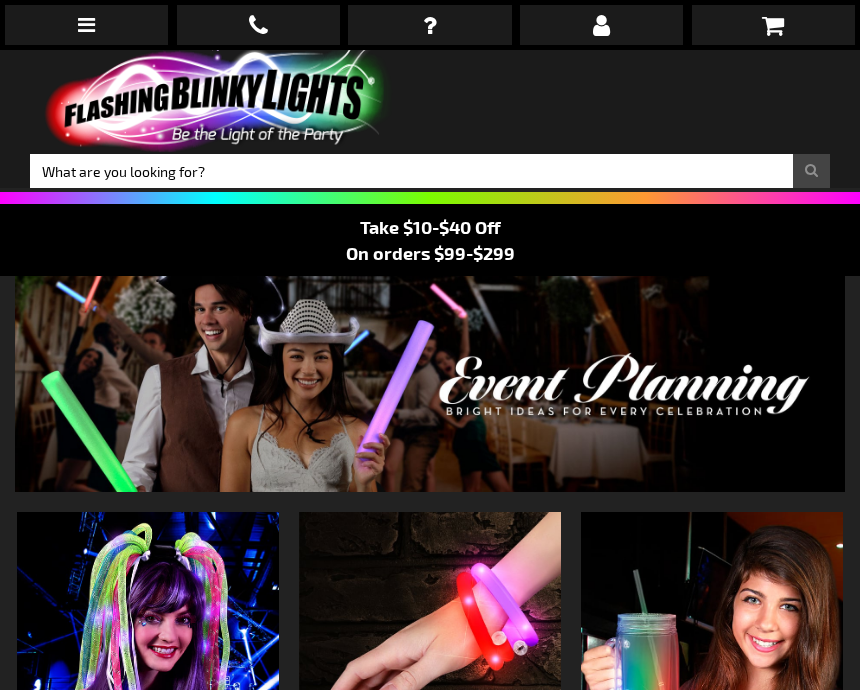 scroll, scrollTop: 0, scrollLeft: 0, axis: both 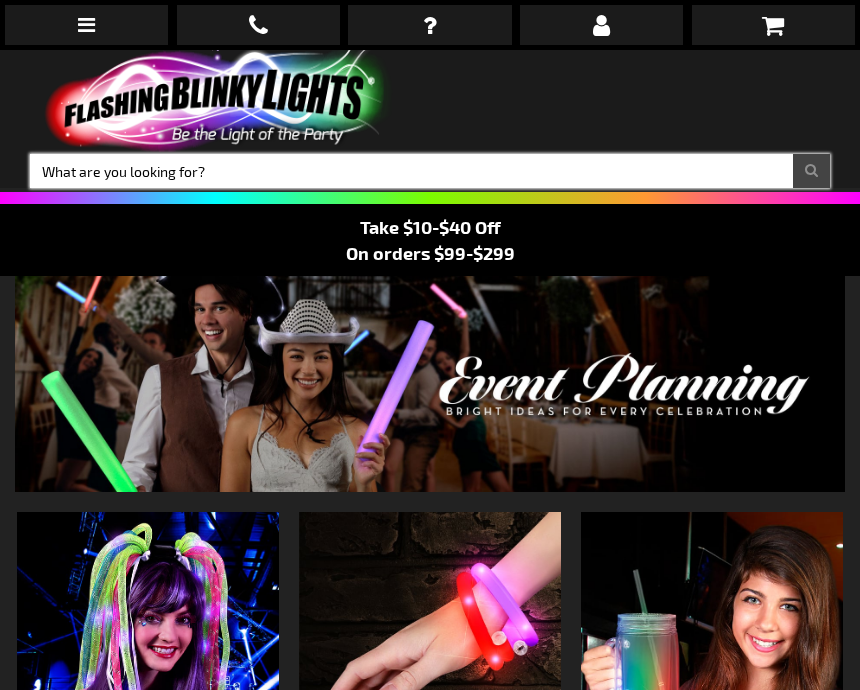 click on "Search" at bounding box center (430, 171) 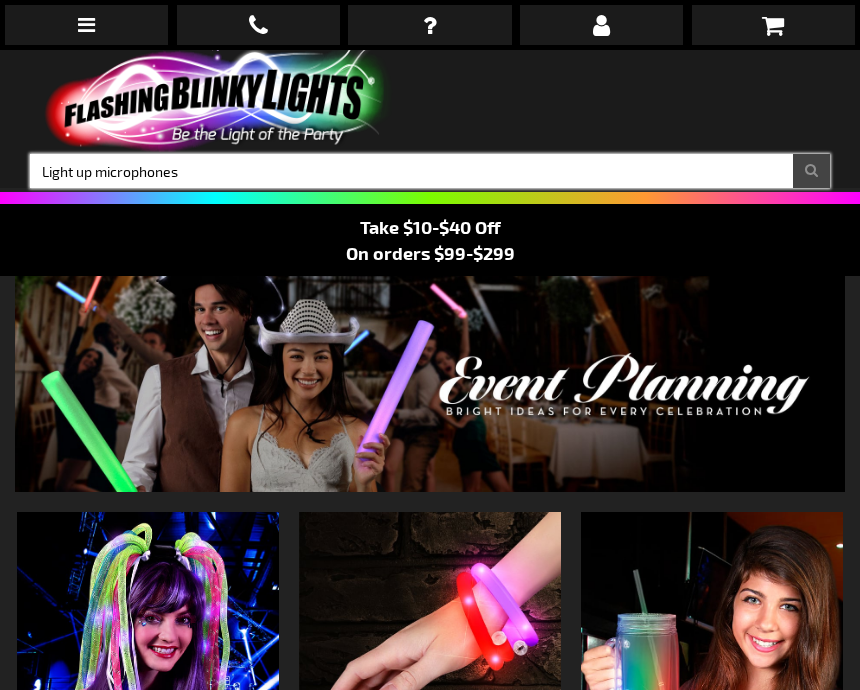 type on "Light up microphones" 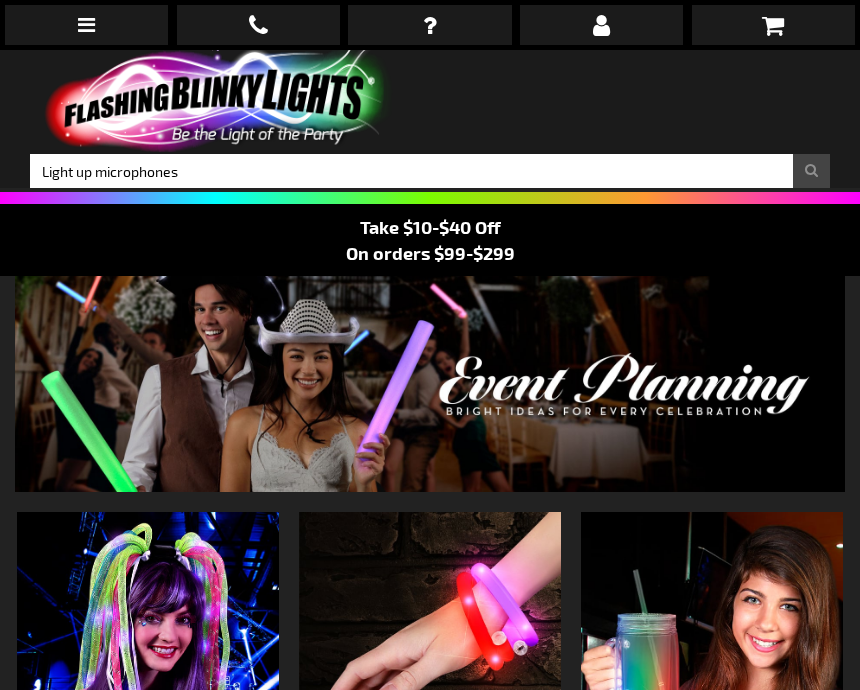 click on "Search" at bounding box center [811, 171] 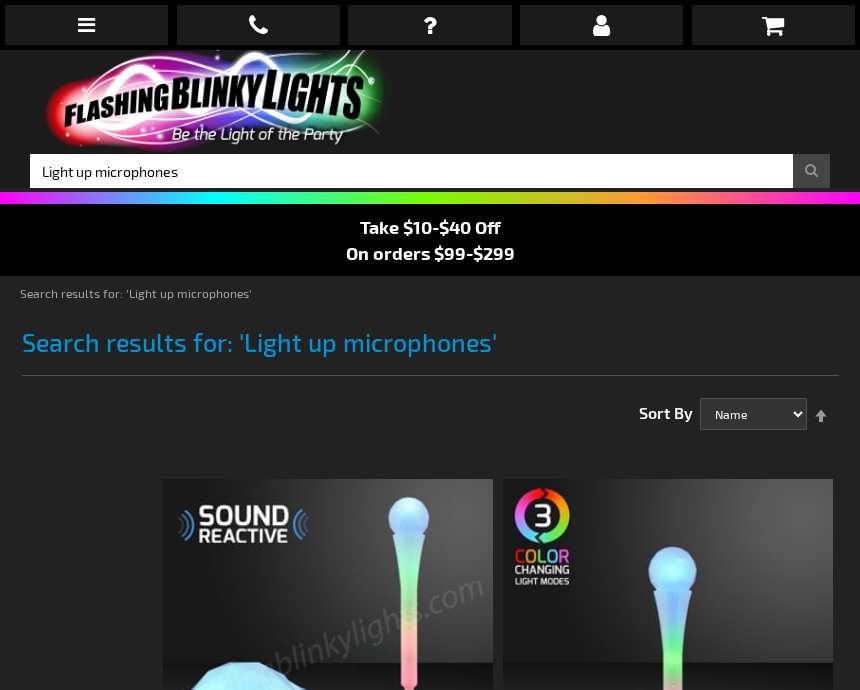 scroll, scrollTop: 0, scrollLeft: 0, axis: both 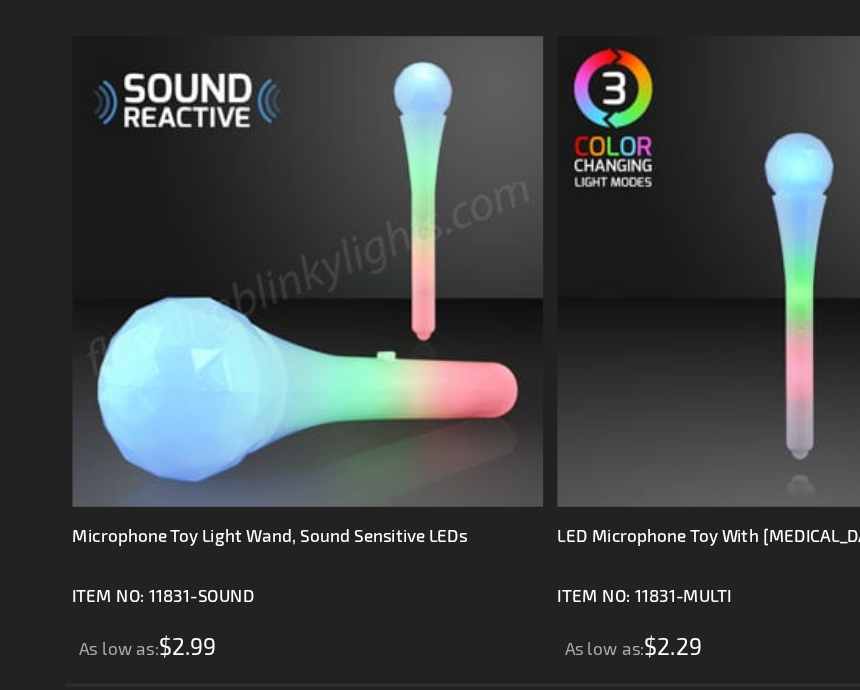click at bounding box center [328, 279] 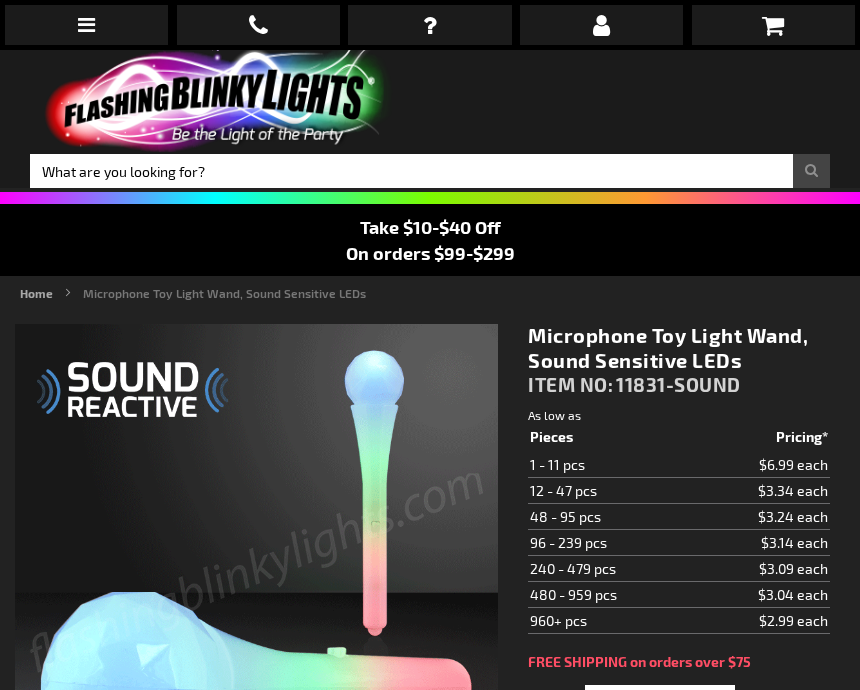 scroll, scrollTop: 0, scrollLeft: 0, axis: both 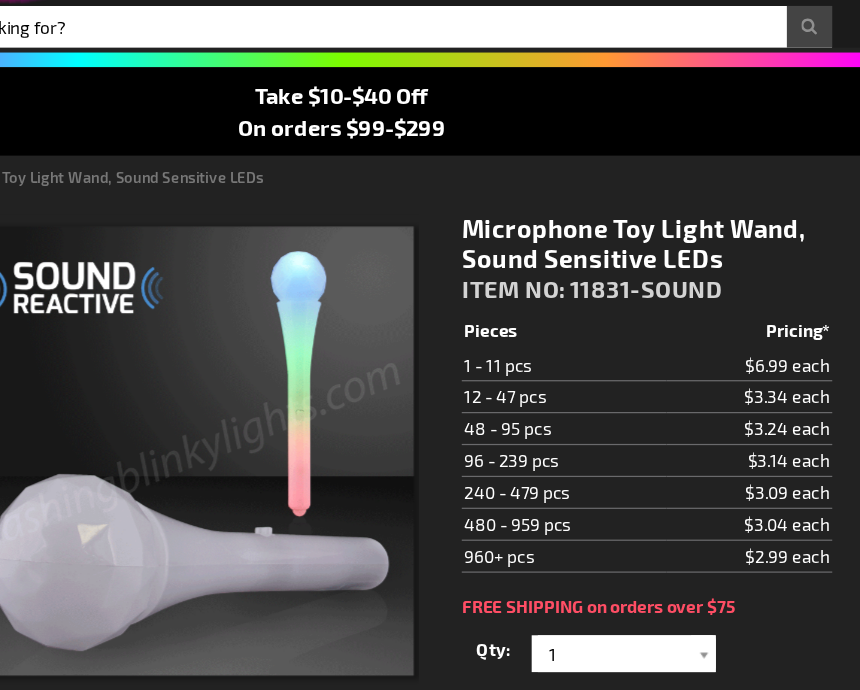 click on "12 - 47 pcs" at bounding box center (611, 380) 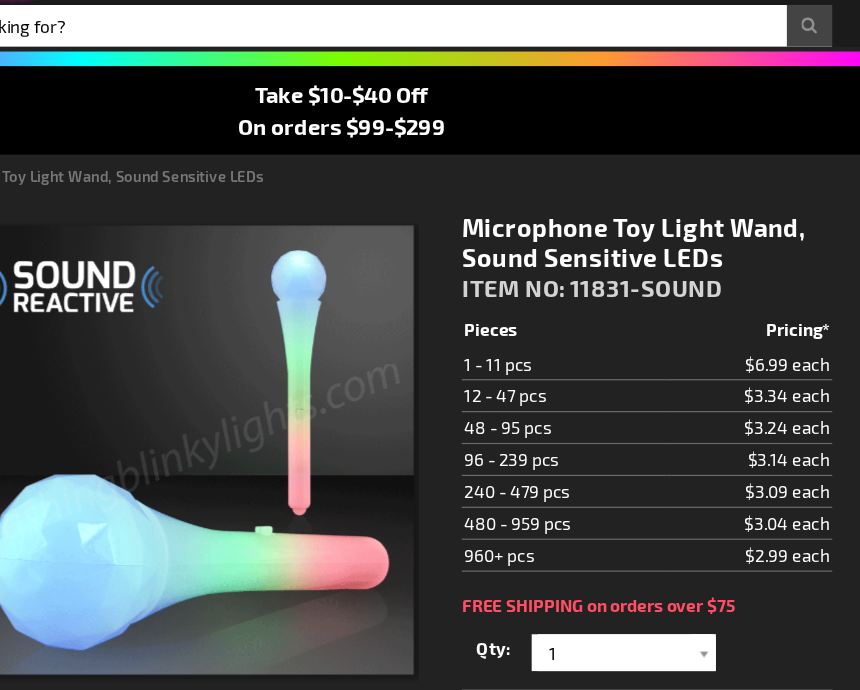 click at bounding box center [725, 588] 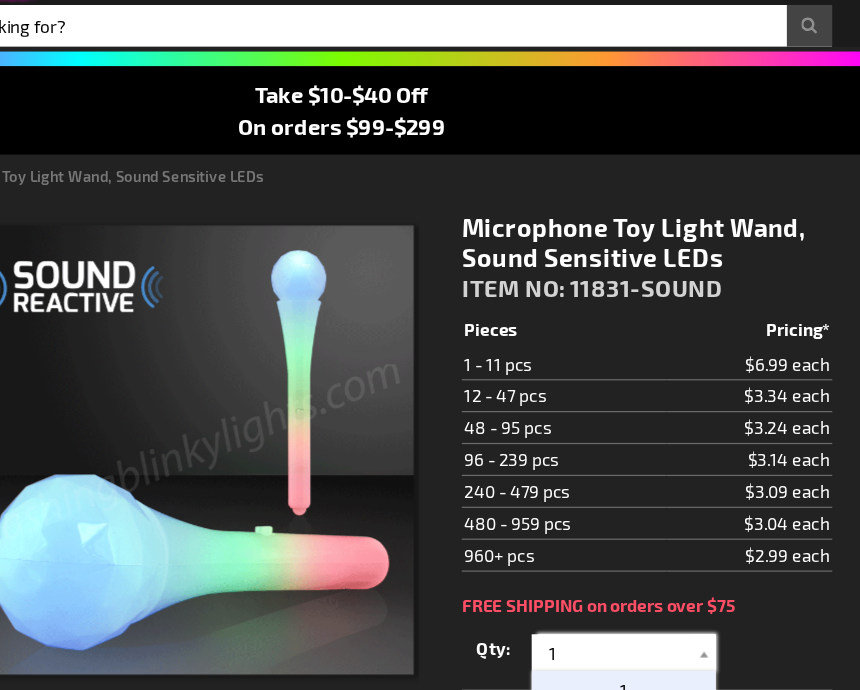 scroll, scrollTop: 137, scrollLeft: 0, axis: vertical 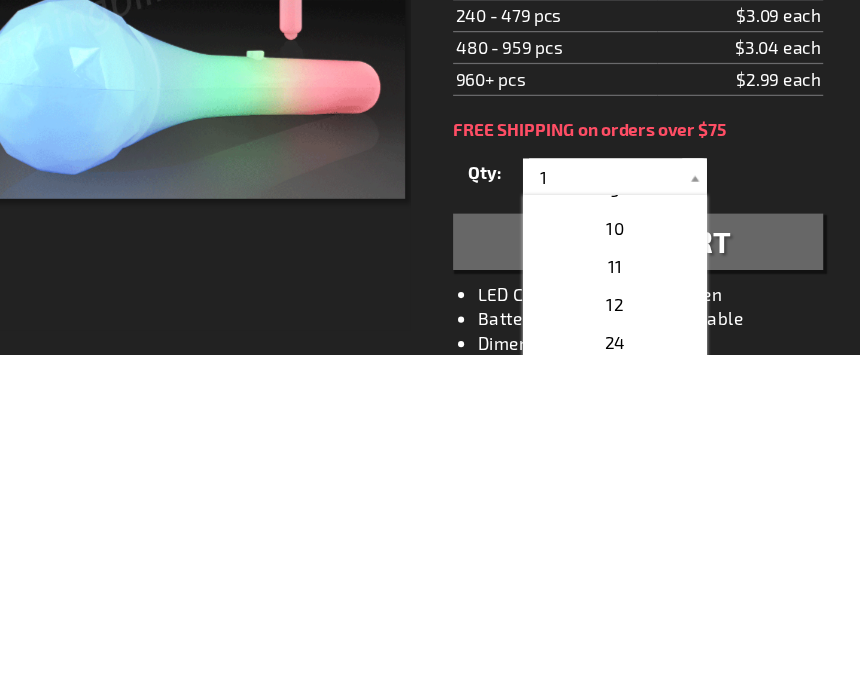 click on "12" at bounding box center (660, 648) 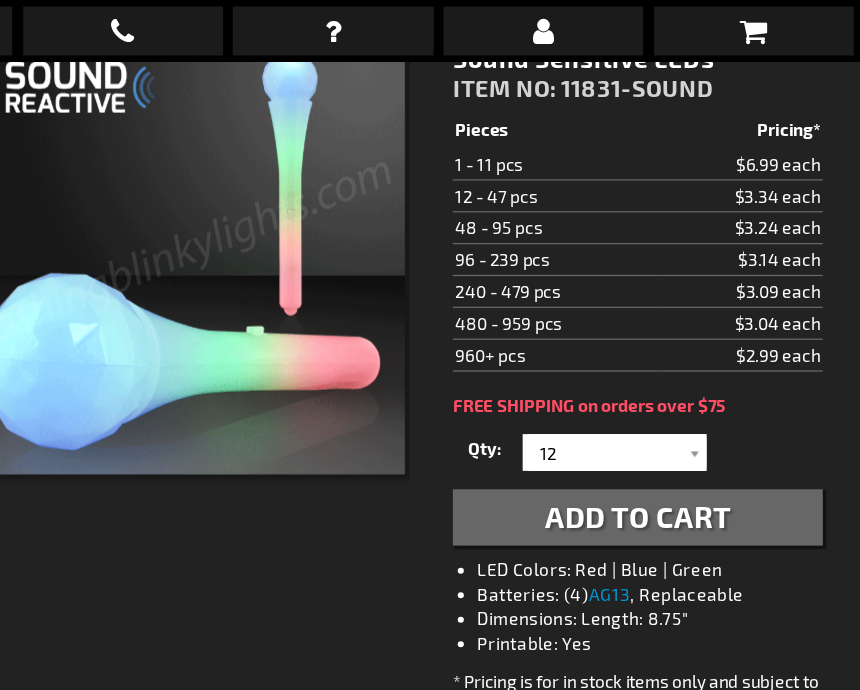 scroll, scrollTop: 312, scrollLeft: 0, axis: vertical 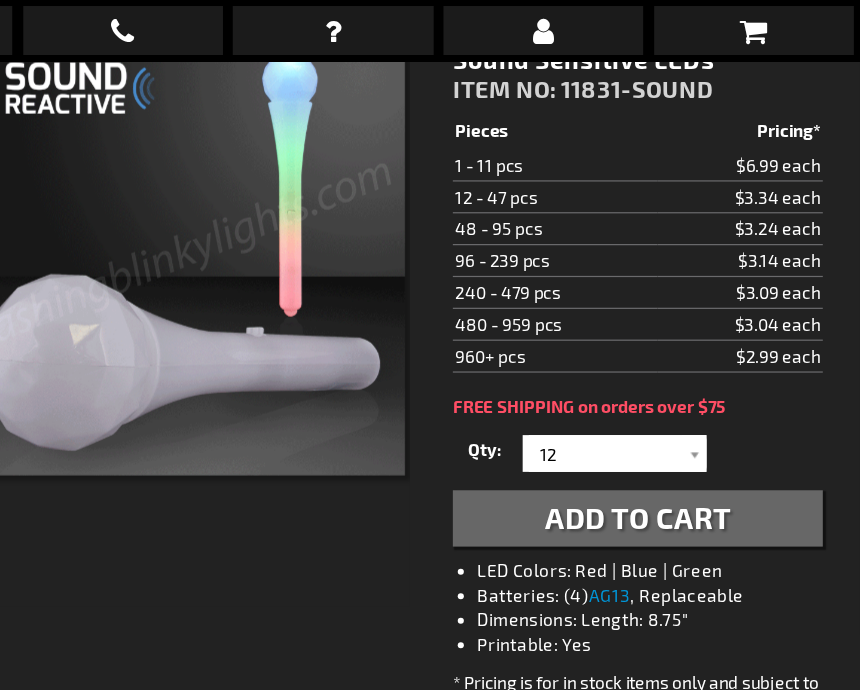 click on "Add to Cart" at bounding box center [679, 422] 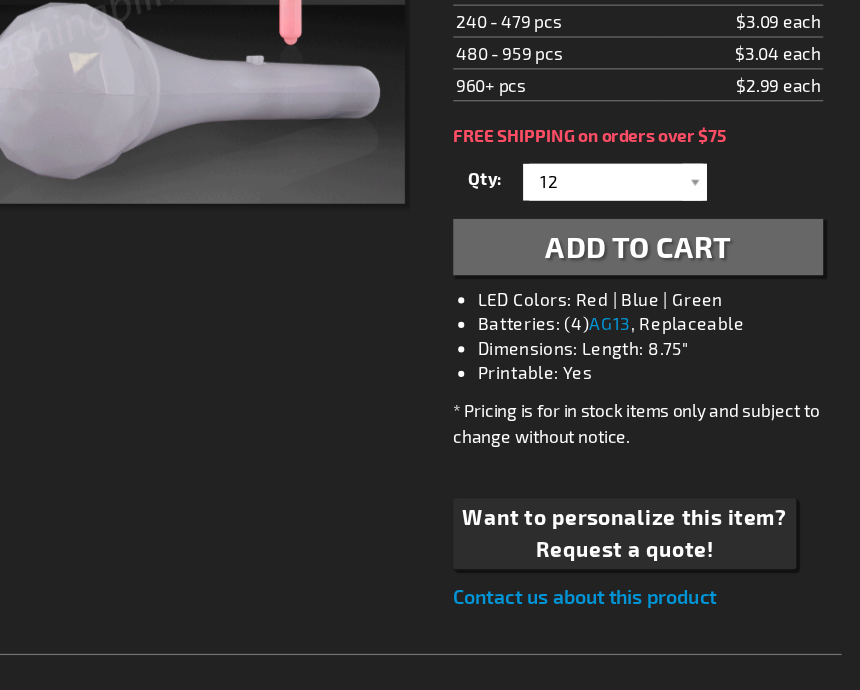 scroll, scrollTop: 524, scrollLeft: 0, axis: vertical 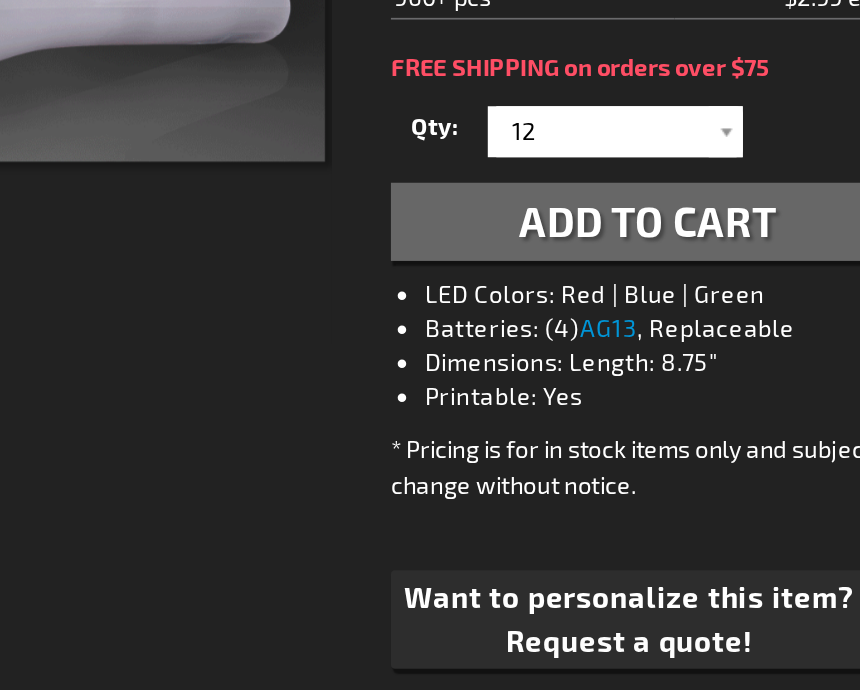 click on "Add to Cart" at bounding box center (679, 256) 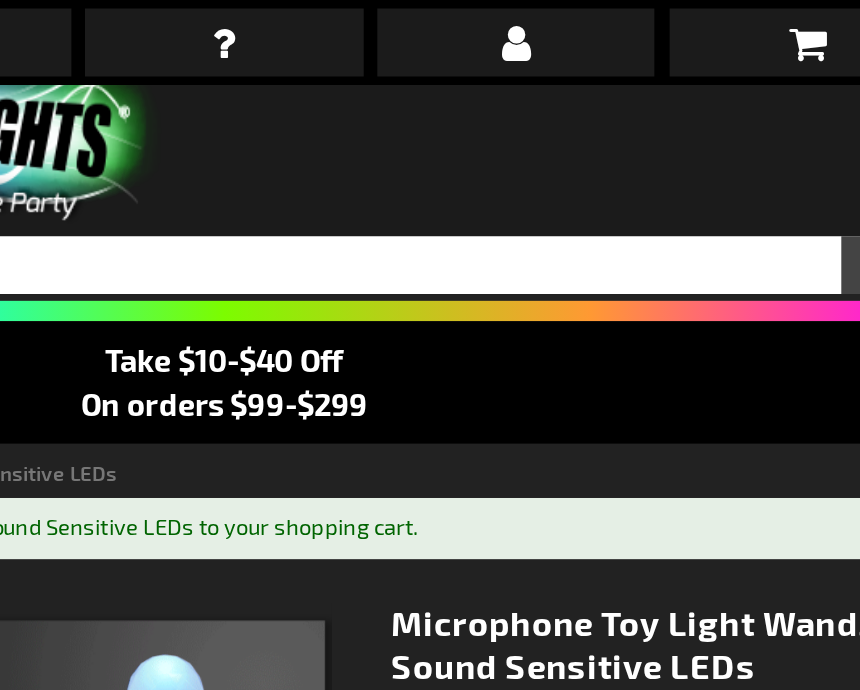 scroll, scrollTop: 0, scrollLeft: 0, axis: both 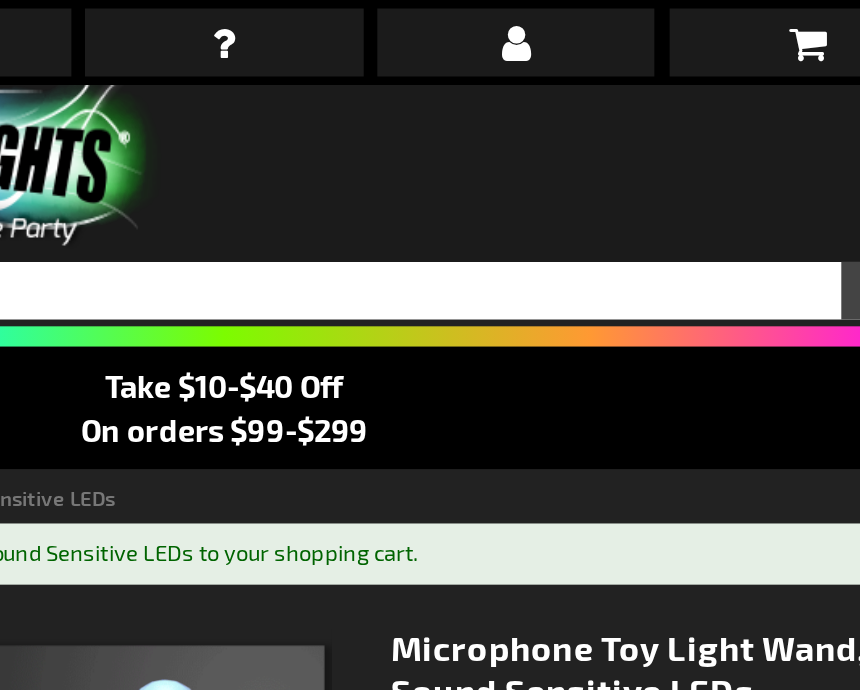 click at bounding box center [773, 25] 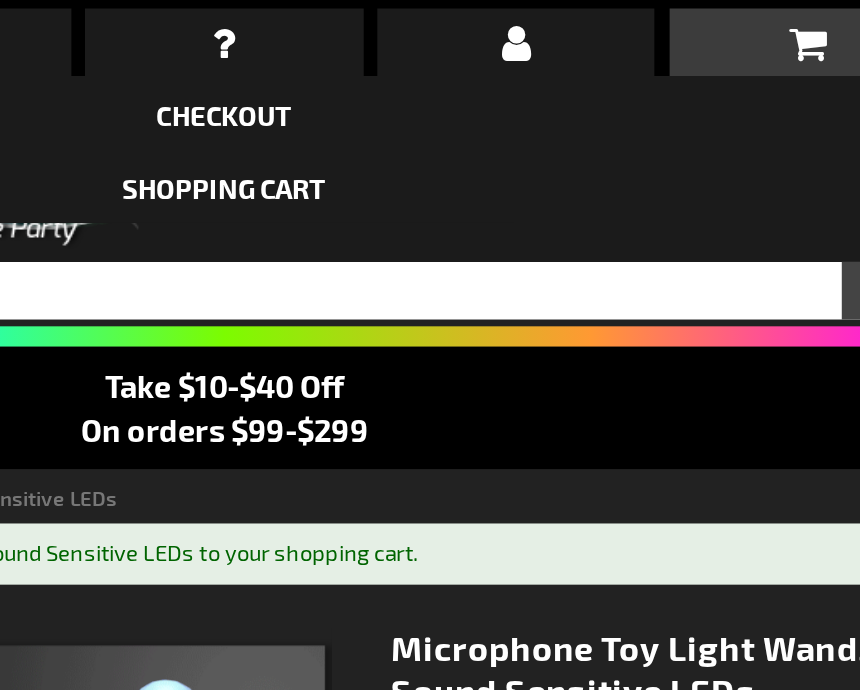 click on "Shopping
Cart" at bounding box center [430, 110] 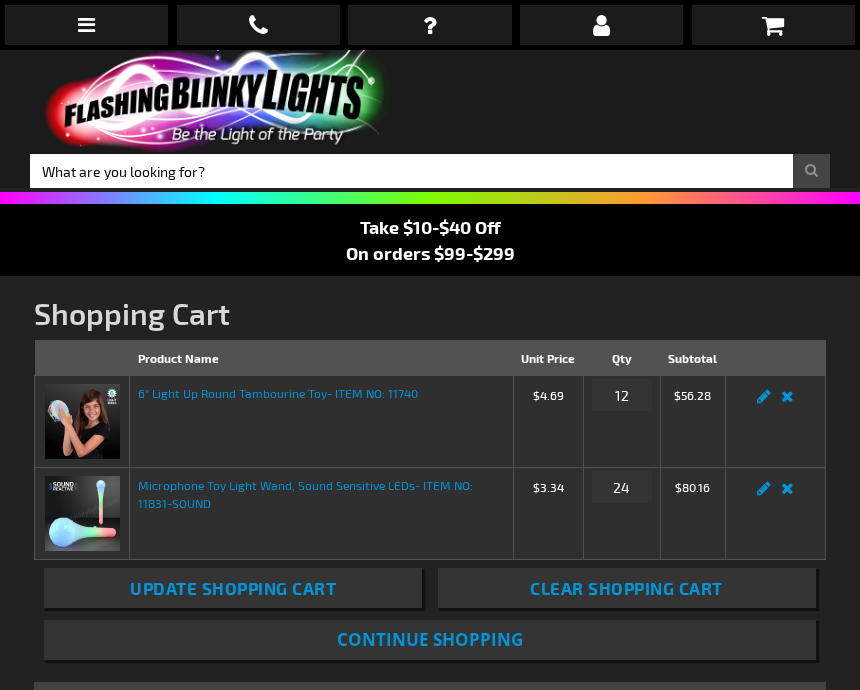 scroll, scrollTop: 0, scrollLeft: 0, axis: both 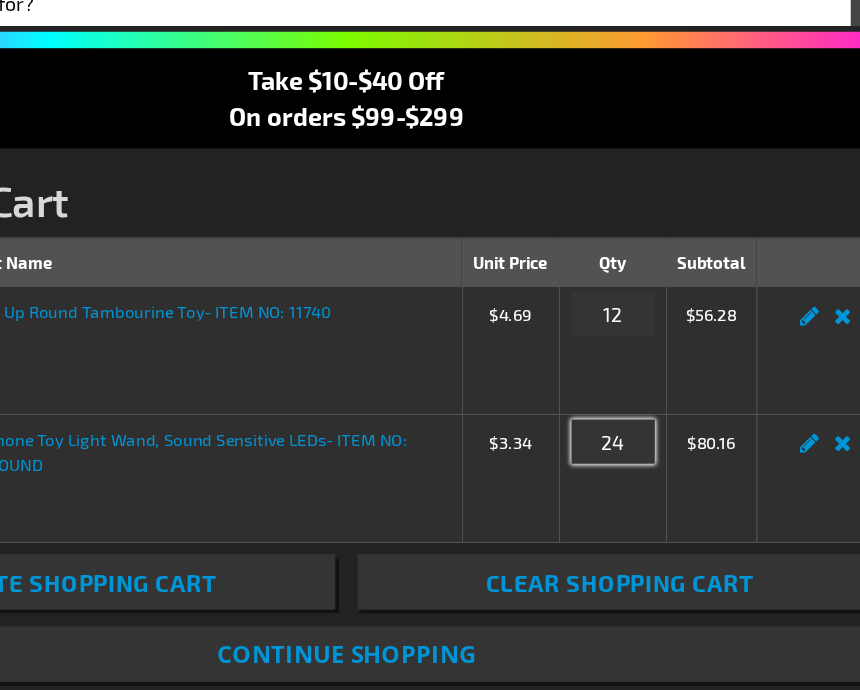 click on "24" at bounding box center (622, 411) 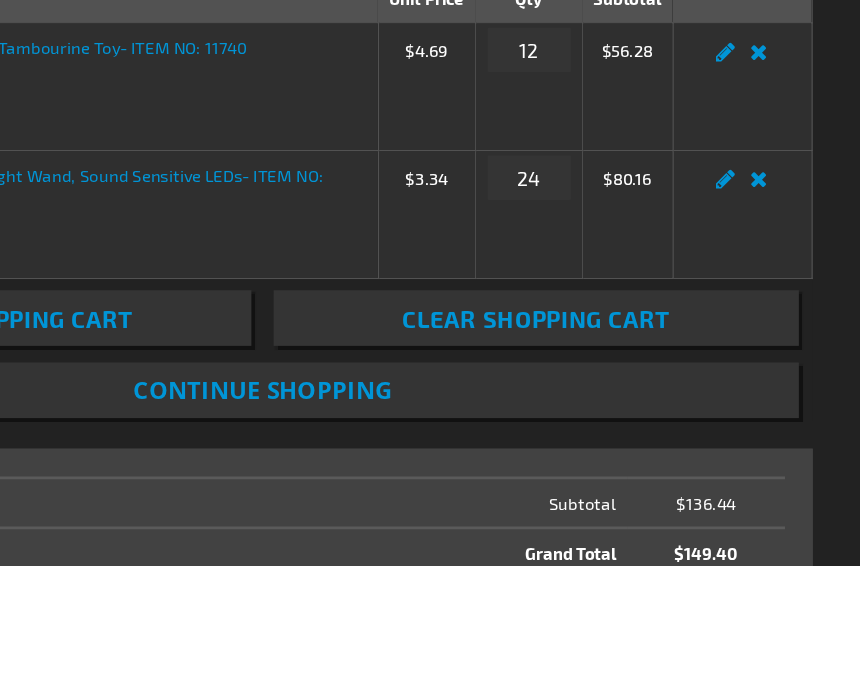 click on "Edit" at bounding box center [764, 418] 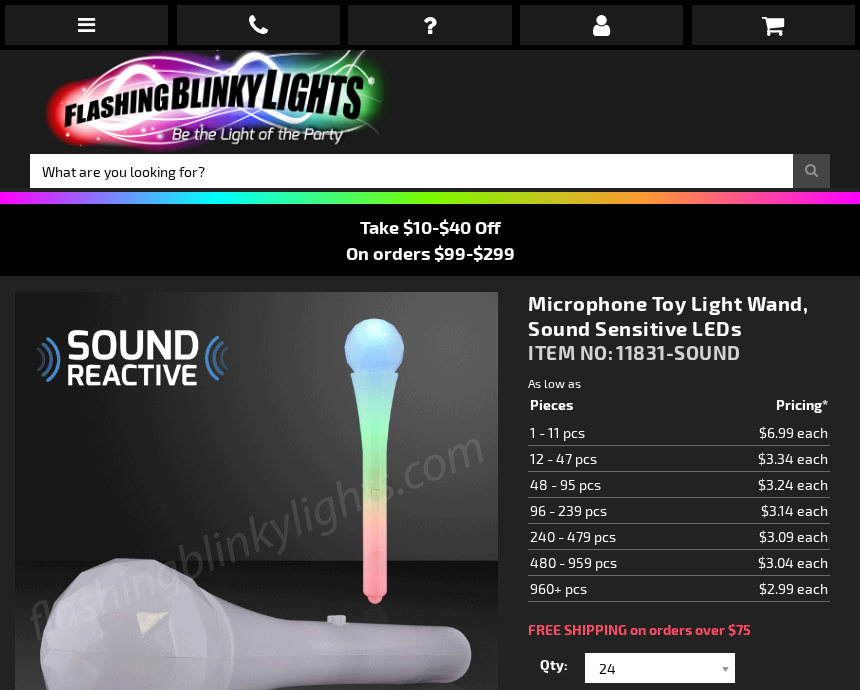select 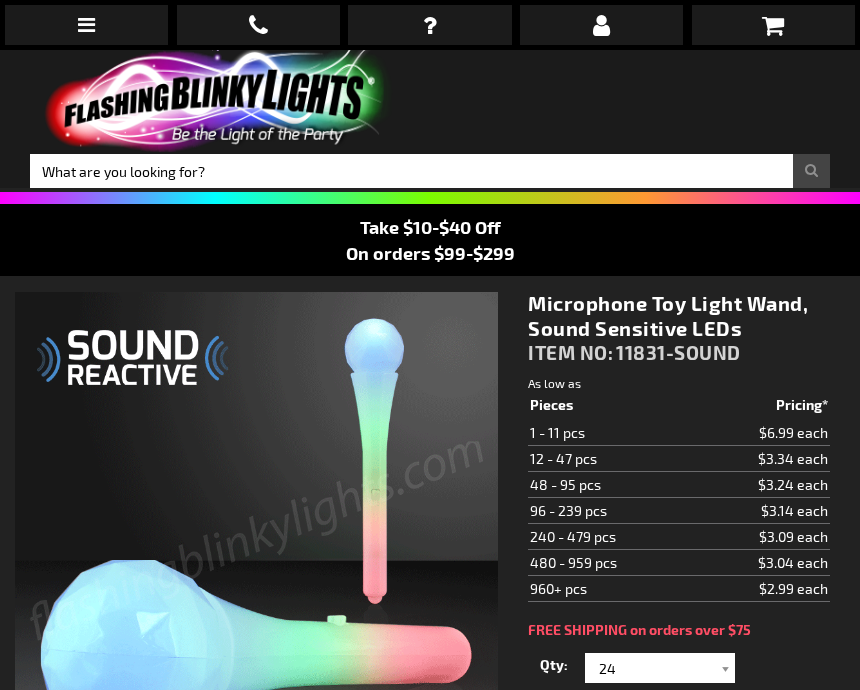 scroll, scrollTop: 0, scrollLeft: 0, axis: both 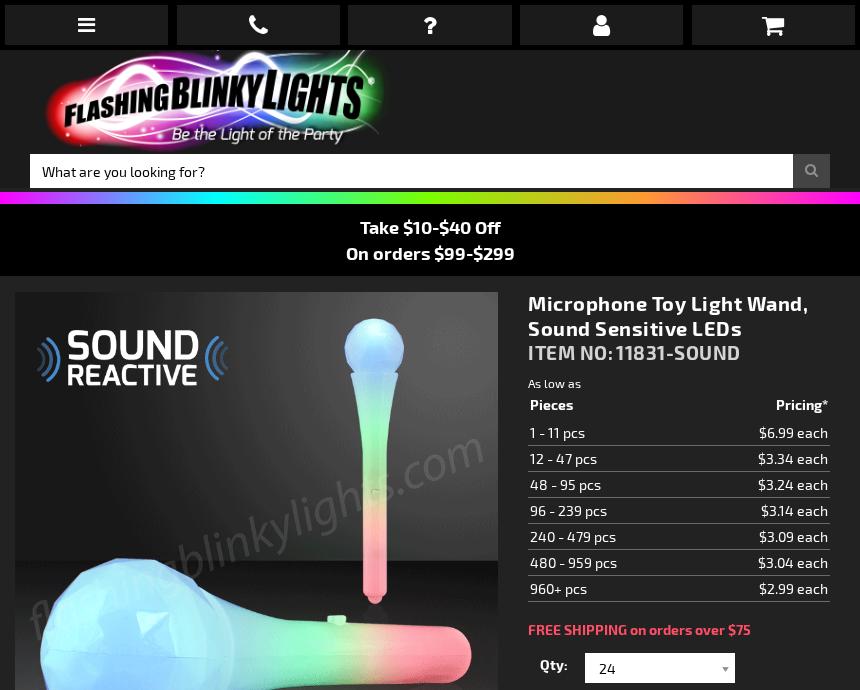 select 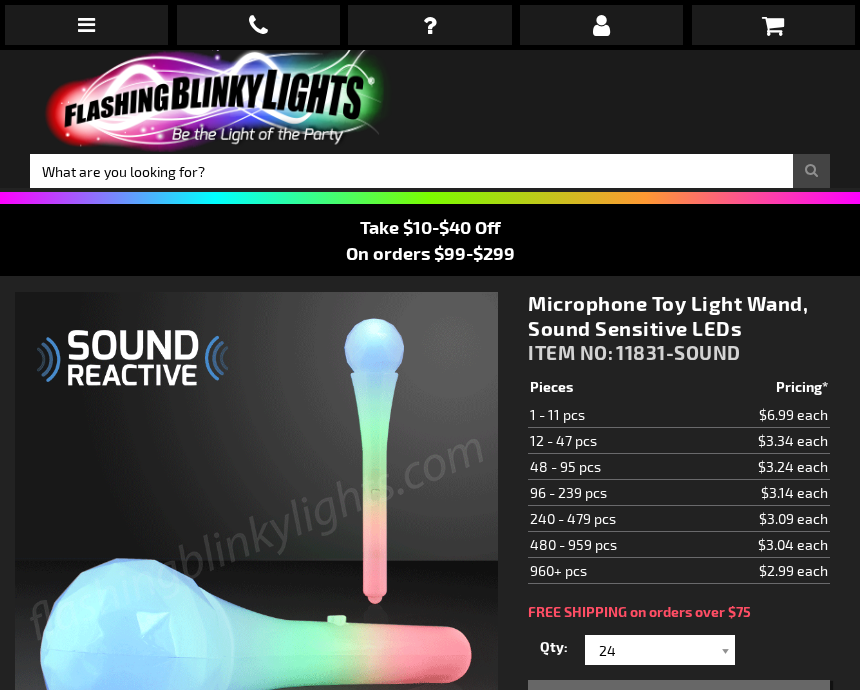 scroll, scrollTop: 0, scrollLeft: 0, axis: both 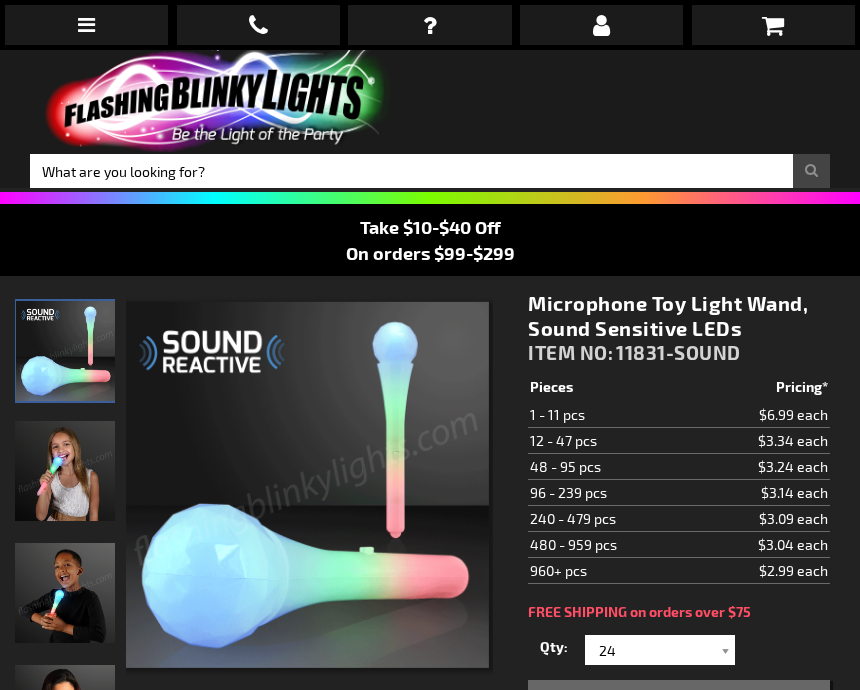 click at bounding box center (725, 650) 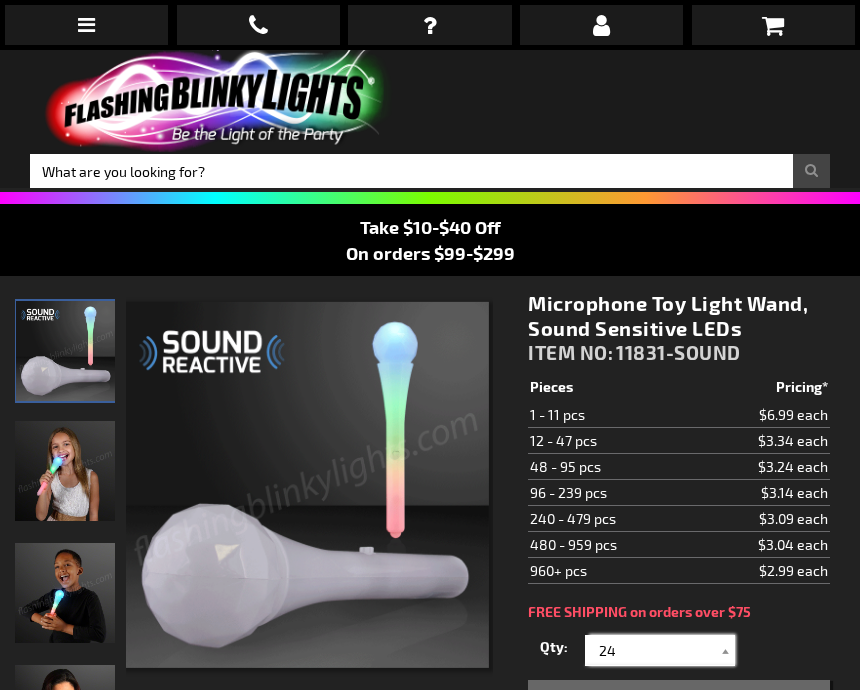 scroll, scrollTop: 95, scrollLeft: 0, axis: vertical 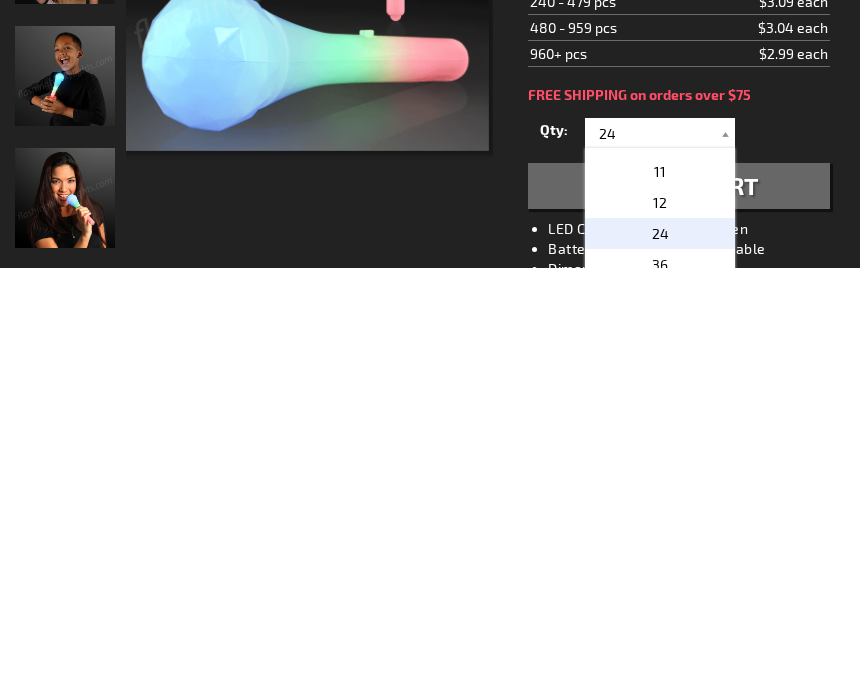 click on "12" at bounding box center [660, 624] 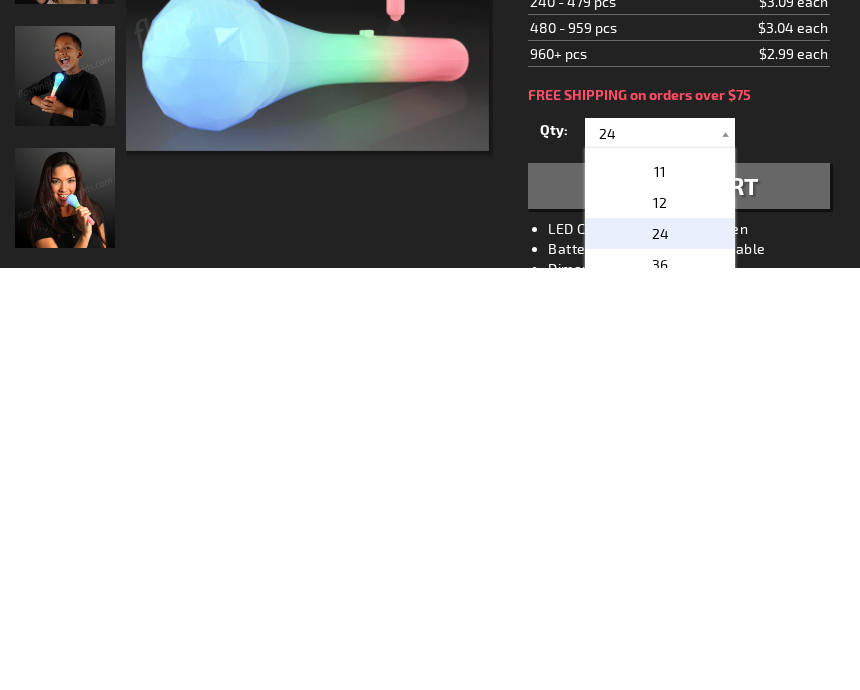 type on "12" 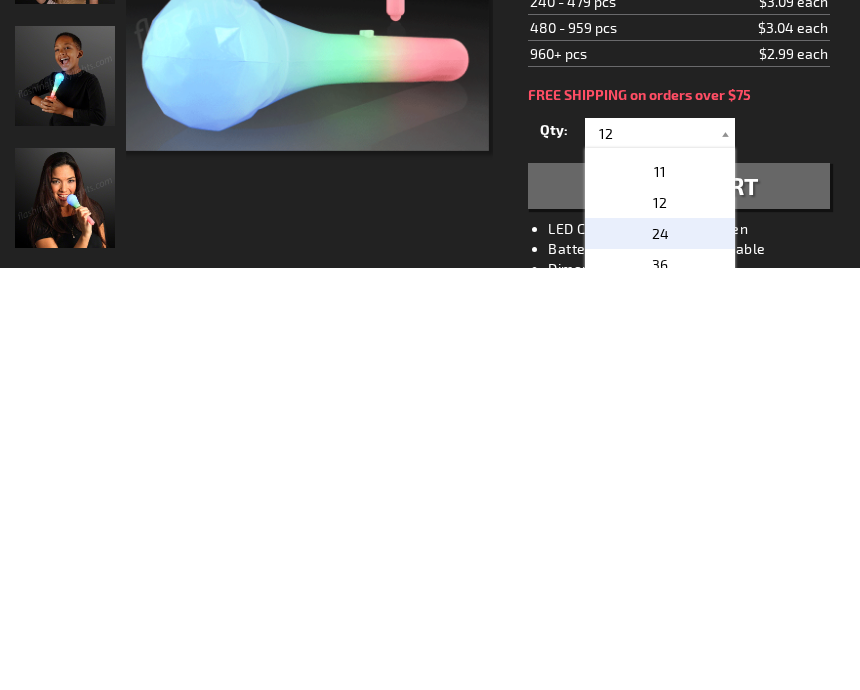 scroll, scrollTop: 517, scrollLeft: 0, axis: vertical 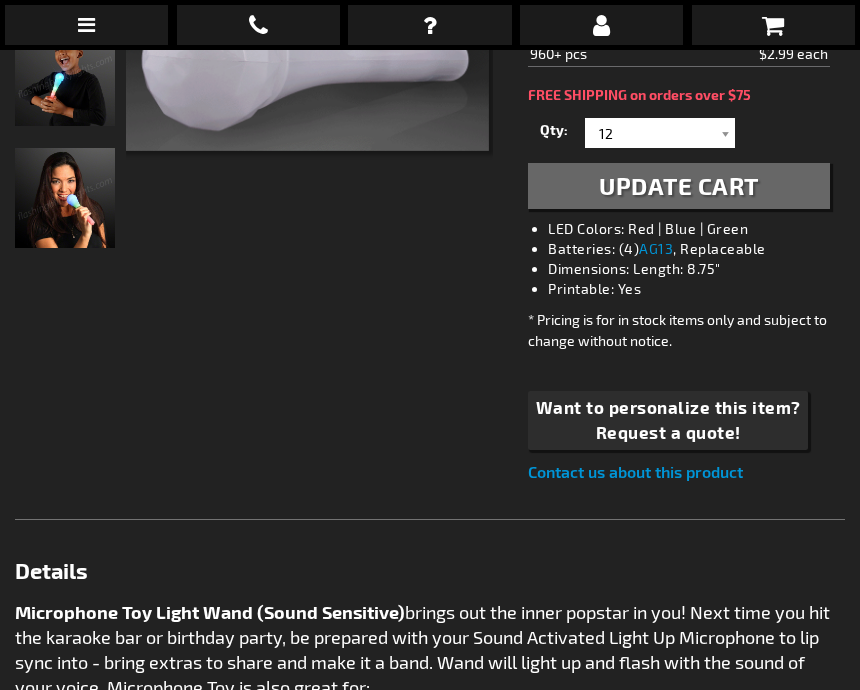 click on "Update Cart" at bounding box center [679, 186] 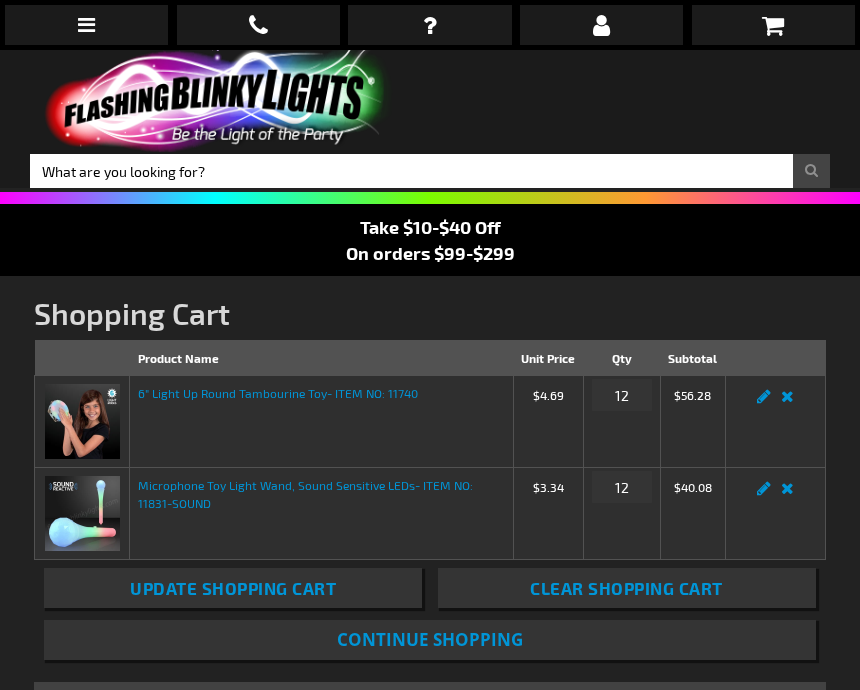 scroll, scrollTop: 0, scrollLeft: 0, axis: both 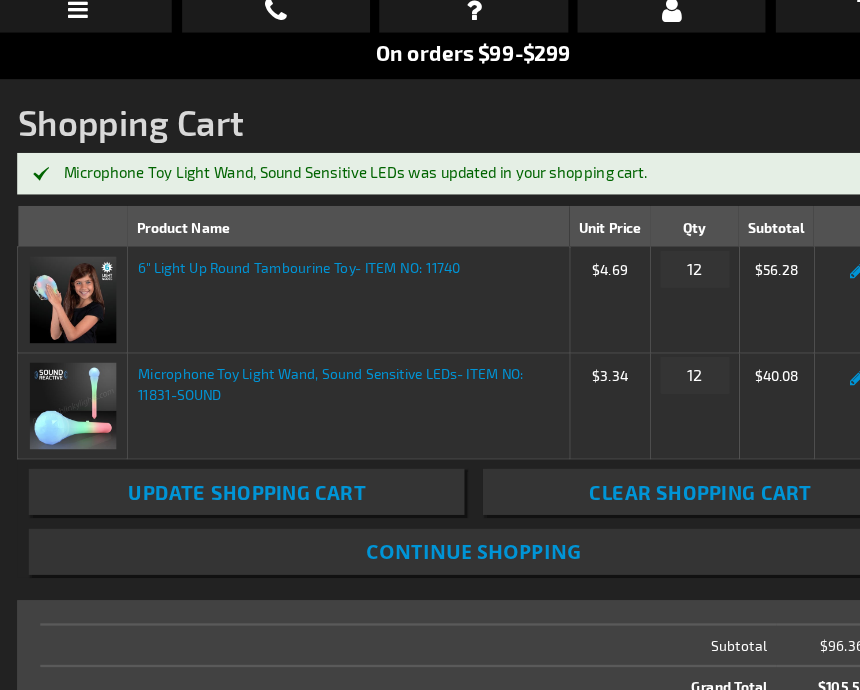 click on "Microphone Toy Light Wand, Sound Sensitive LEDs was updated in your shopping cart." at bounding box center (429, 167) 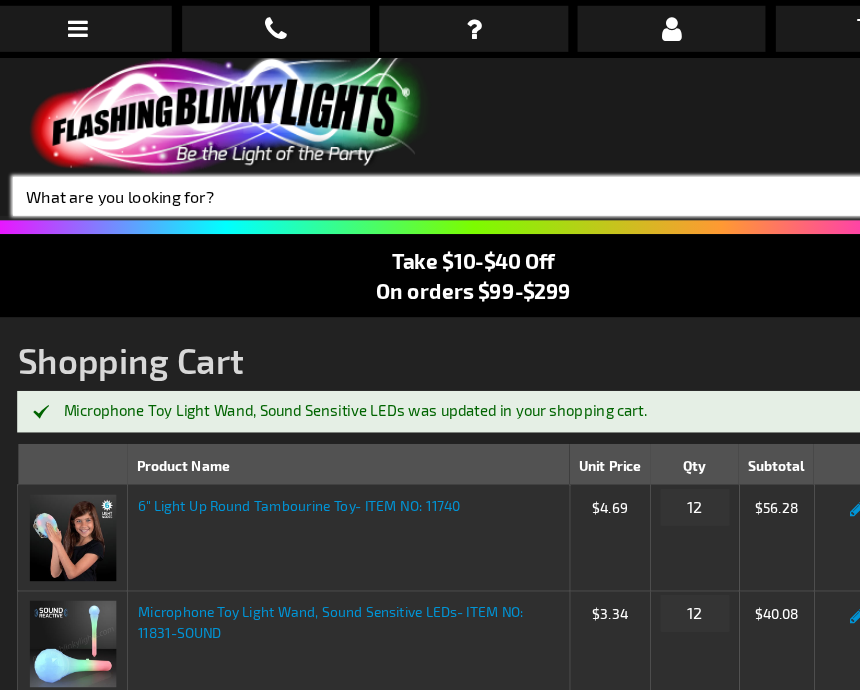 click on "Search" at bounding box center [430, 170] 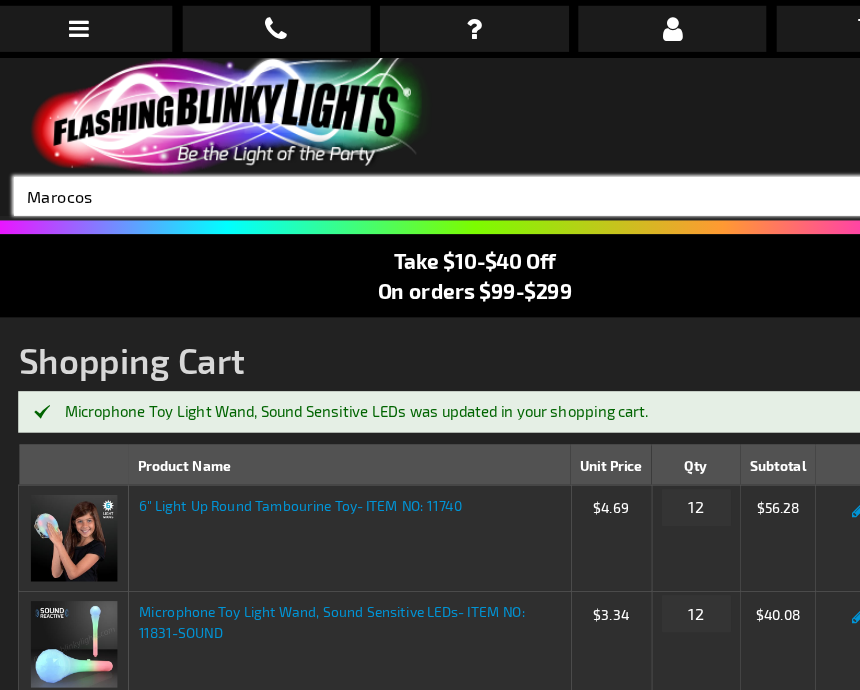 type on "Marocos" 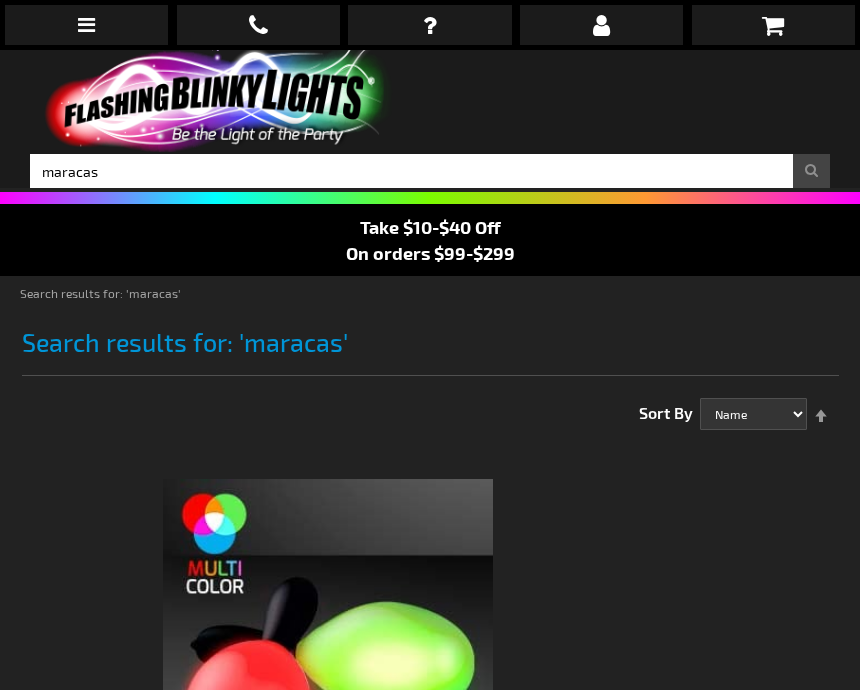scroll, scrollTop: 0, scrollLeft: 0, axis: both 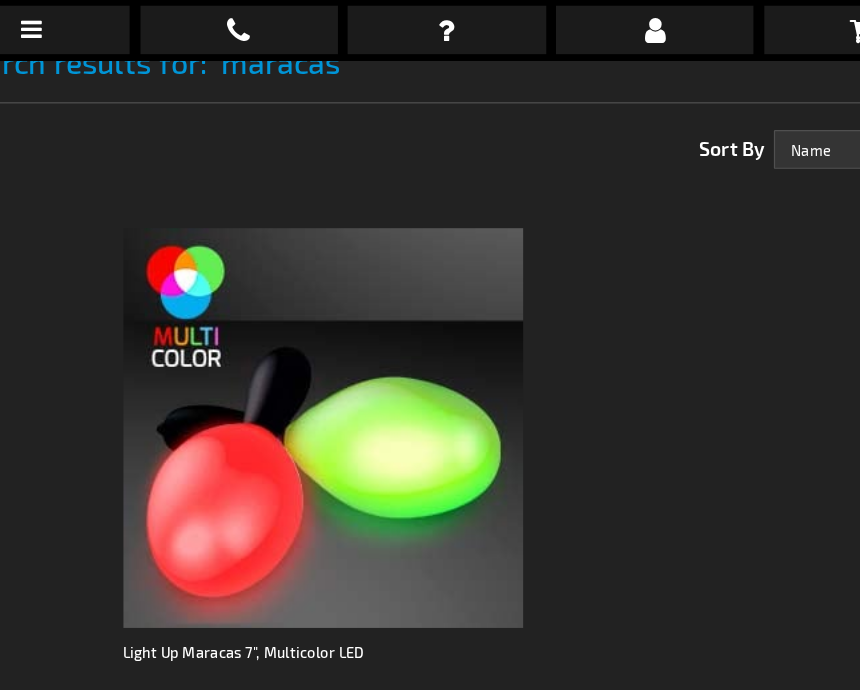 click at bounding box center (328, 354) 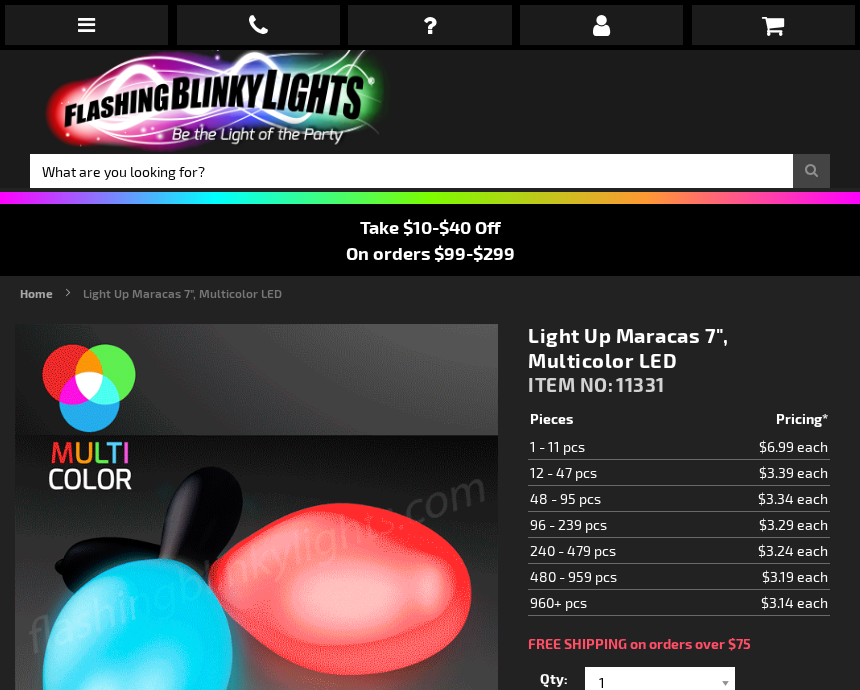 scroll, scrollTop: 64, scrollLeft: 0, axis: vertical 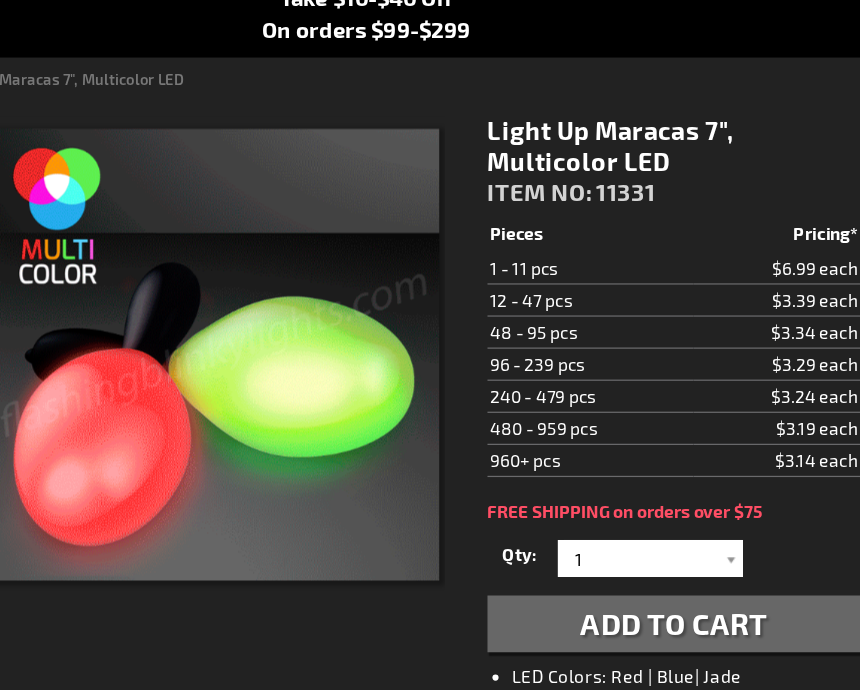 click at bounding box center [306, 347] 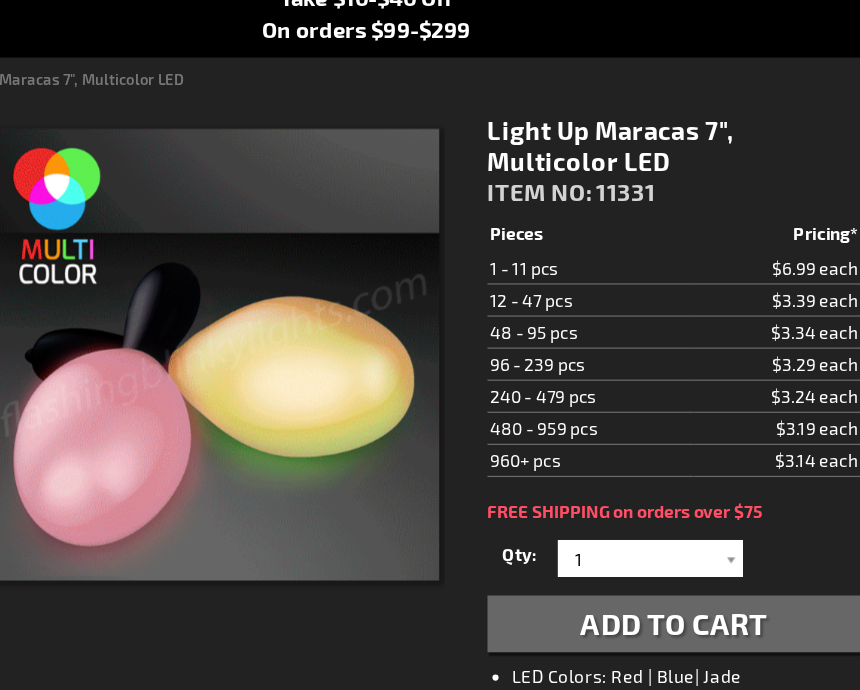 click at bounding box center (306, 347) 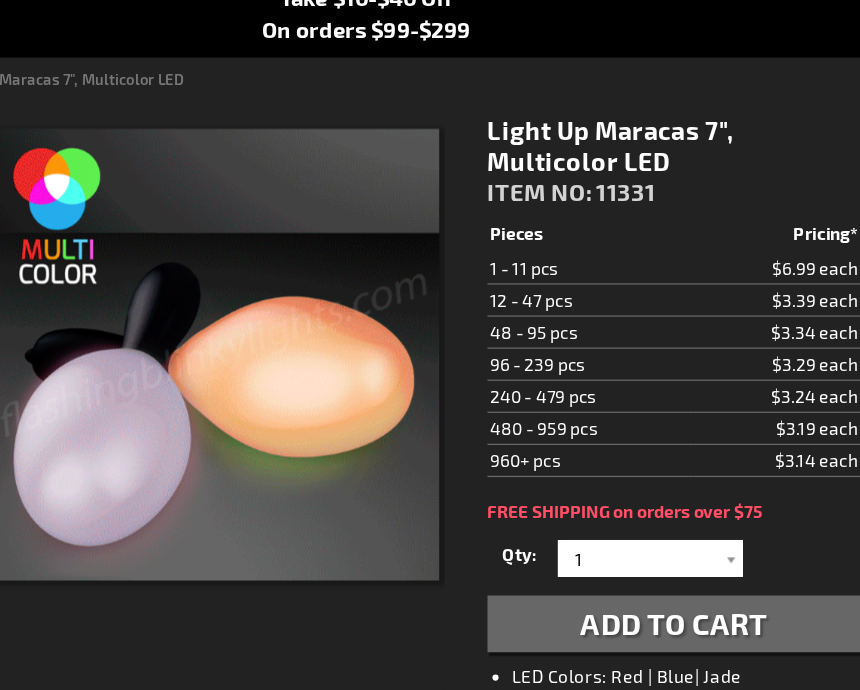 click at bounding box center [306, 347] 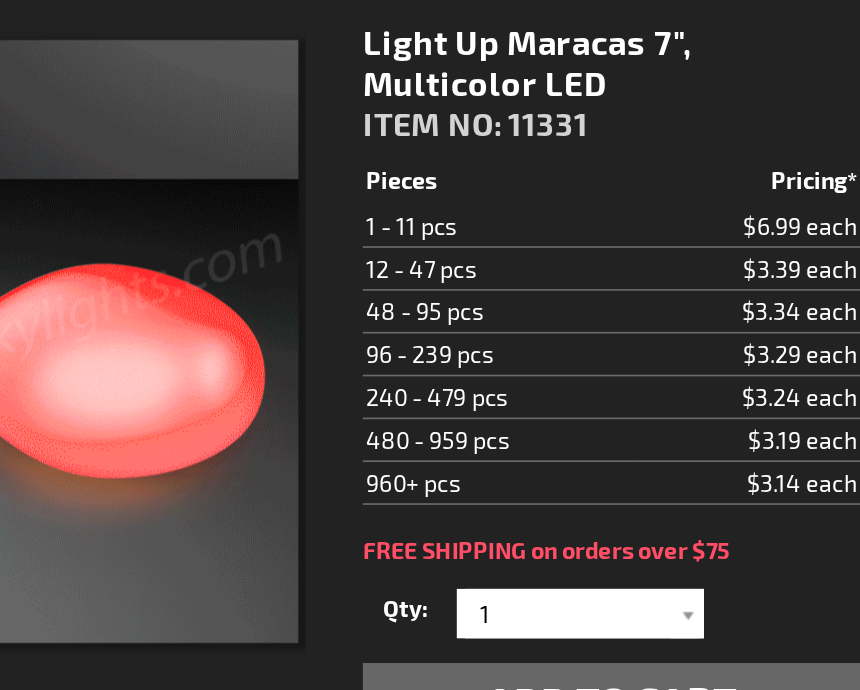 click at bounding box center [725, 512] 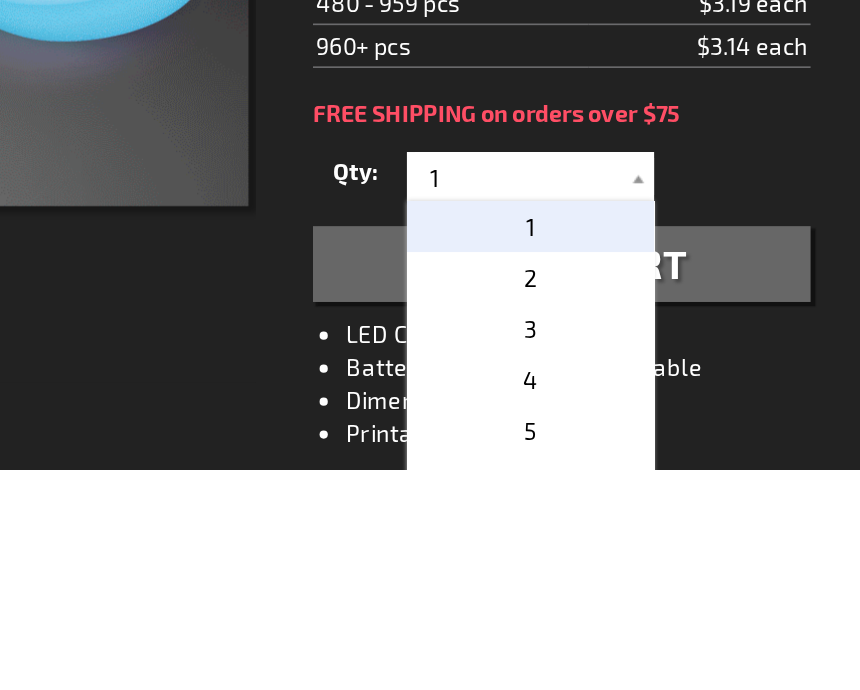click on "2" at bounding box center [660, 573] 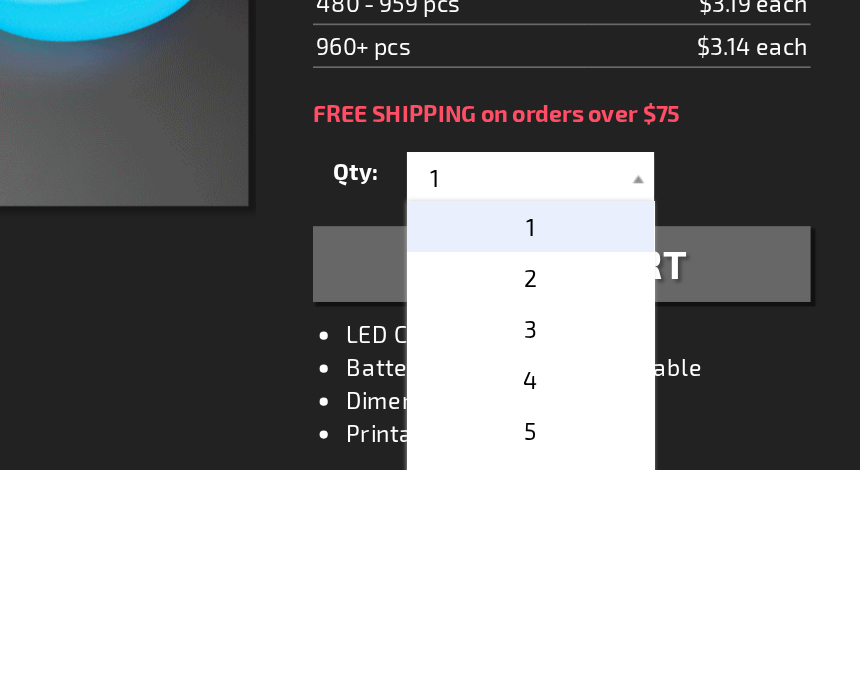 type on "2" 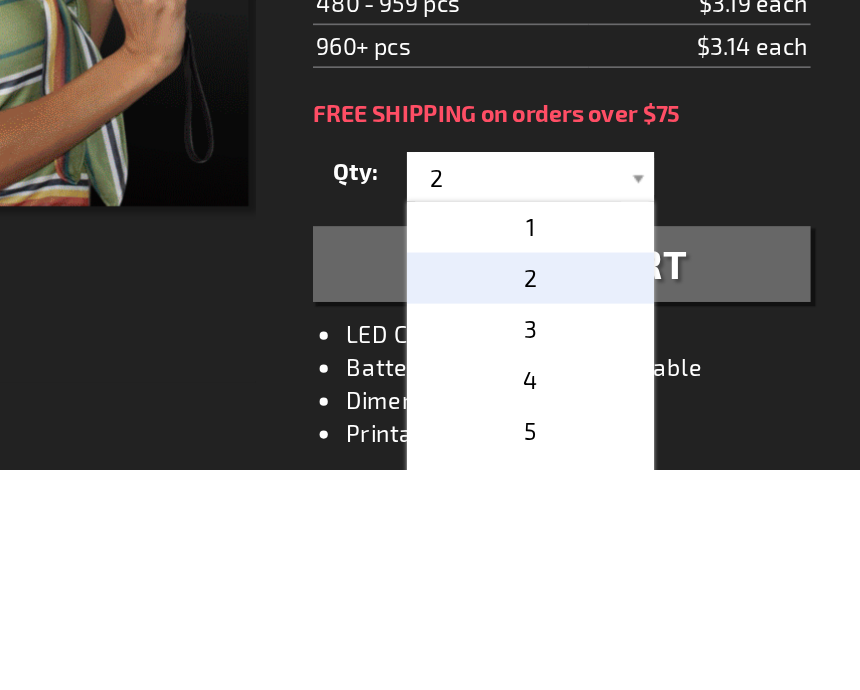 scroll, scrollTop: 357, scrollLeft: 0, axis: vertical 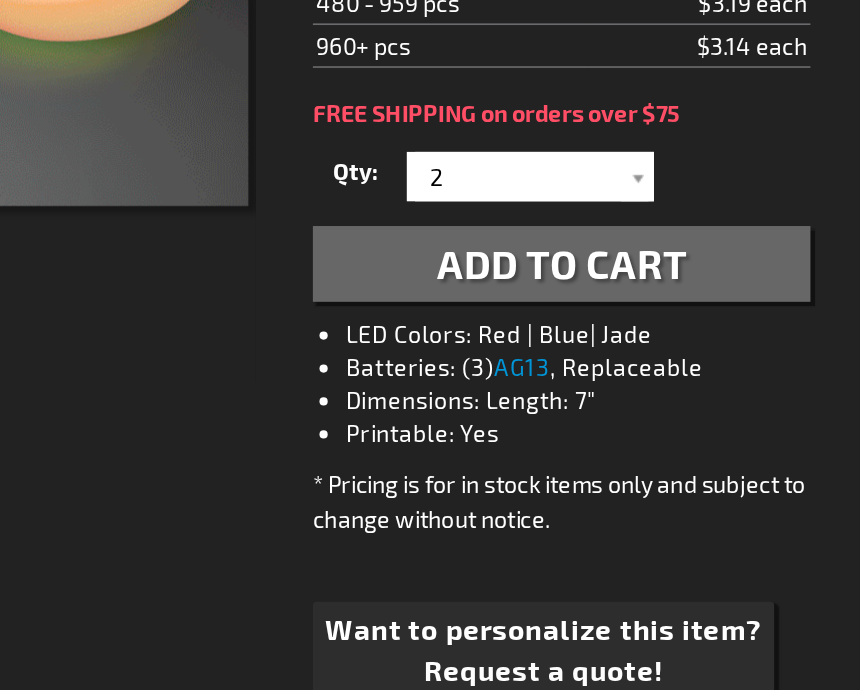 click on "Add to Cart" at bounding box center [679, 377] 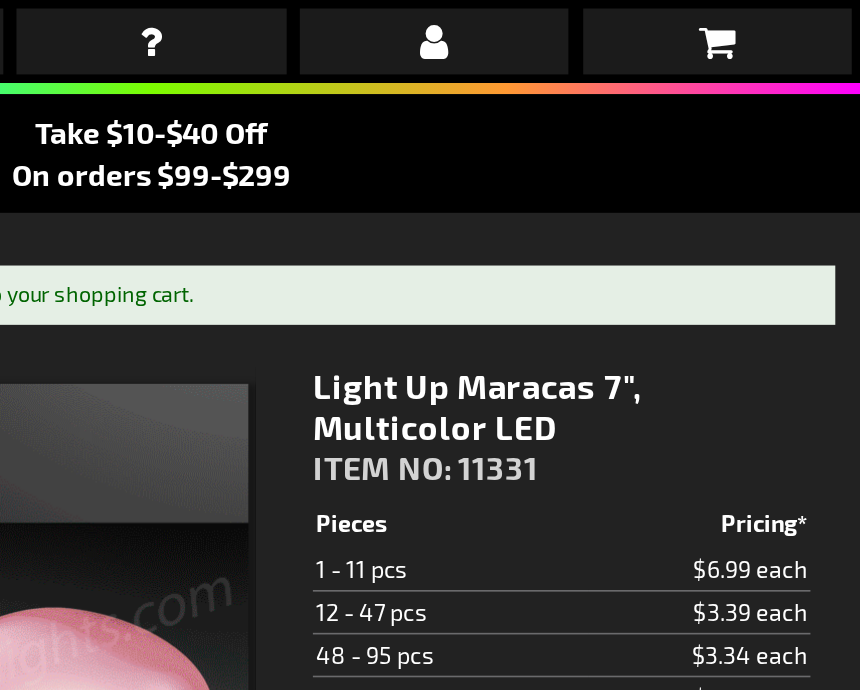 scroll, scrollTop: 146, scrollLeft: 0, axis: vertical 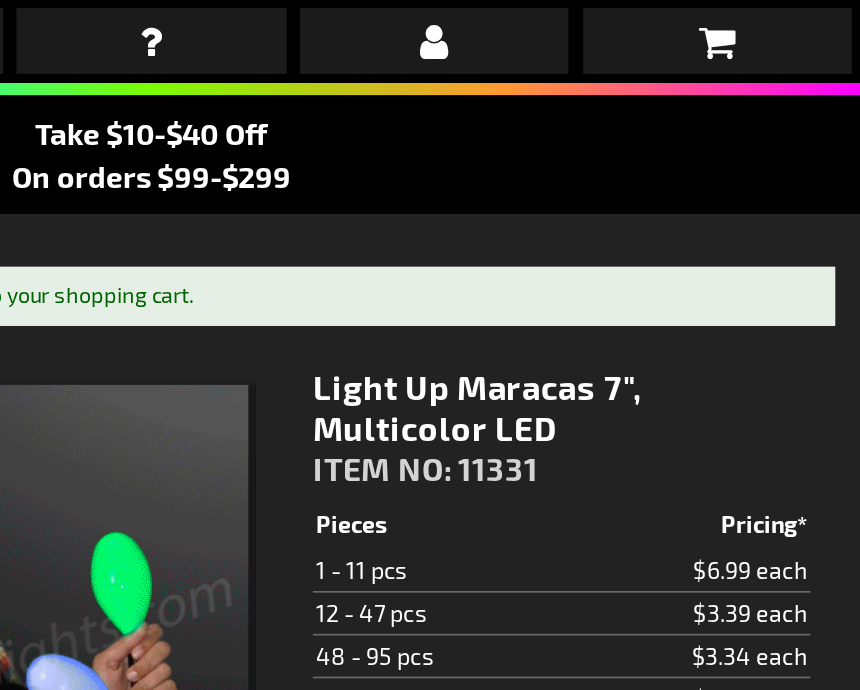 click at bounding box center [773, 25] 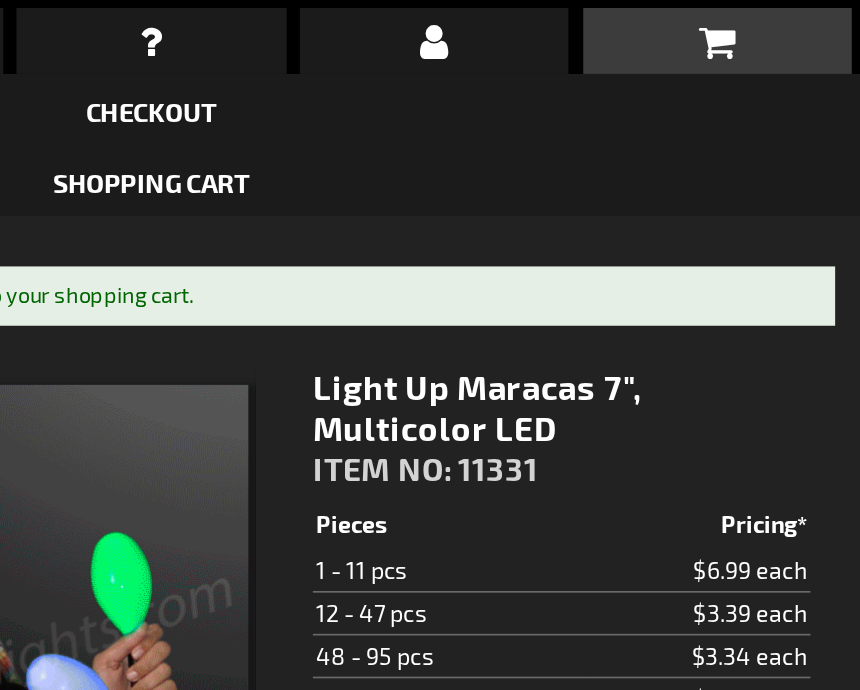 click on "Shopping
Cart" at bounding box center (430, 110) 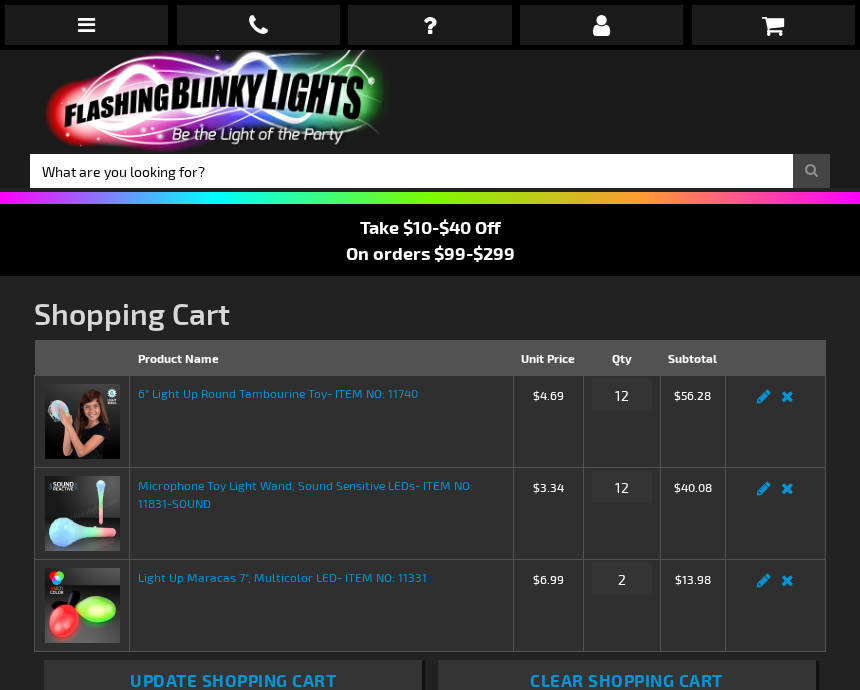 scroll, scrollTop: 0, scrollLeft: 0, axis: both 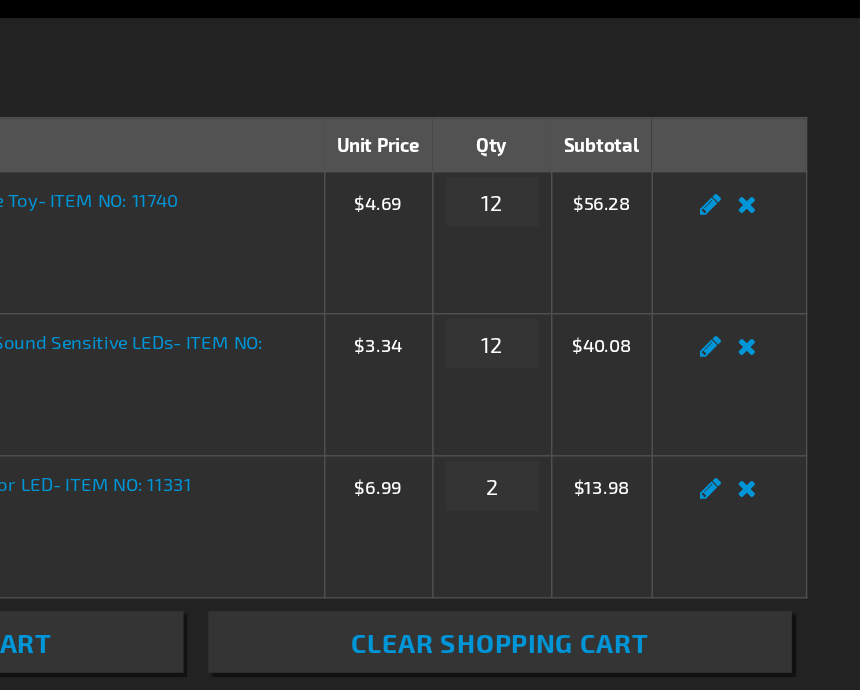 click on "Continue Shopping" at bounding box center (430, 650) 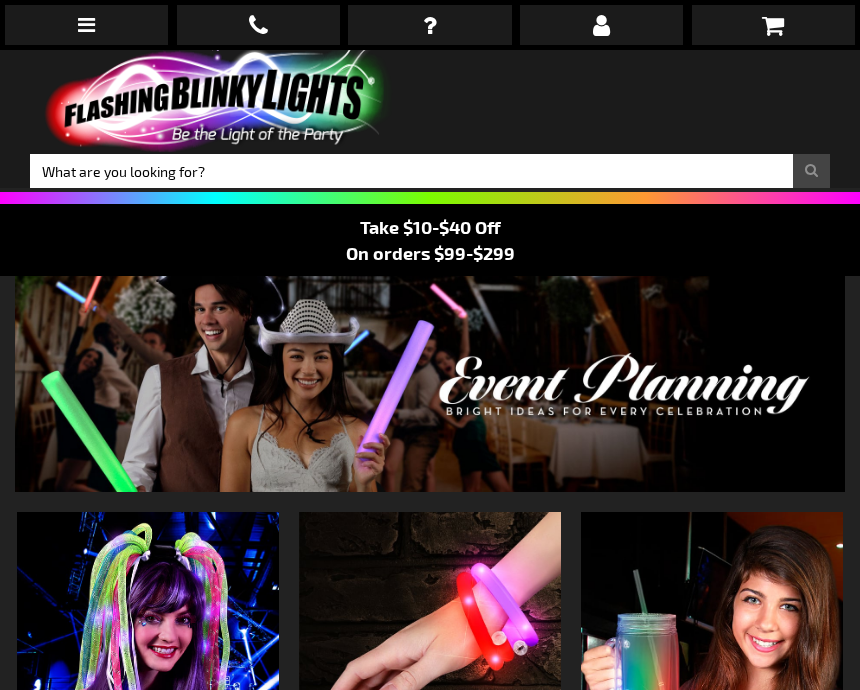 scroll, scrollTop: 0, scrollLeft: 0, axis: both 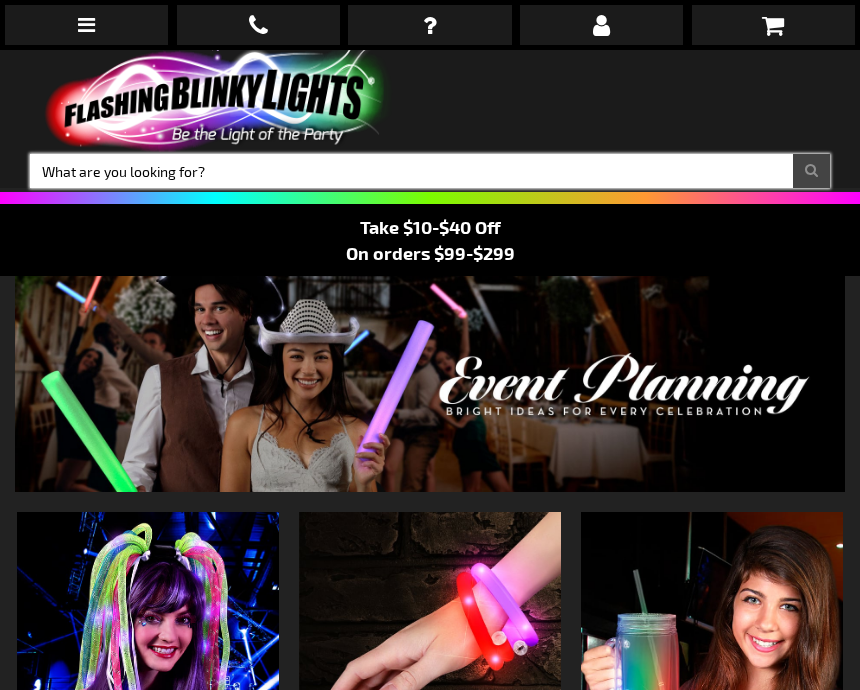 click on "Search" at bounding box center (430, 171) 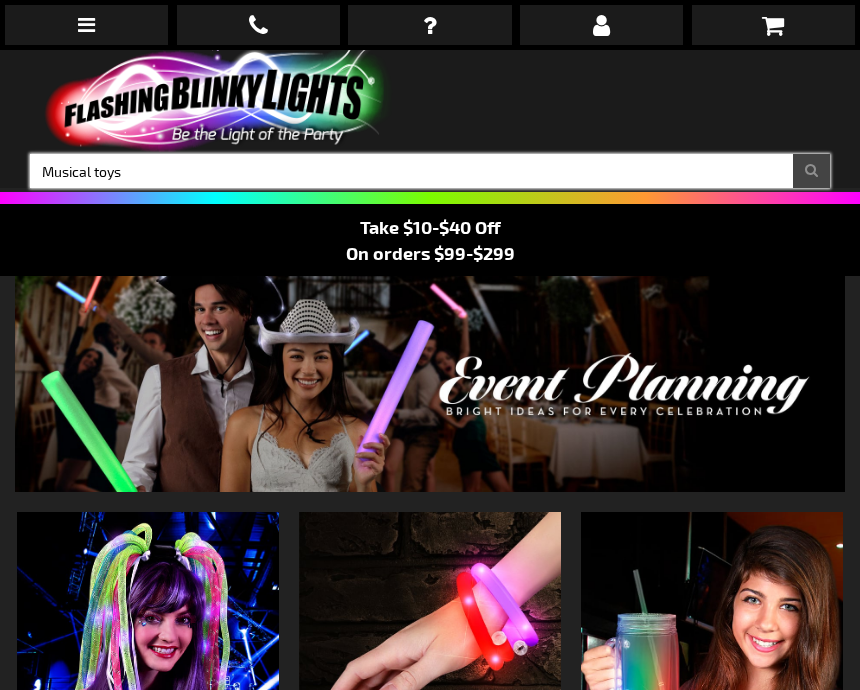type on "Musical toys" 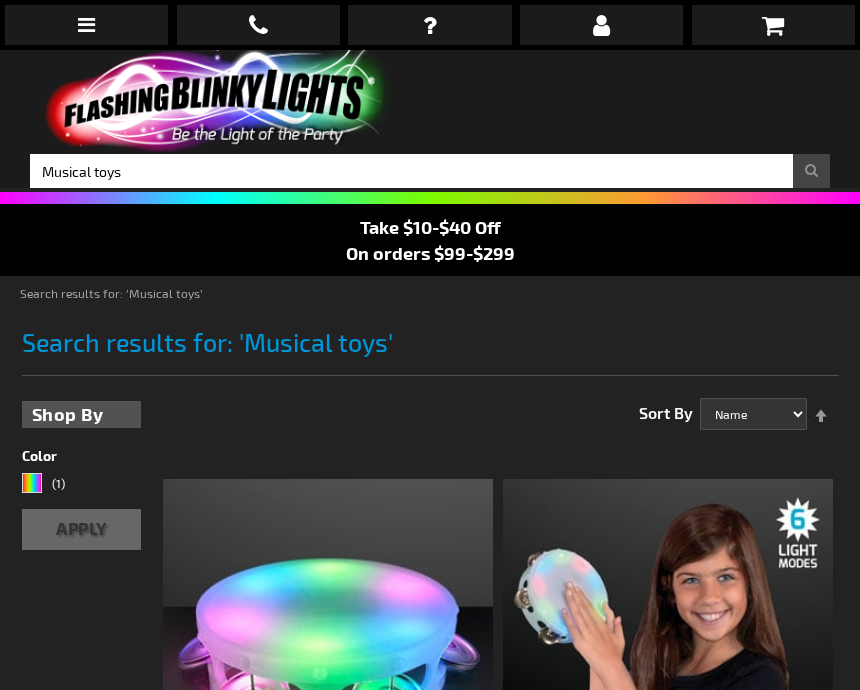 scroll, scrollTop: 0, scrollLeft: 0, axis: both 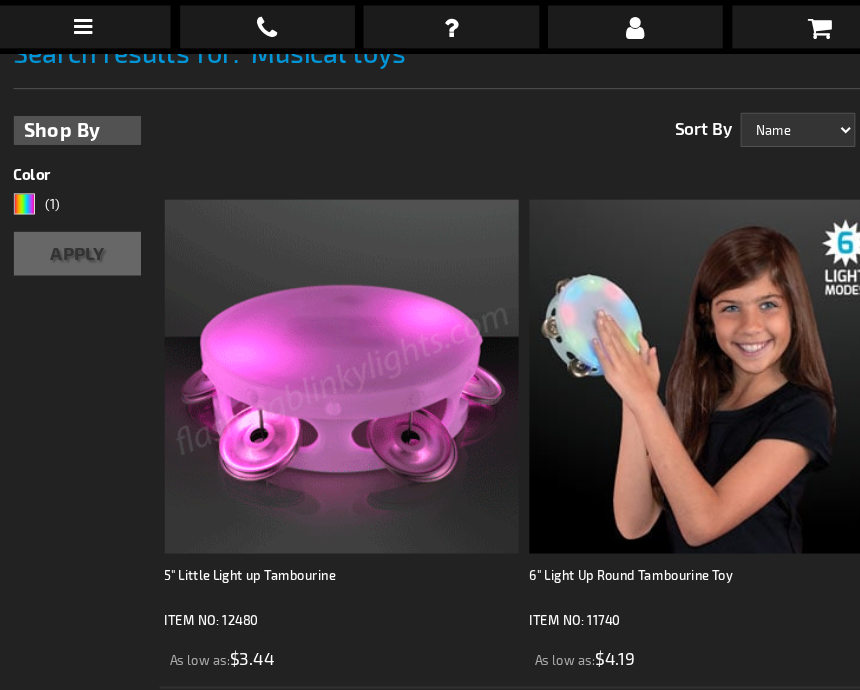 click at bounding box center [328, 351] 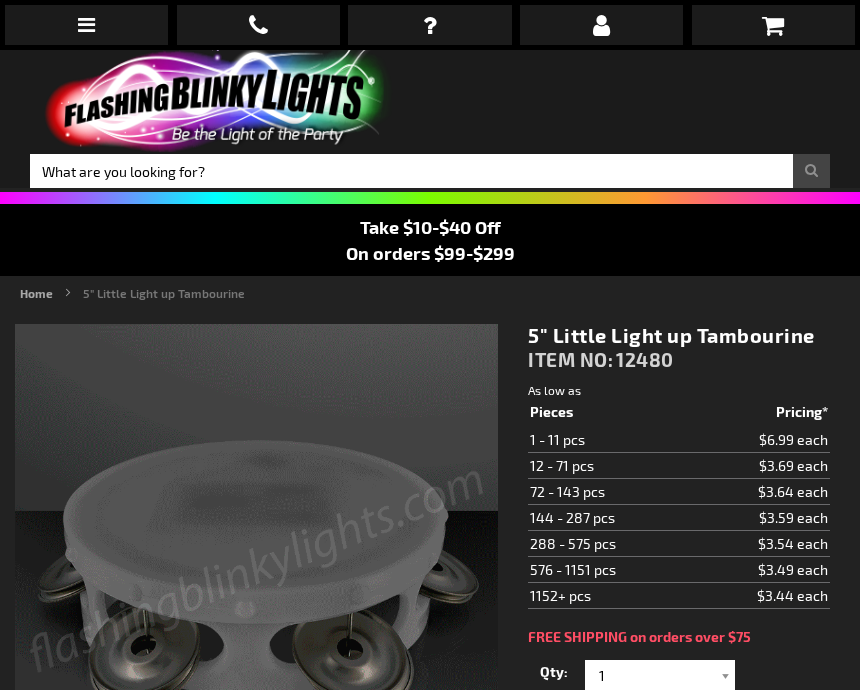 scroll, scrollTop: 0, scrollLeft: 0, axis: both 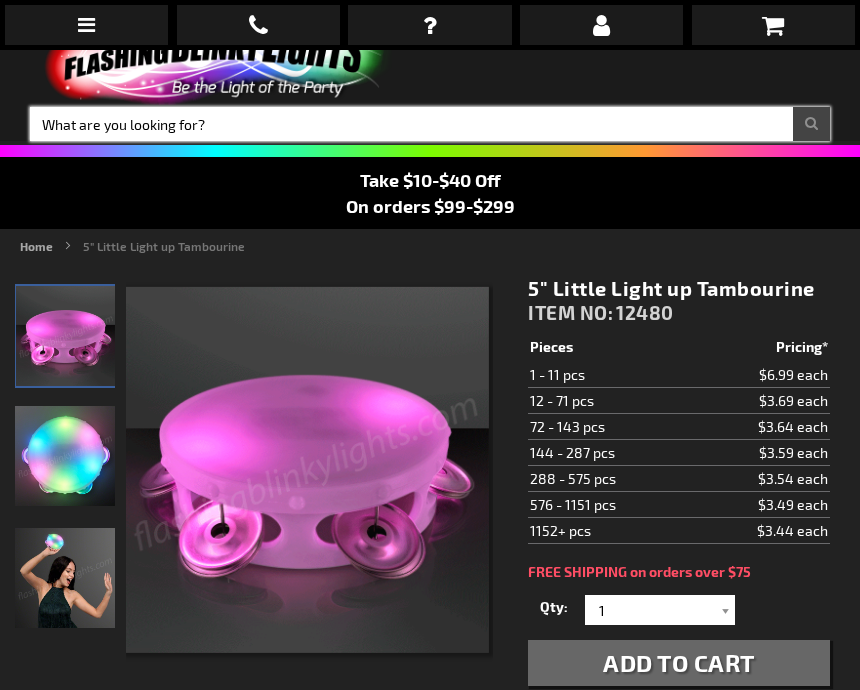 click on "Search" at bounding box center [430, 124] 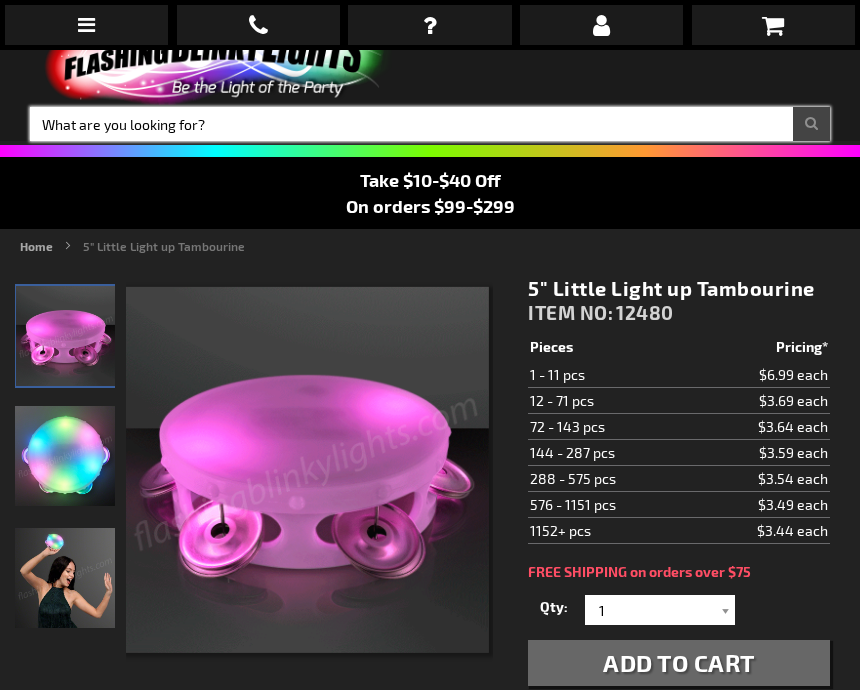 scroll, scrollTop: 46, scrollLeft: 0, axis: vertical 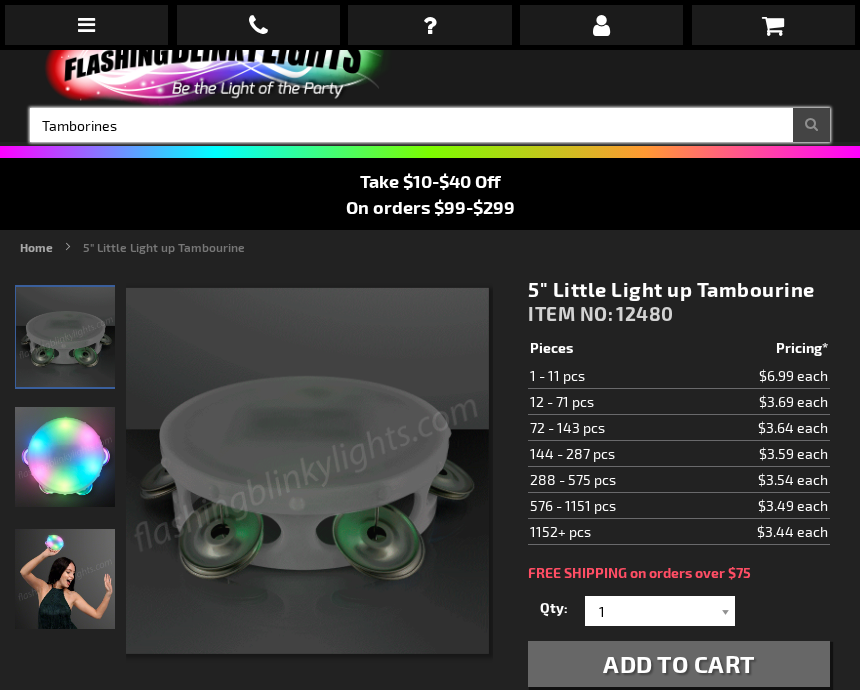 type on "Tamborines" 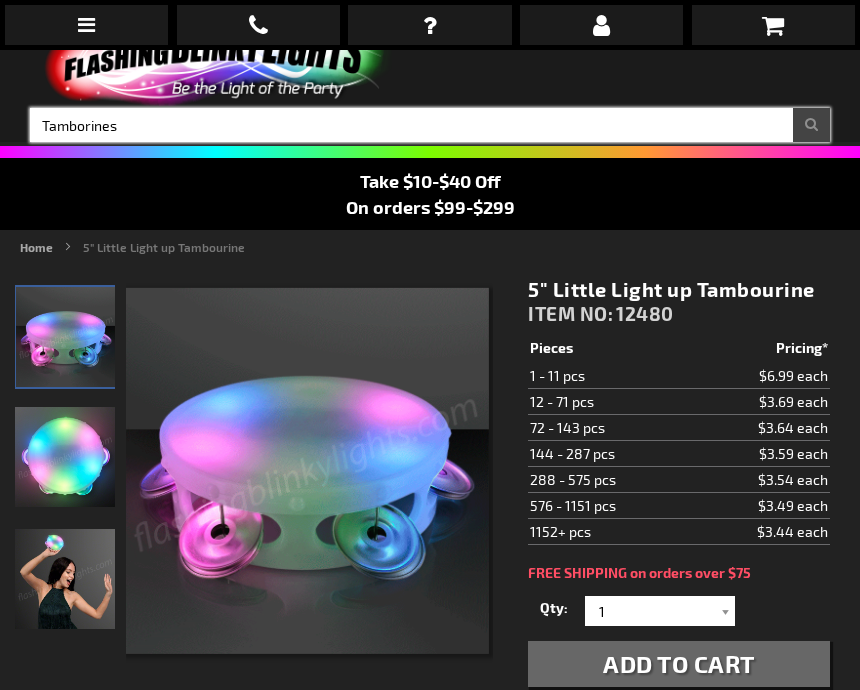 click on "Search" at bounding box center (811, 125) 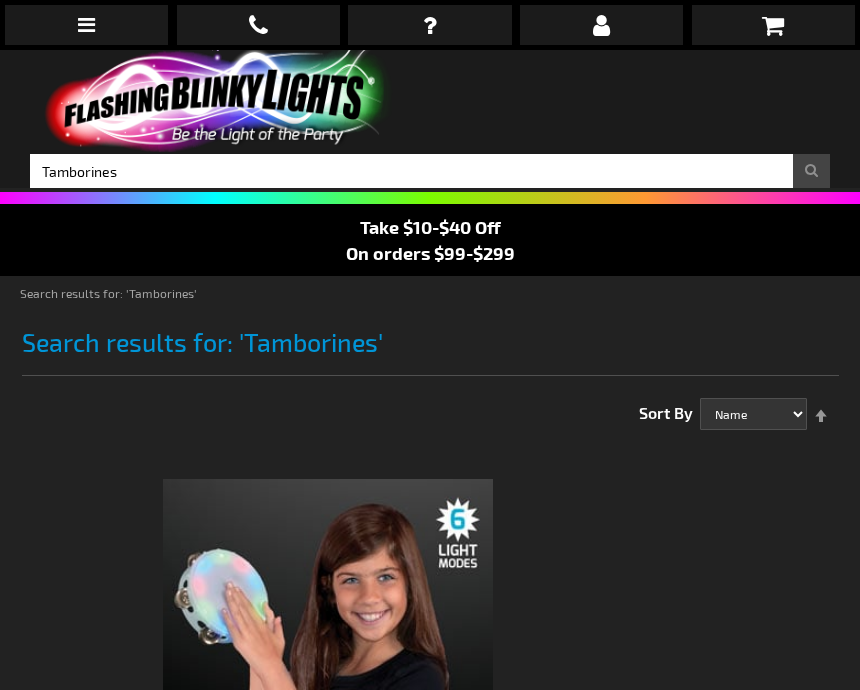 scroll, scrollTop: 0, scrollLeft: 0, axis: both 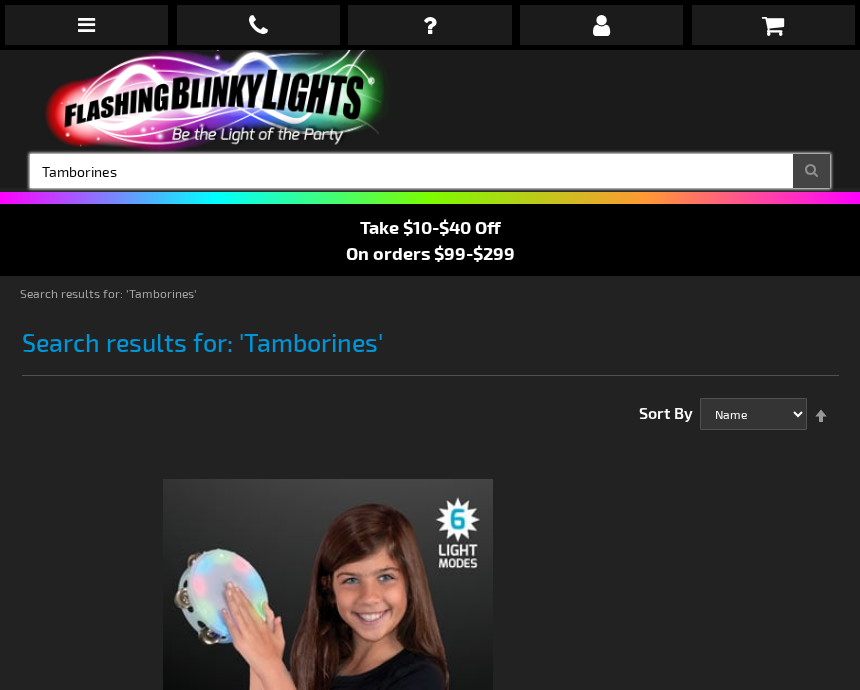 click on "Tamborines" at bounding box center (430, 171) 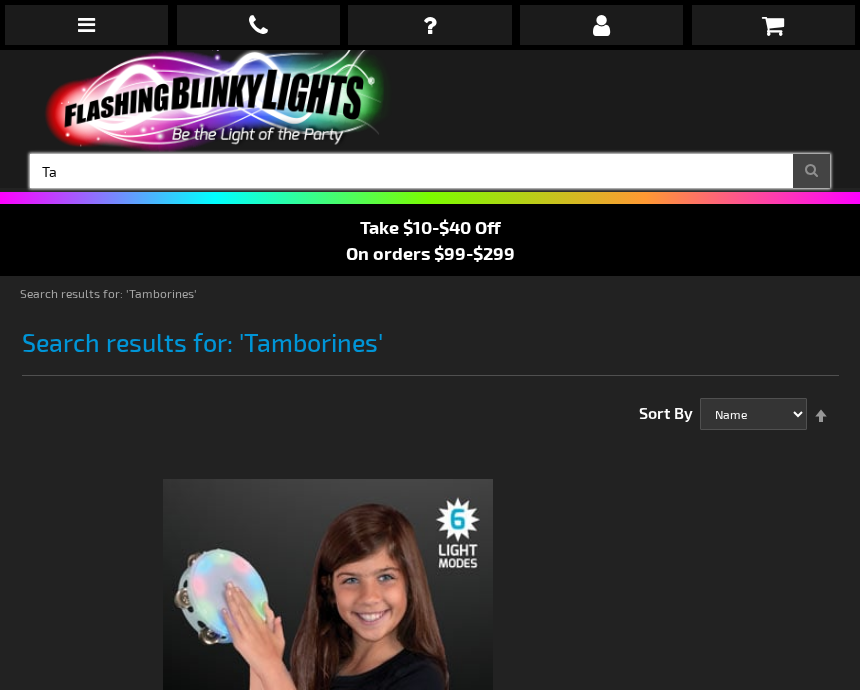 type on "T" 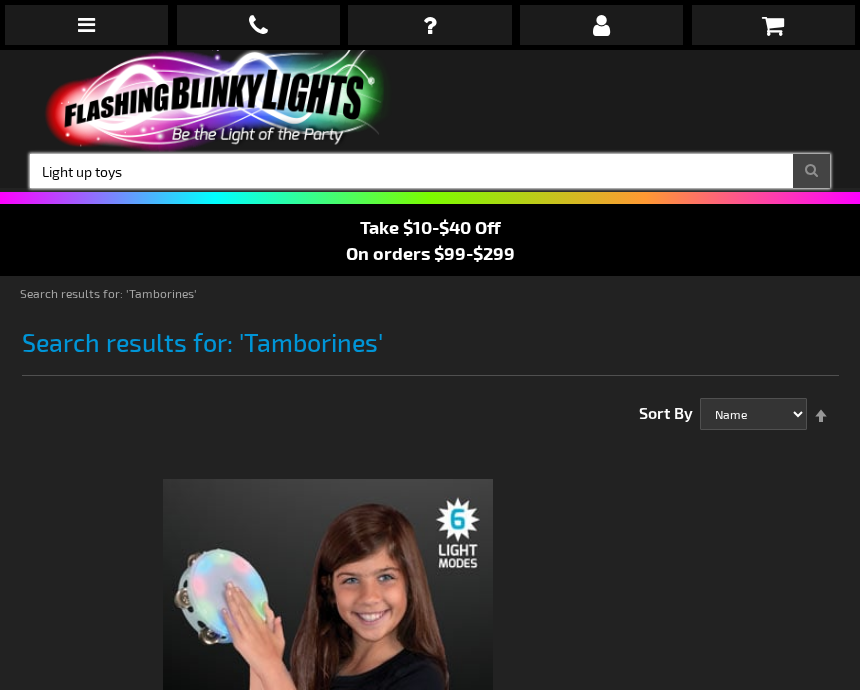 type on "Light up toys" 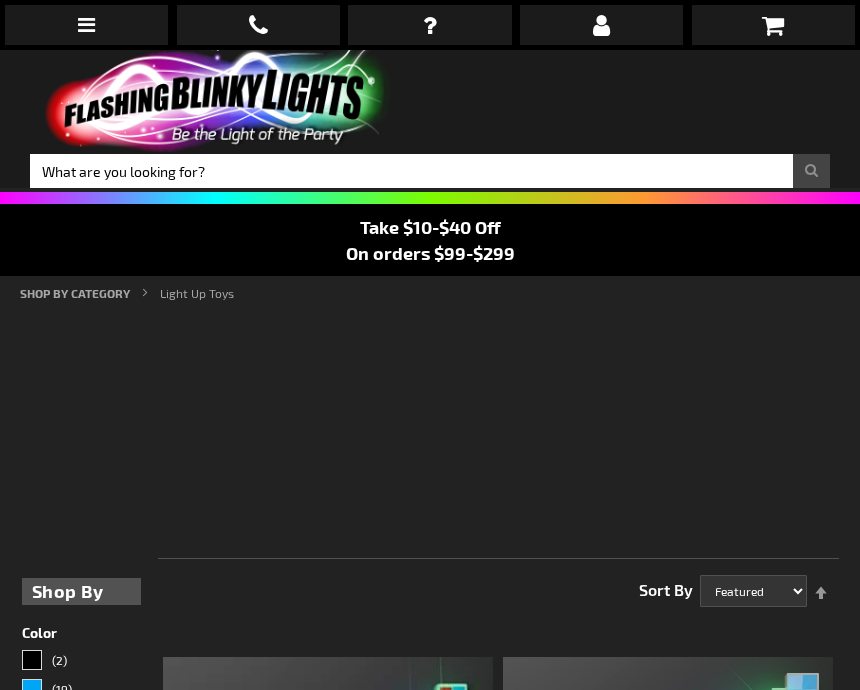 scroll, scrollTop: 0, scrollLeft: 0, axis: both 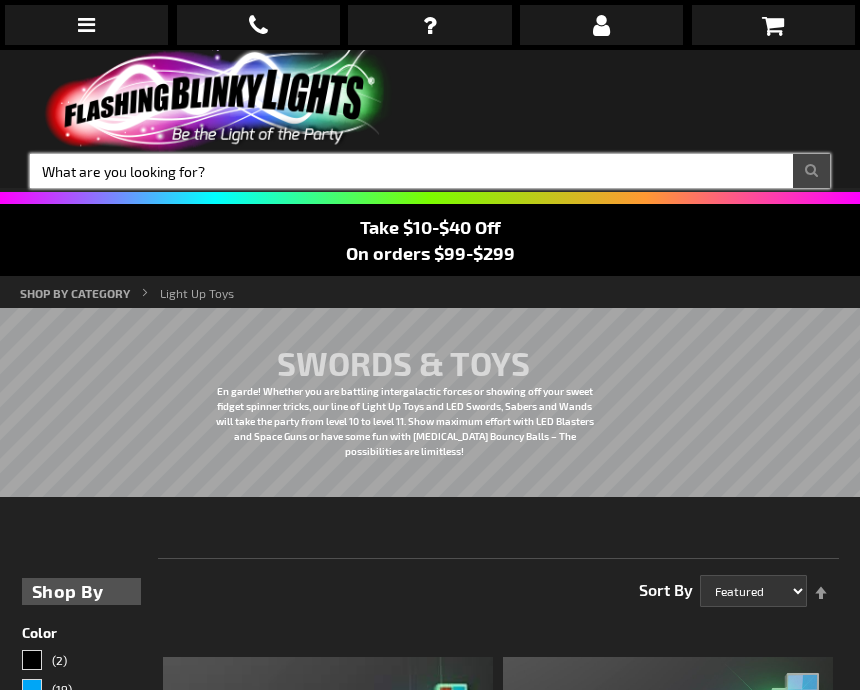 click on "Search" at bounding box center [430, 171] 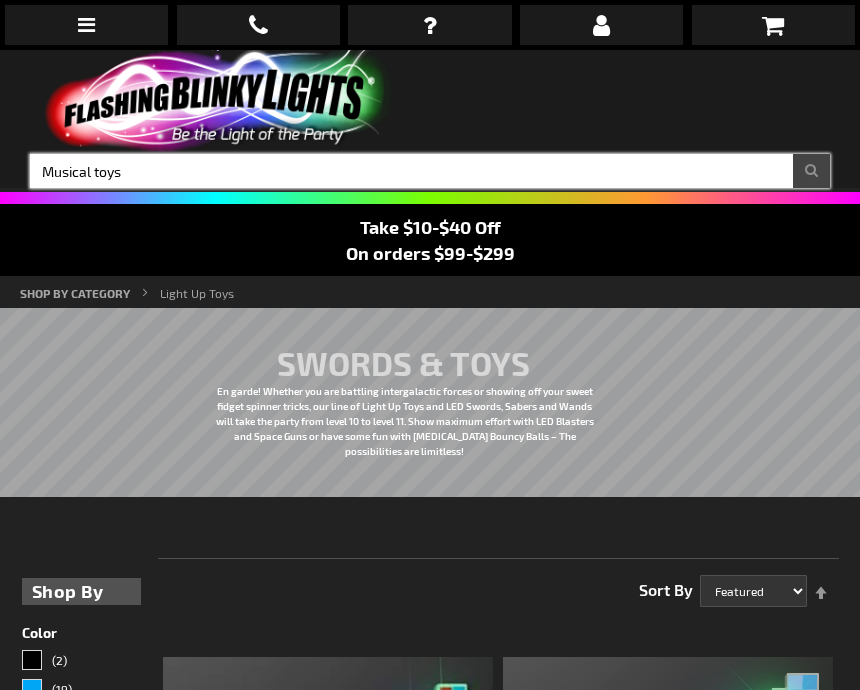 type on "Musical toys" 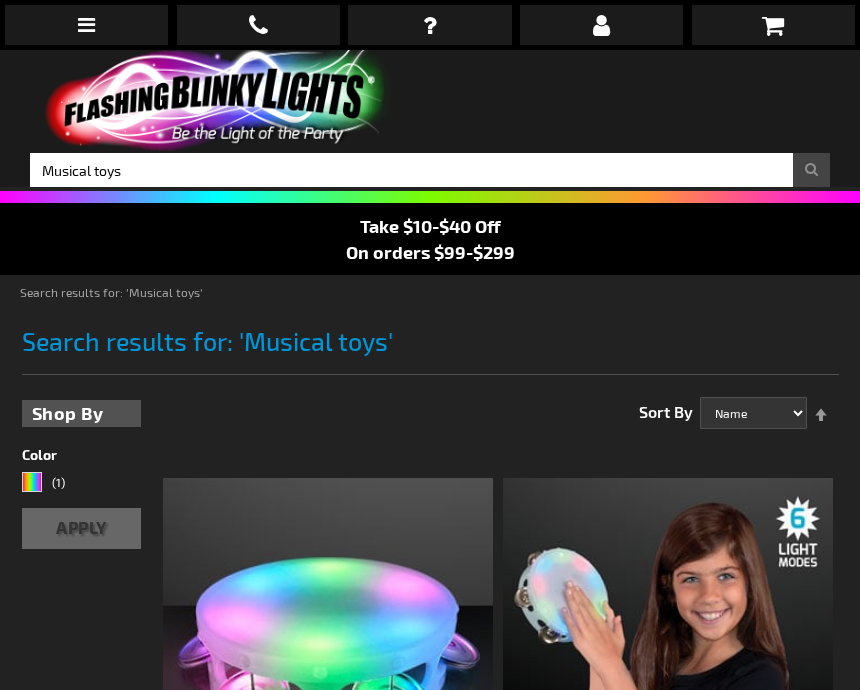 scroll, scrollTop: 123, scrollLeft: 0, axis: vertical 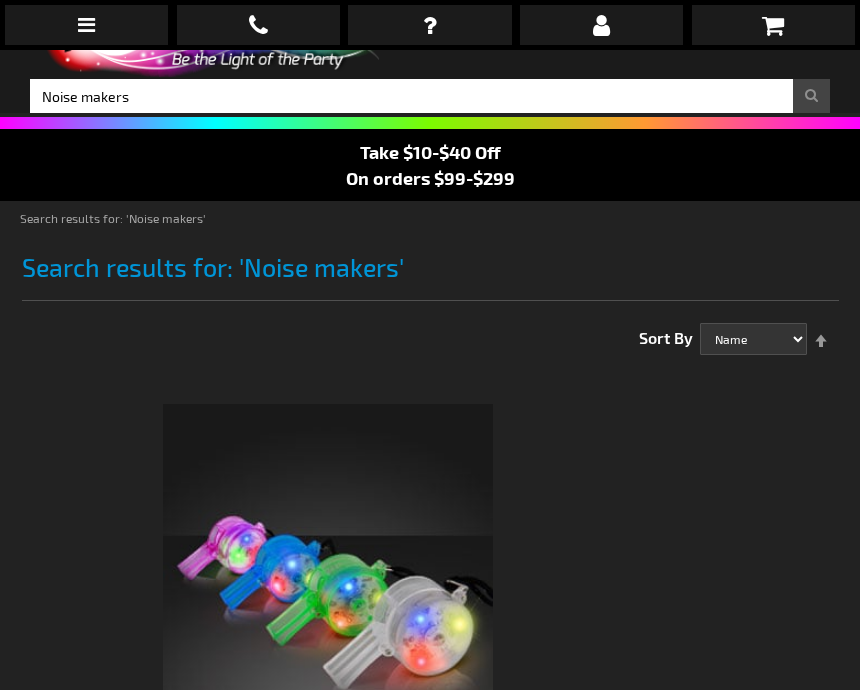 click at bounding box center [328, 569] 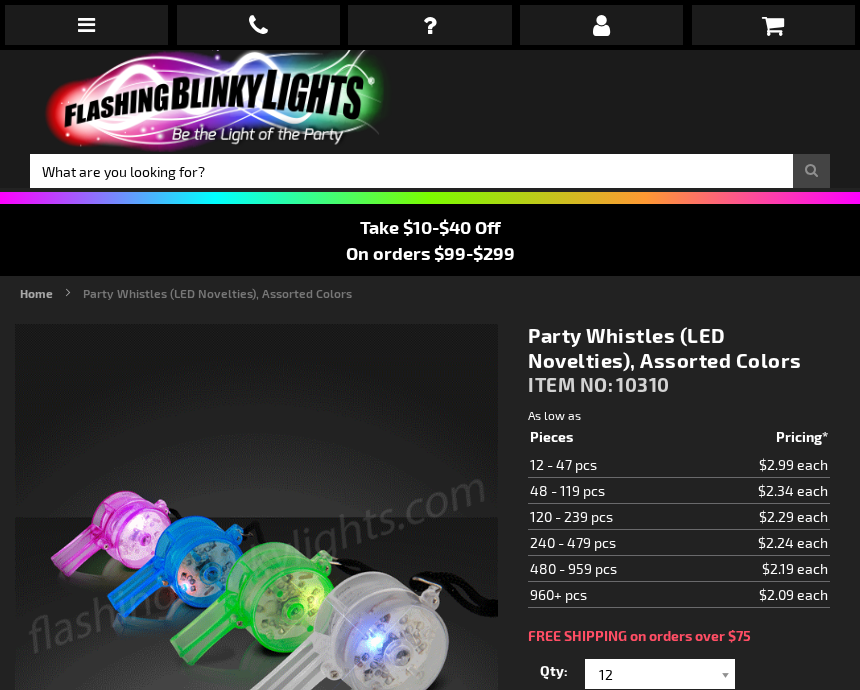 scroll, scrollTop: 0, scrollLeft: 0, axis: both 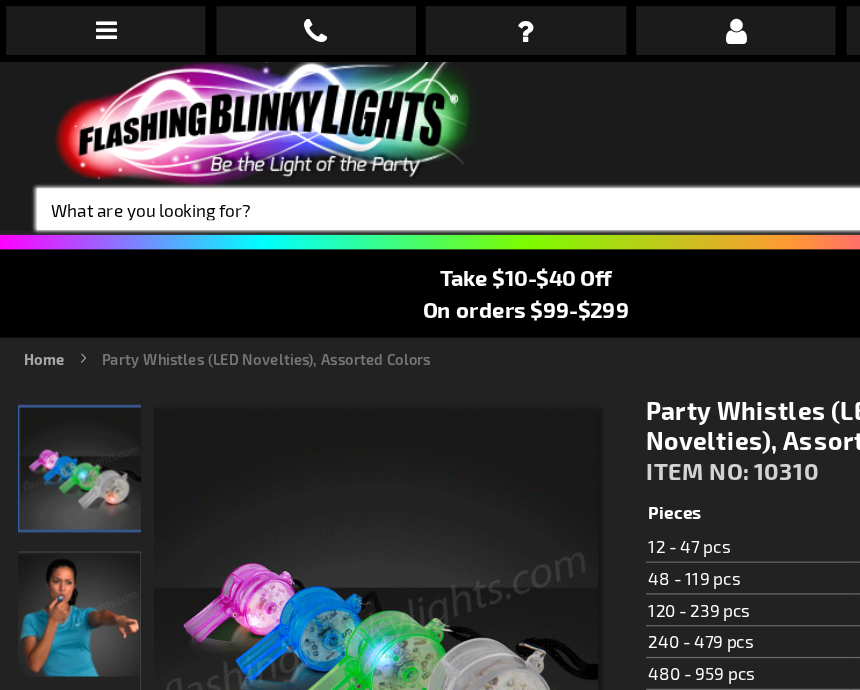 click on "Search" at bounding box center (430, 171) 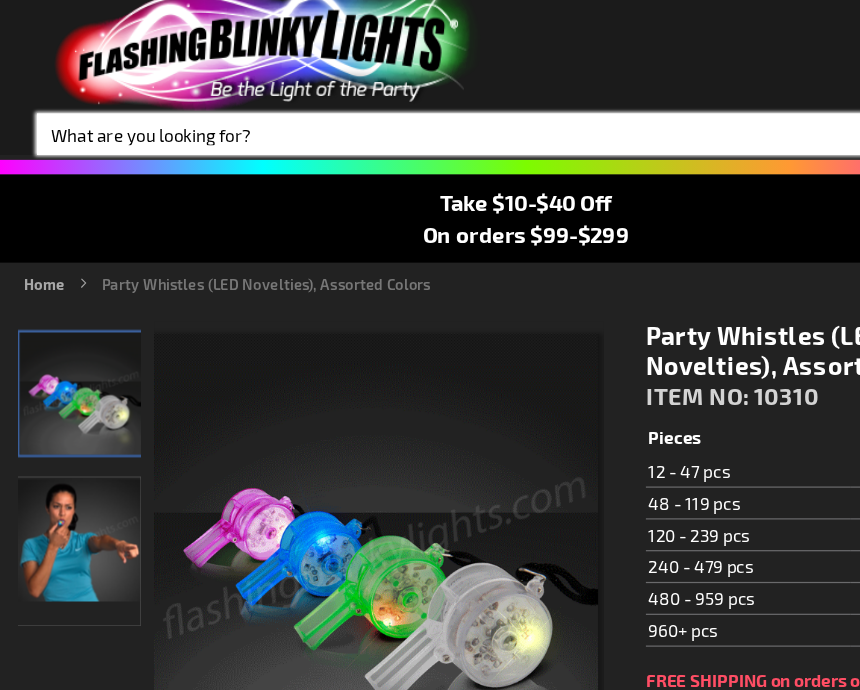 click on "Search" at bounding box center [430, 171] 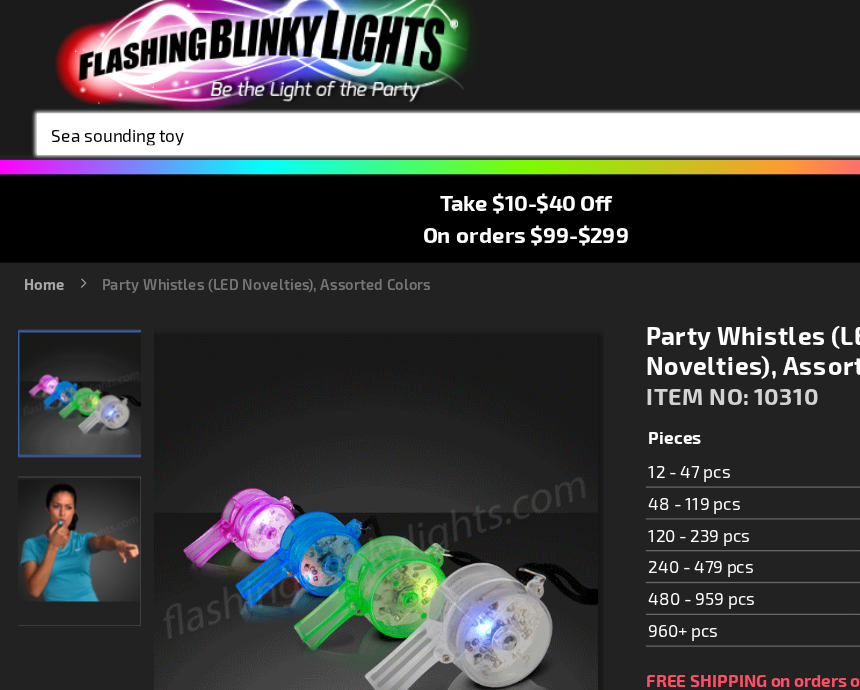 type on "Sea sounding toy" 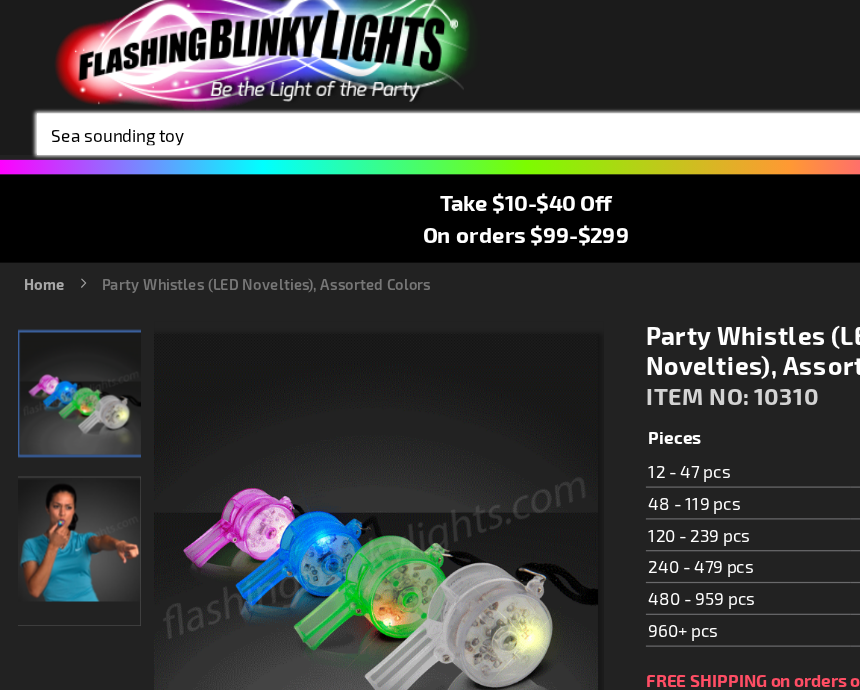click on "Search" at bounding box center (811, 171) 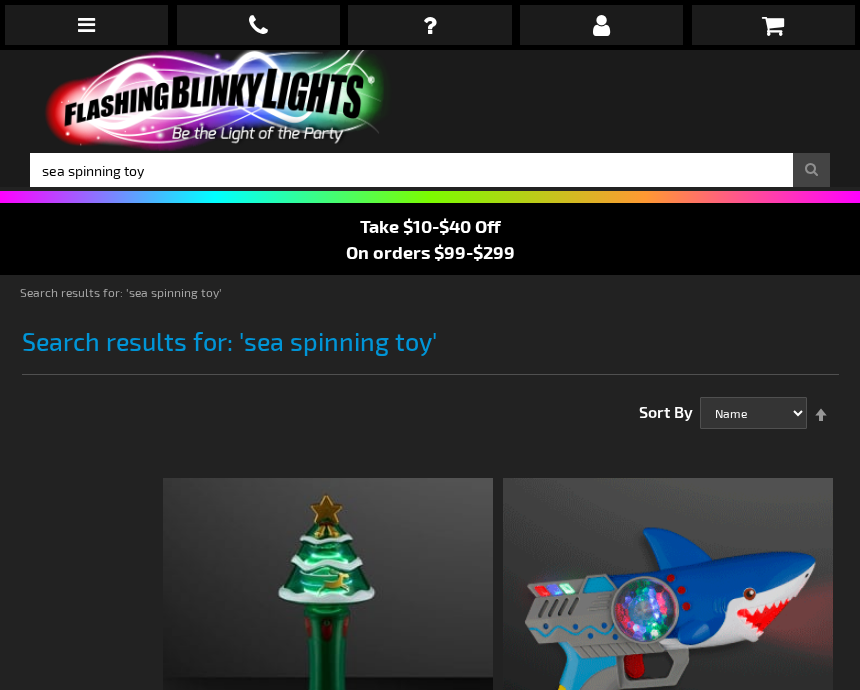 scroll, scrollTop: 41, scrollLeft: 0, axis: vertical 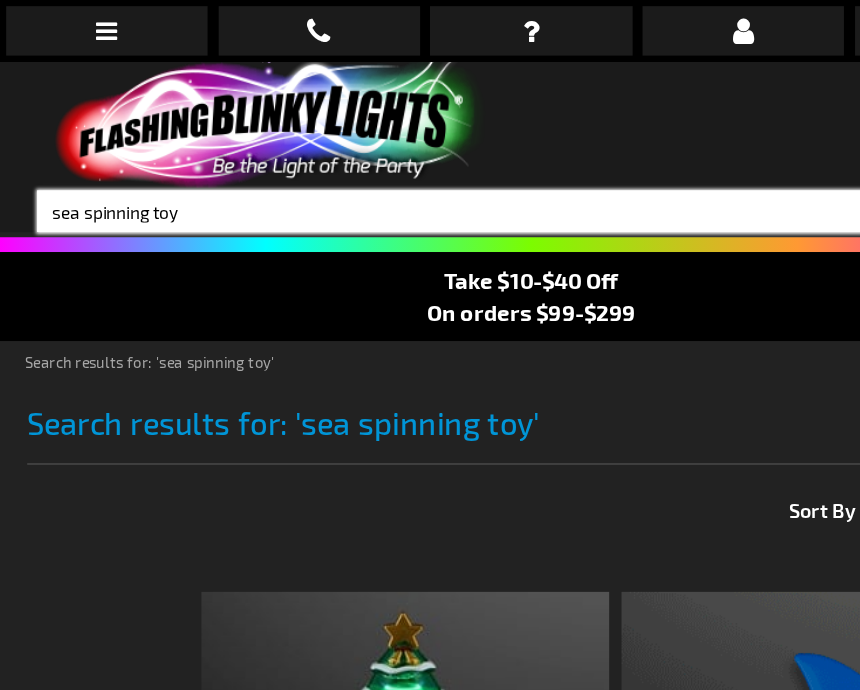 click on "sea spinning toy" at bounding box center [430, 171] 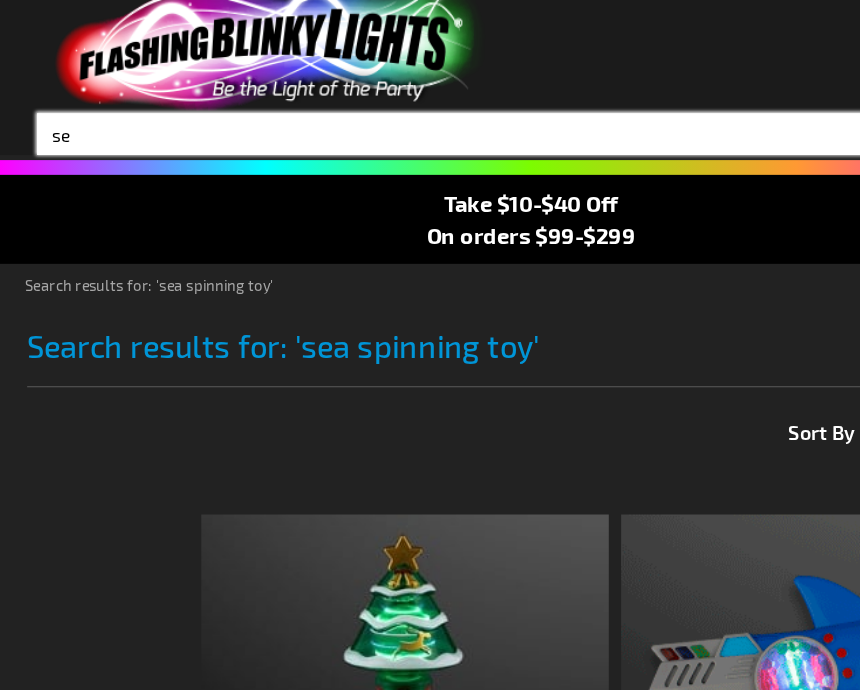 type on "s" 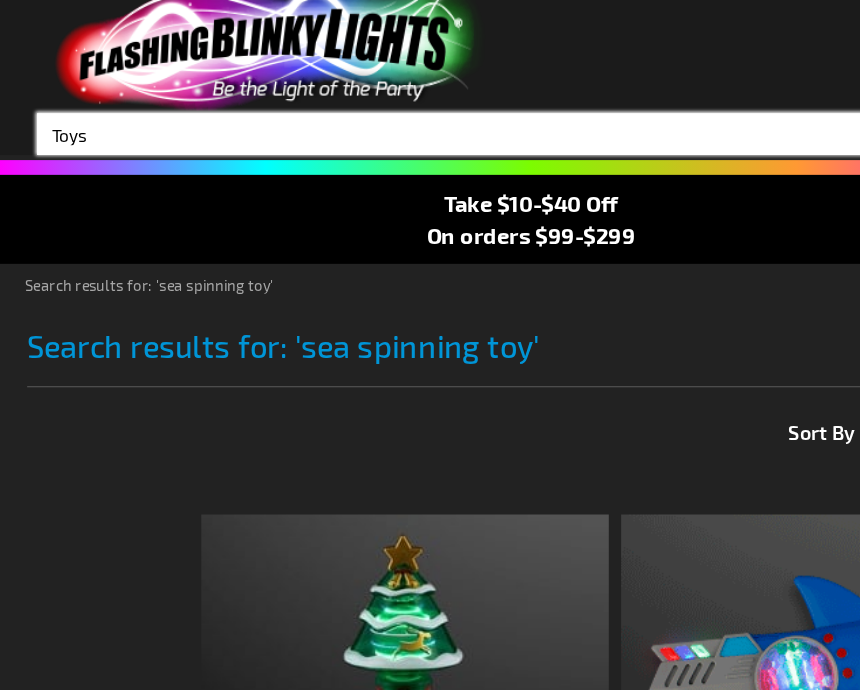 type on "Toys" 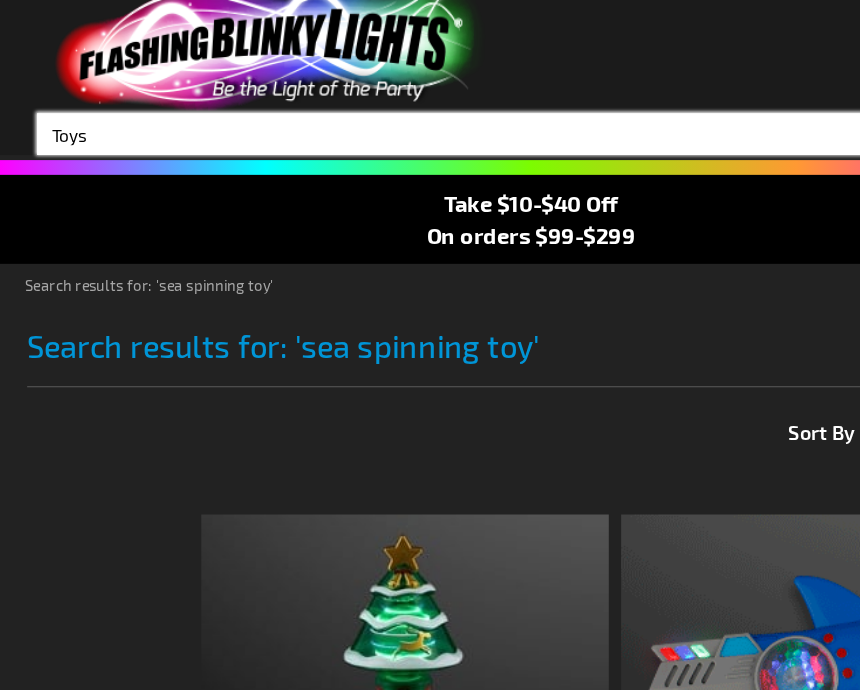 click on "Search" at bounding box center [811, 171] 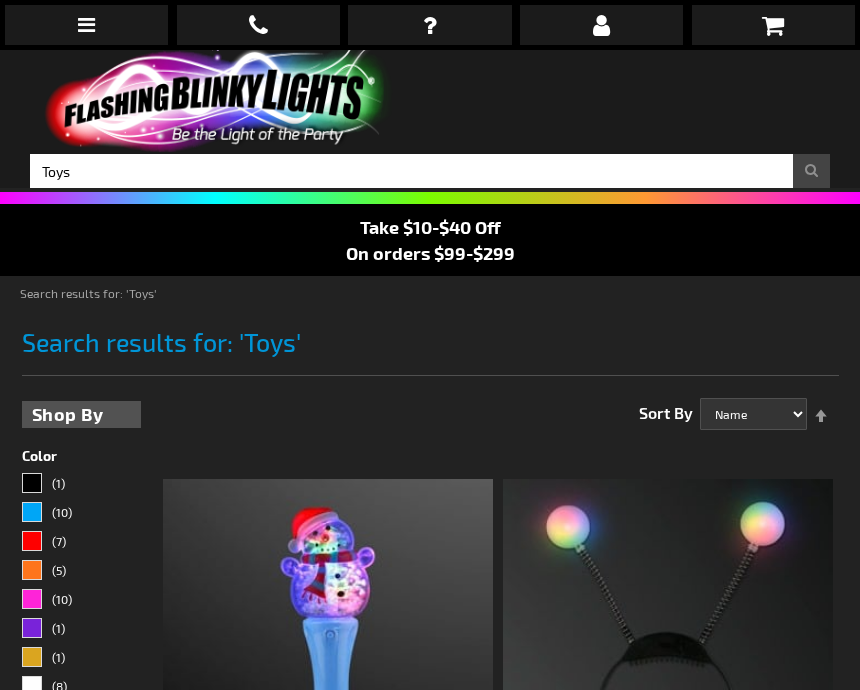 scroll, scrollTop: 93, scrollLeft: 0, axis: vertical 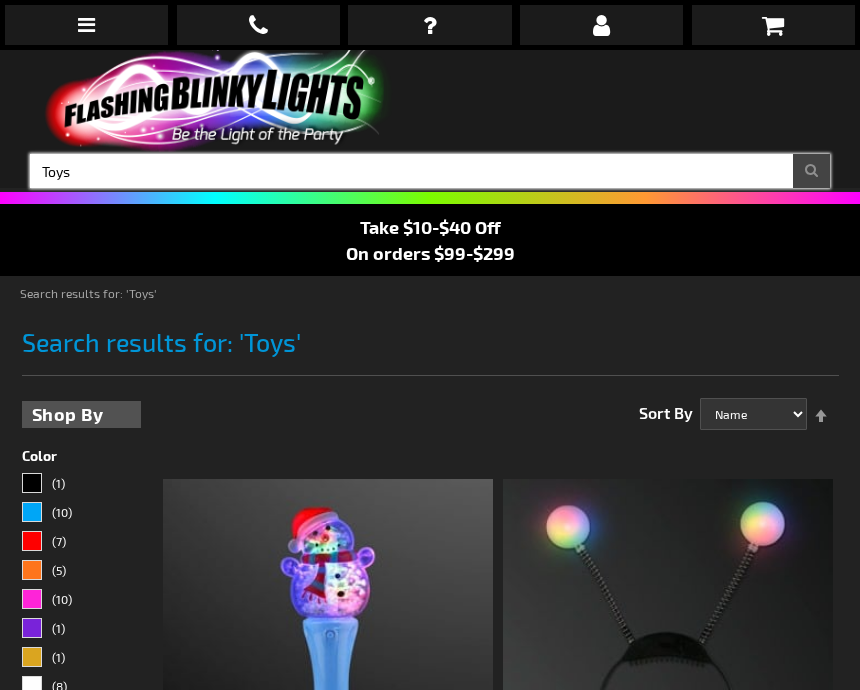 click on "Toys" at bounding box center (430, 171) 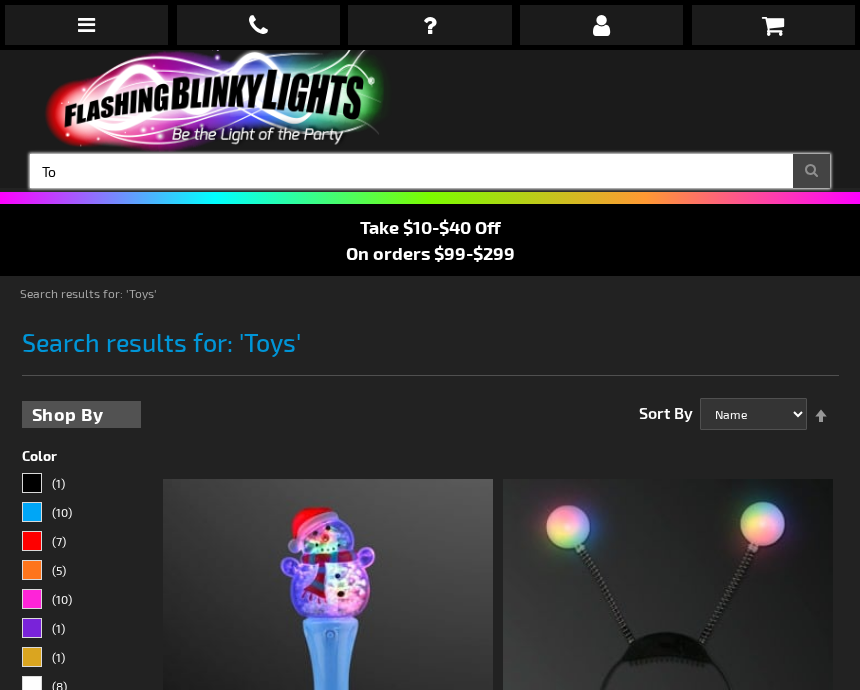 type on "T" 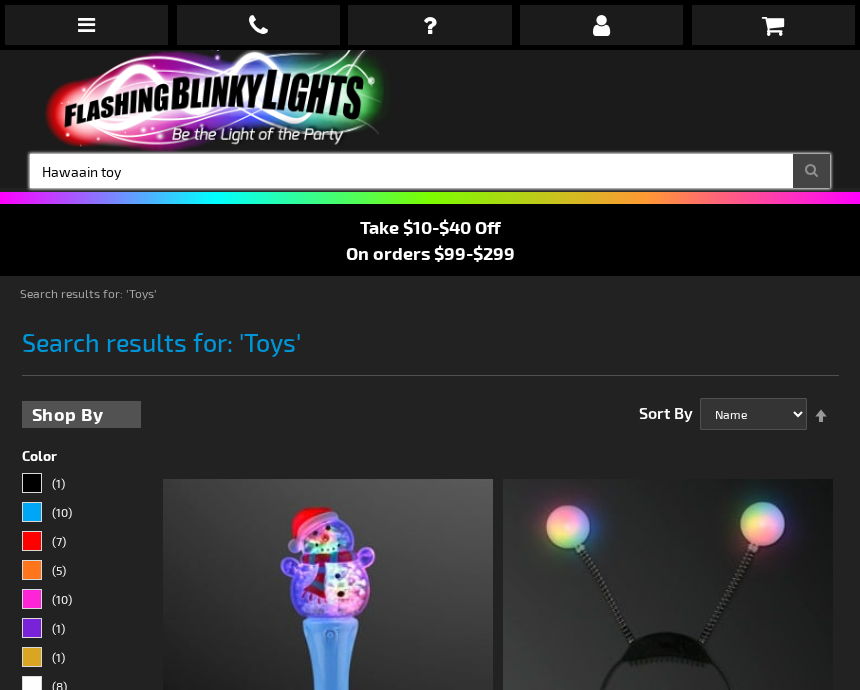 type on "Hawaain toy" 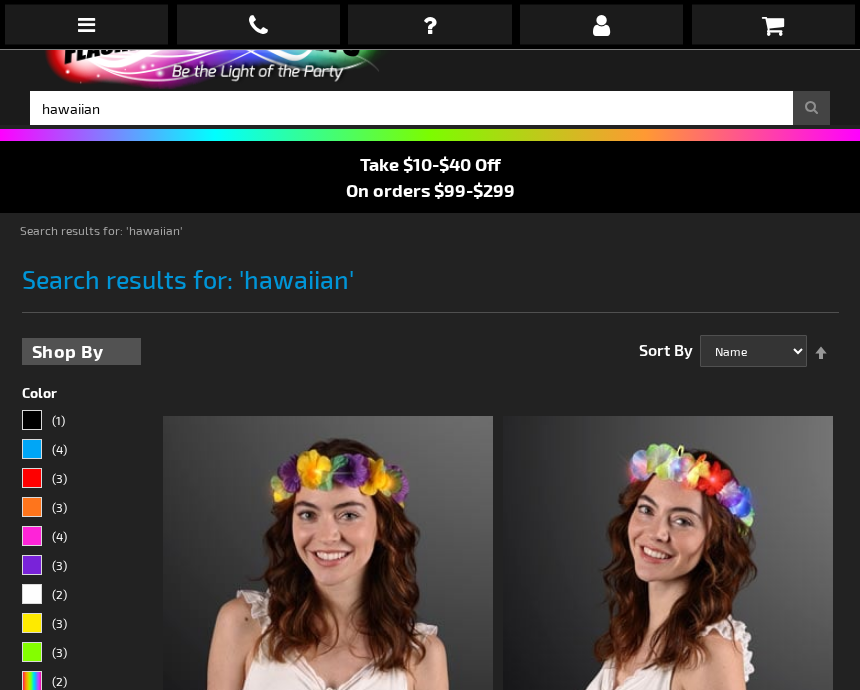 scroll, scrollTop: 0, scrollLeft: 0, axis: both 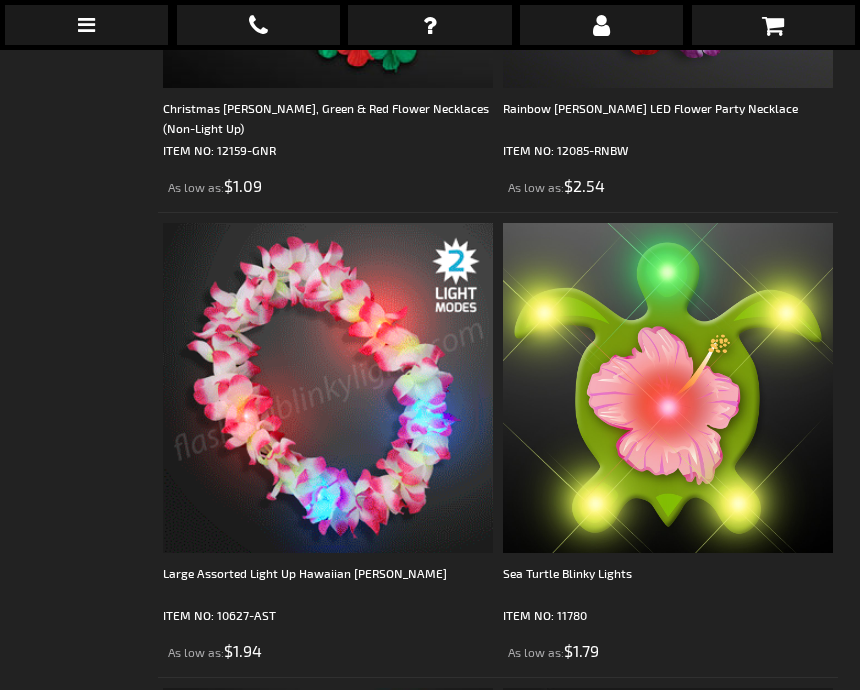 click at bounding box center (328, 388) 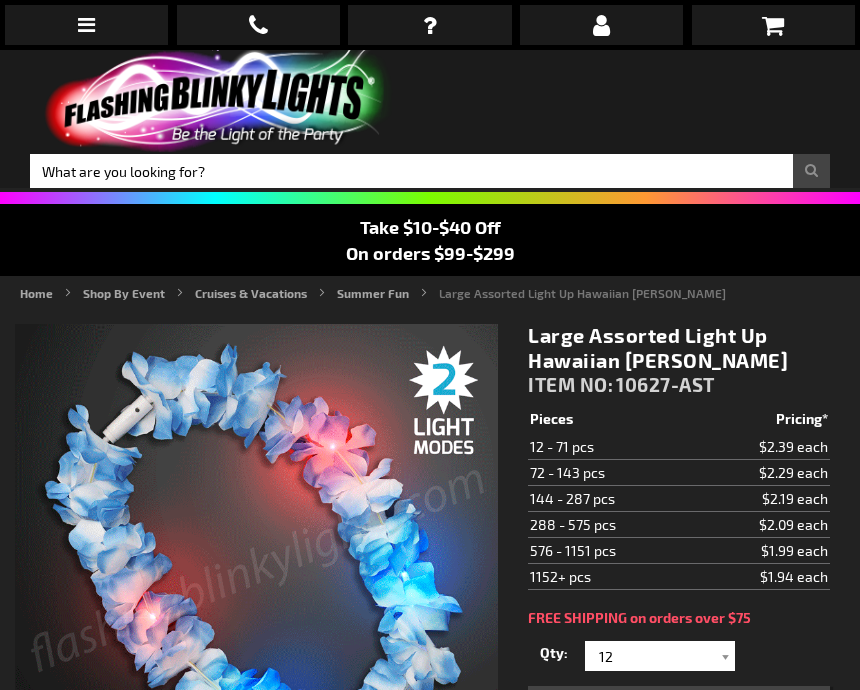 scroll, scrollTop: 0, scrollLeft: 0, axis: both 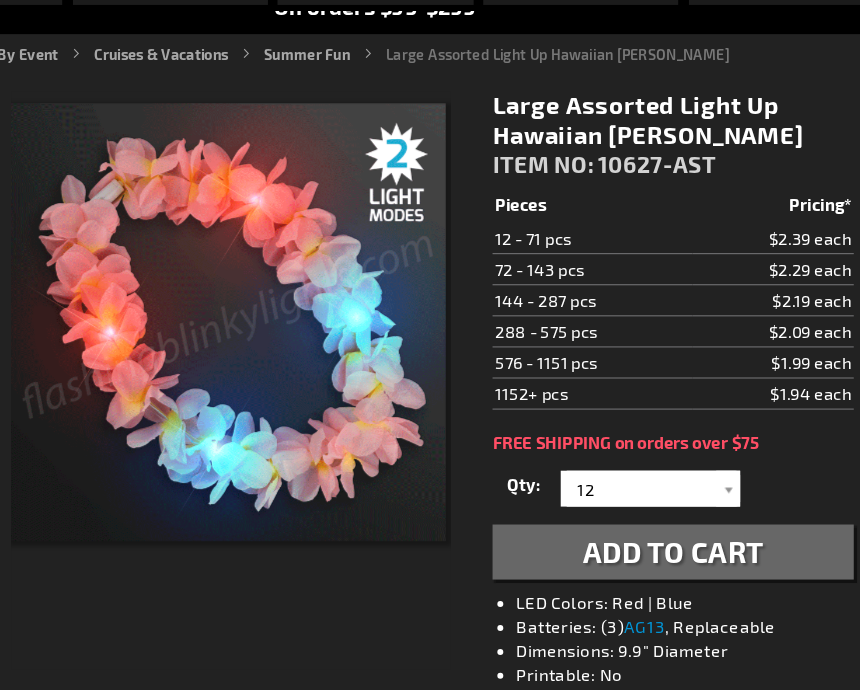 click on "Add to Cart" at bounding box center (679, 501) 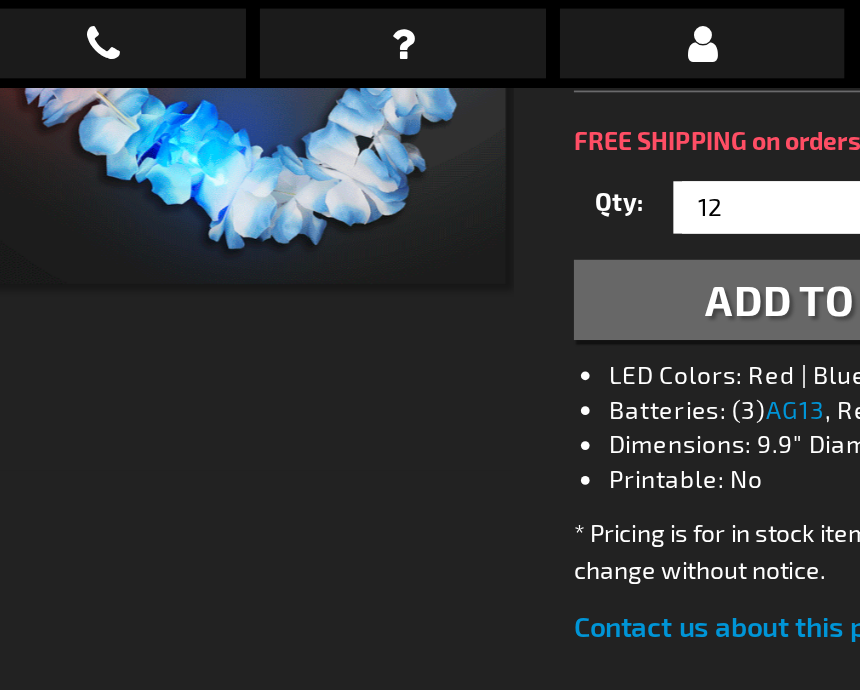 scroll, scrollTop: 575, scrollLeft: 0, axis: vertical 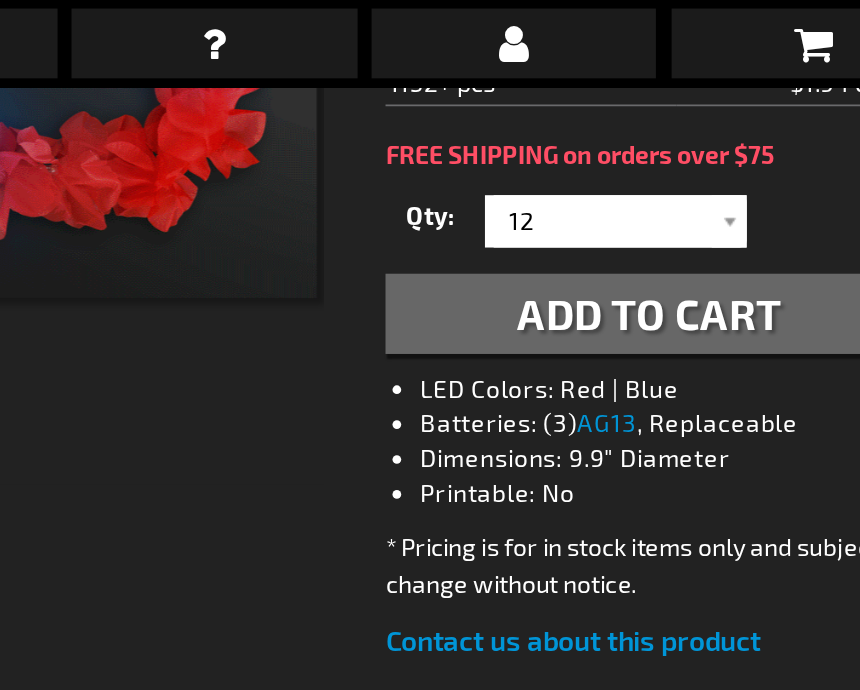 click at bounding box center (725, 127) 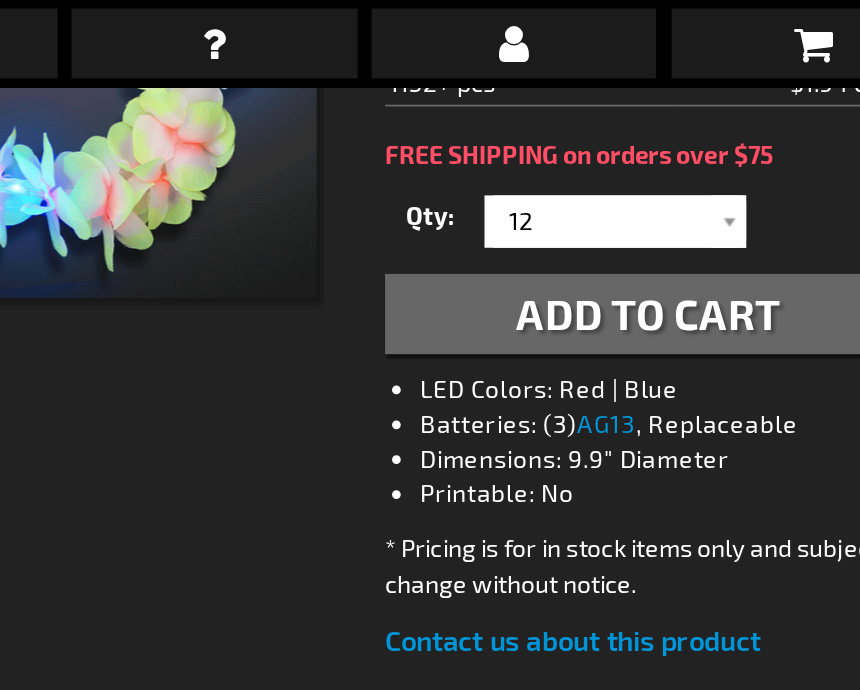 click on "Add to Cart" at bounding box center [679, 179] 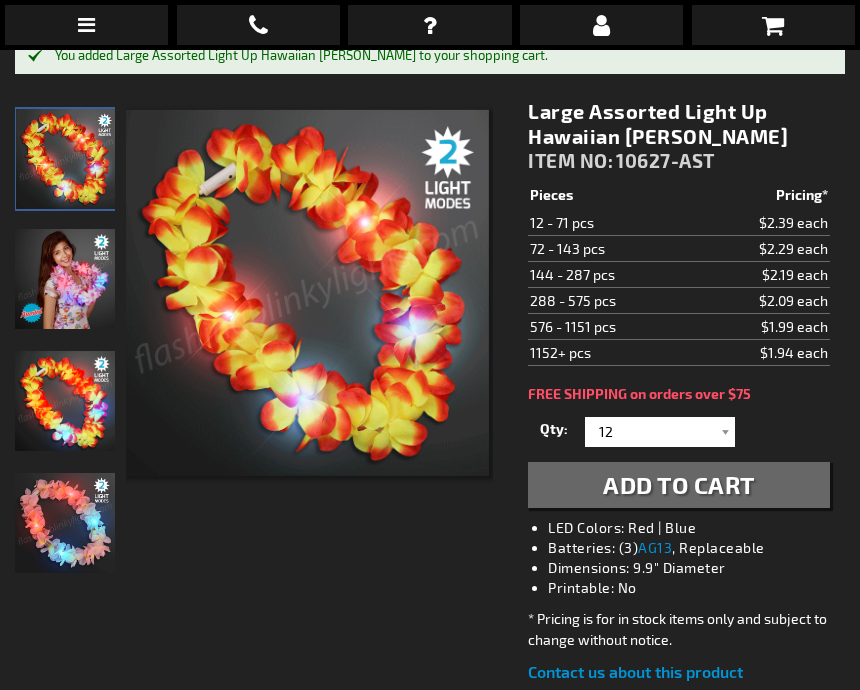 scroll, scrollTop: 268, scrollLeft: 0, axis: vertical 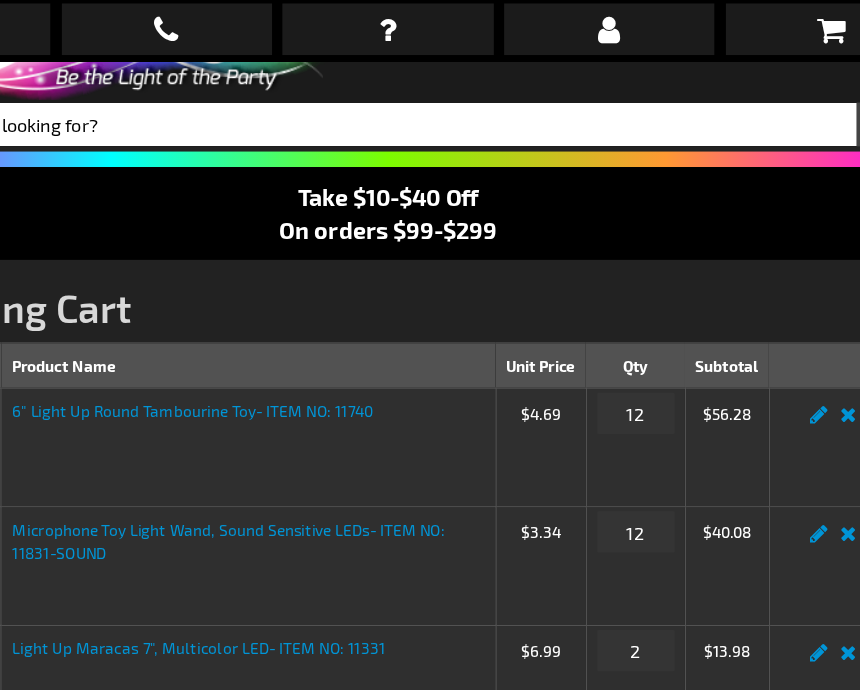 click on "Take $10-$40 Off" at bounding box center (430, 155) 